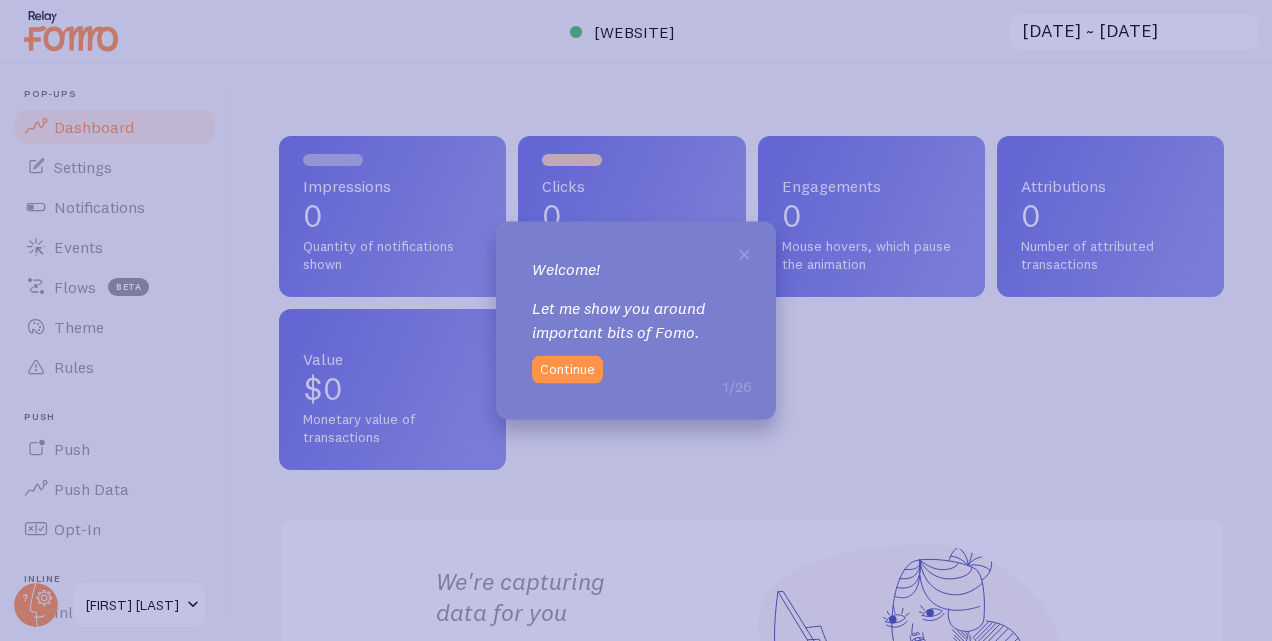 scroll, scrollTop: 0, scrollLeft: 0, axis: both 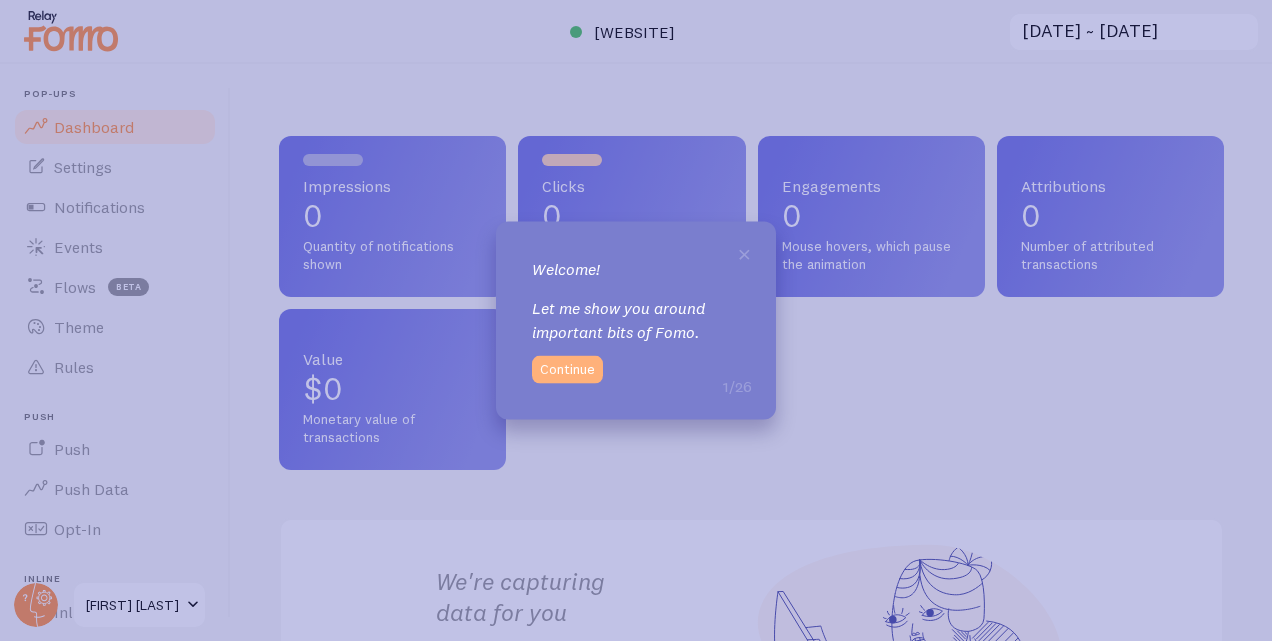 click on "Continue" at bounding box center (567, 370) 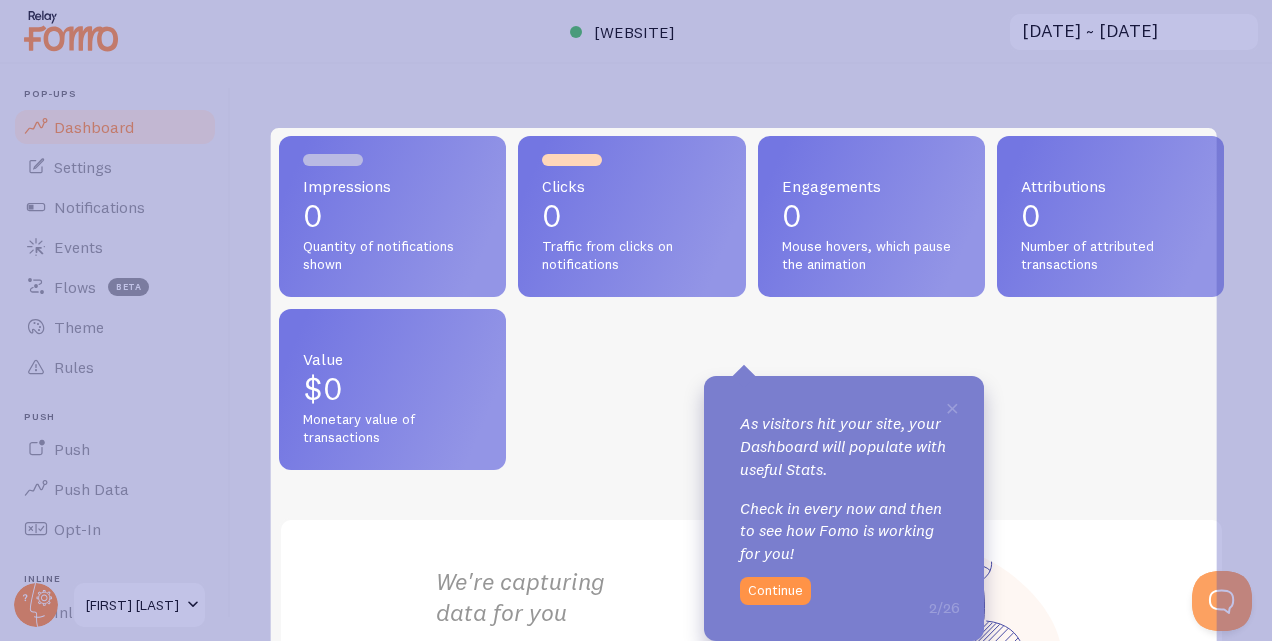 scroll, scrollTop: 0, scrollLeft: 0, axis: both 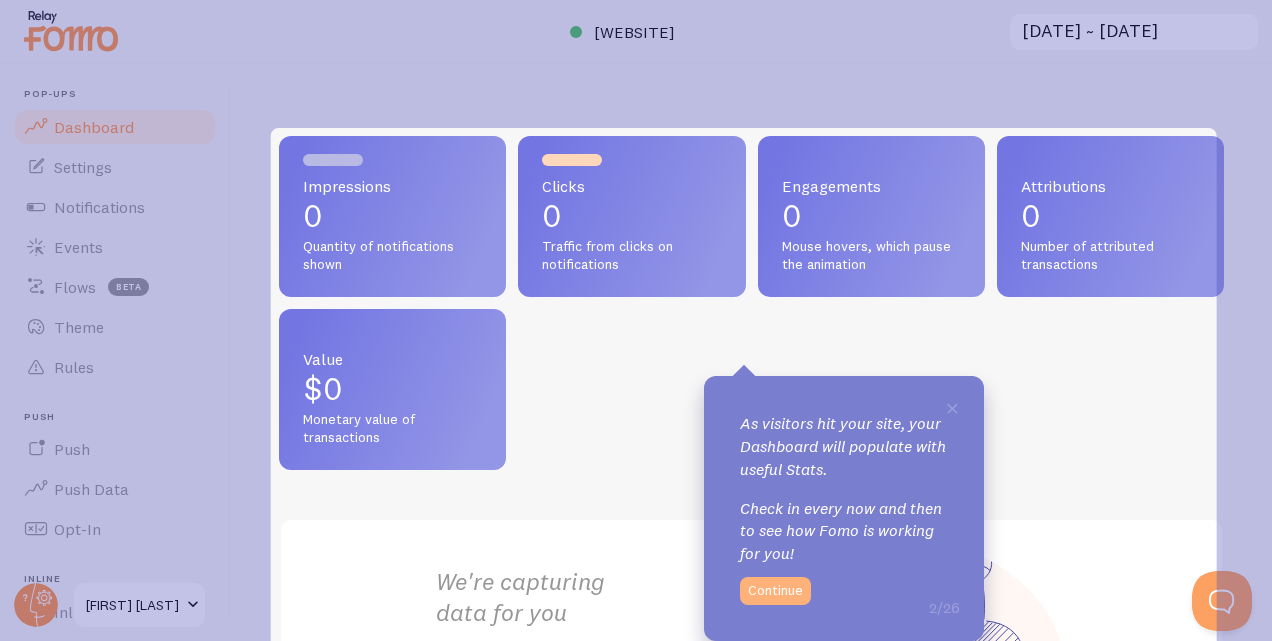 click on "Continue" at bounding box center (775, 591) 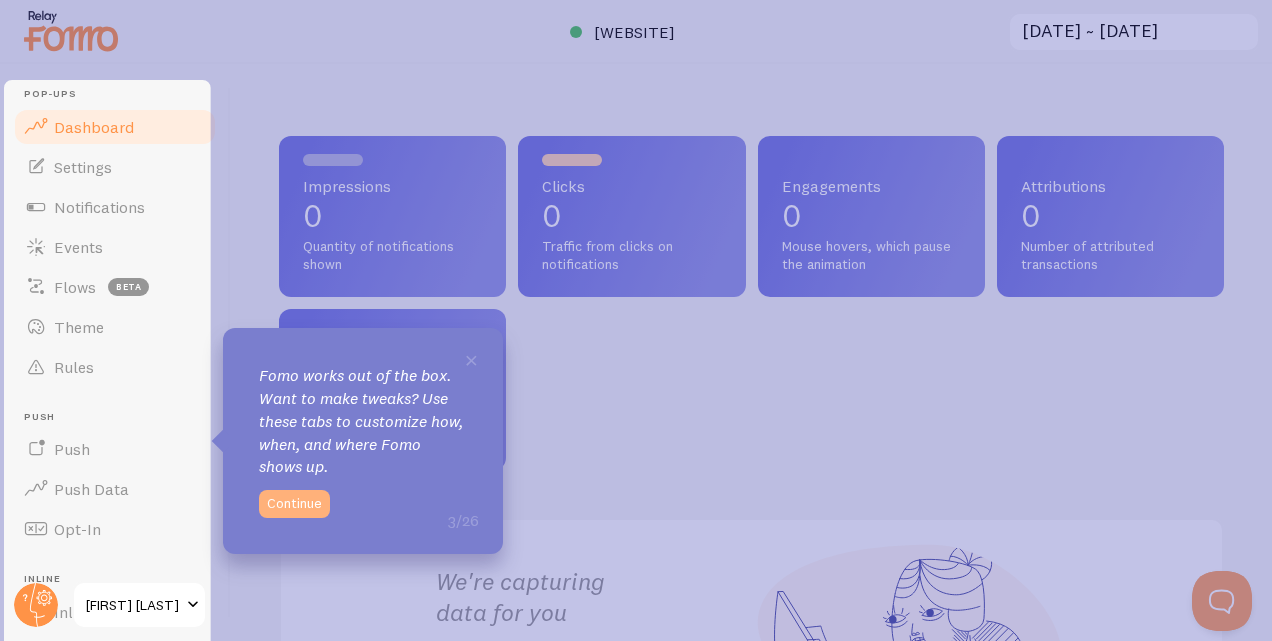 click on "Continue" at bounding box center [294, 504] 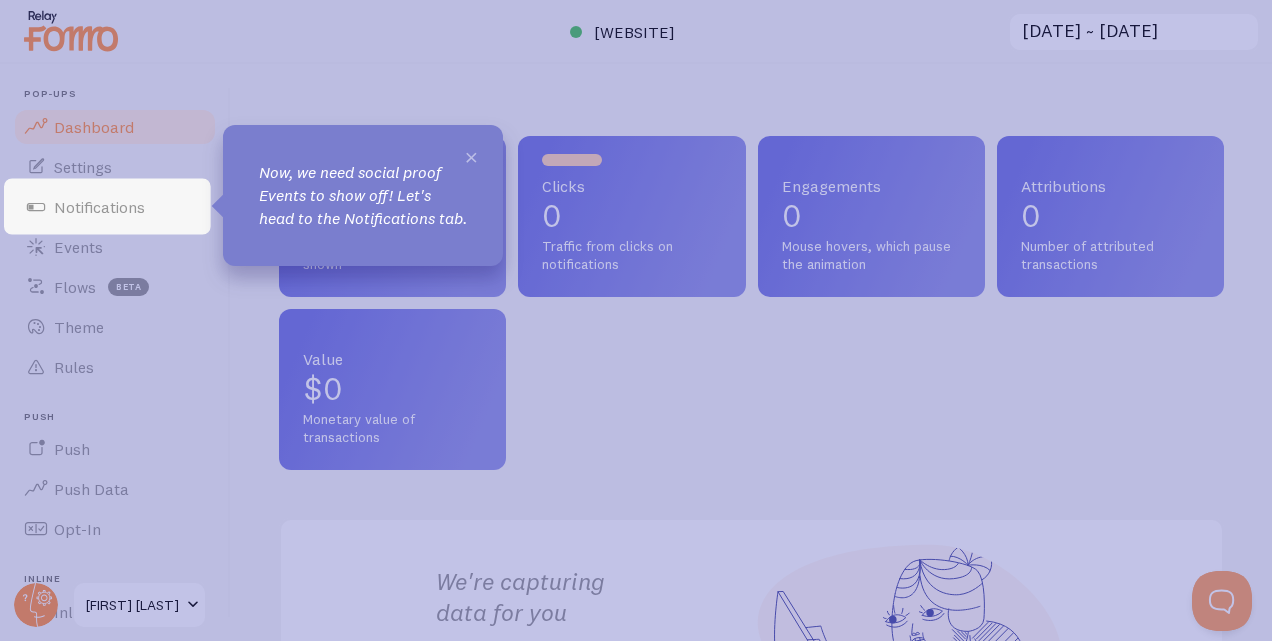 click on "×" at bounding box center (471, 156) 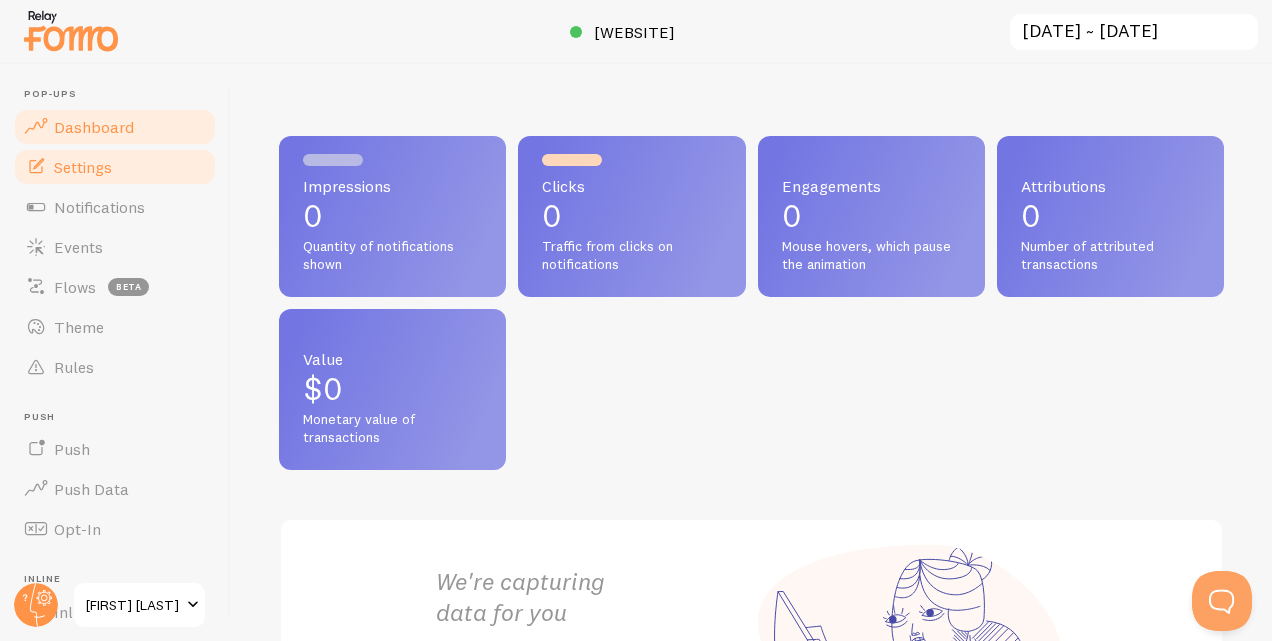 click on "Settings" at bounding box center [115, 167] 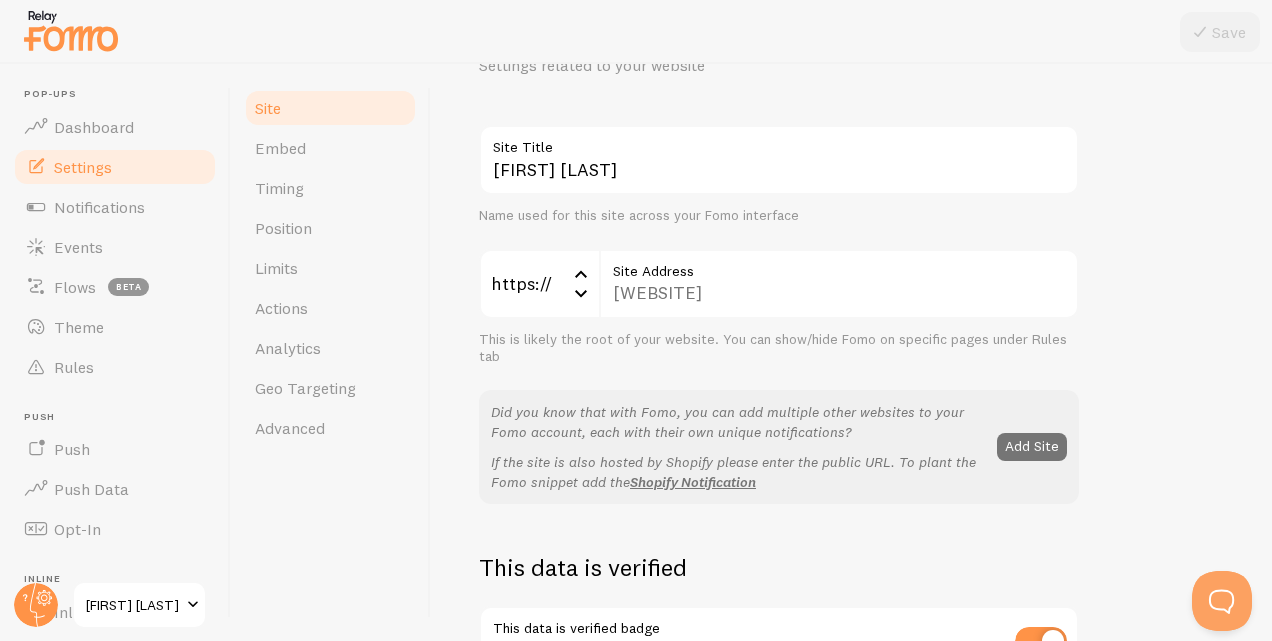 scroll, scrollTop: 200, scrollLeft: 0, axis: vertical 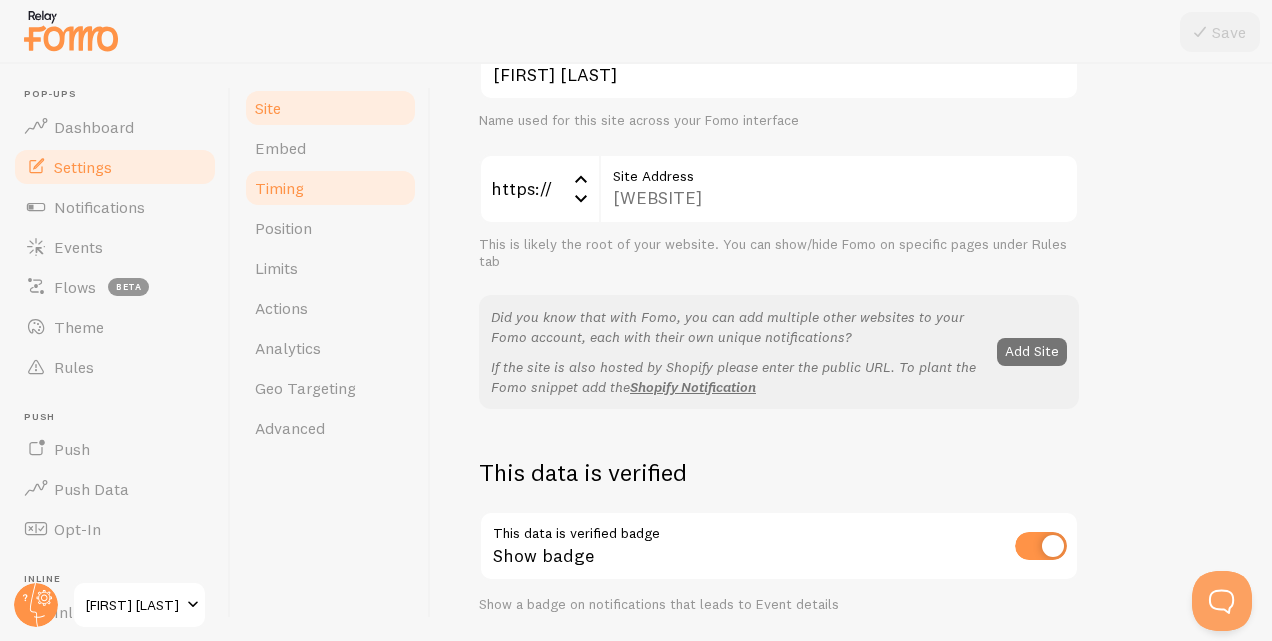 click on "Timing" at bounding box center [330, 188] 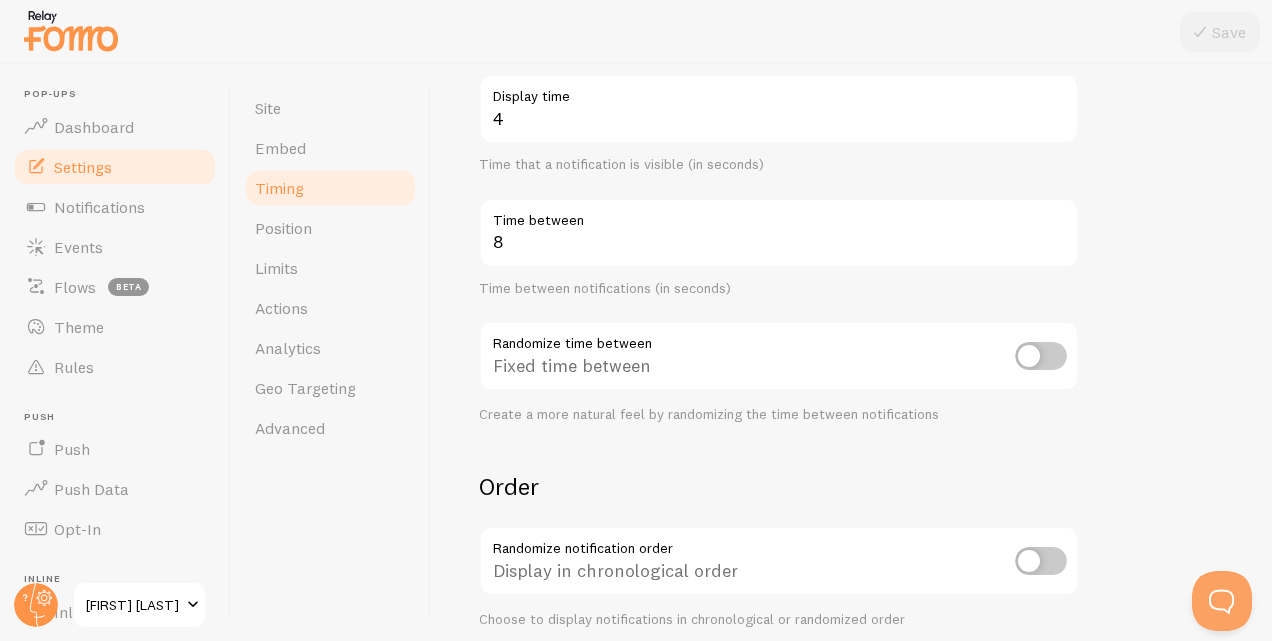 scroll, scrollTop: 400, scrollLeft: 0, axis: vertical 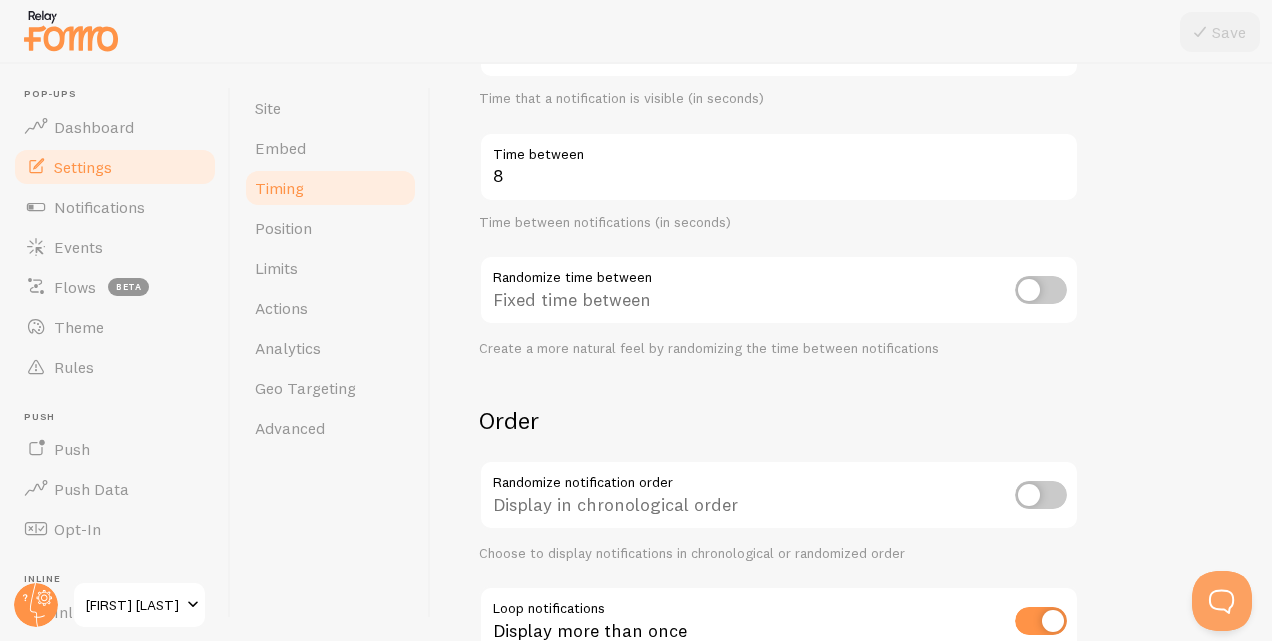click at bounding box center (1041, 290) 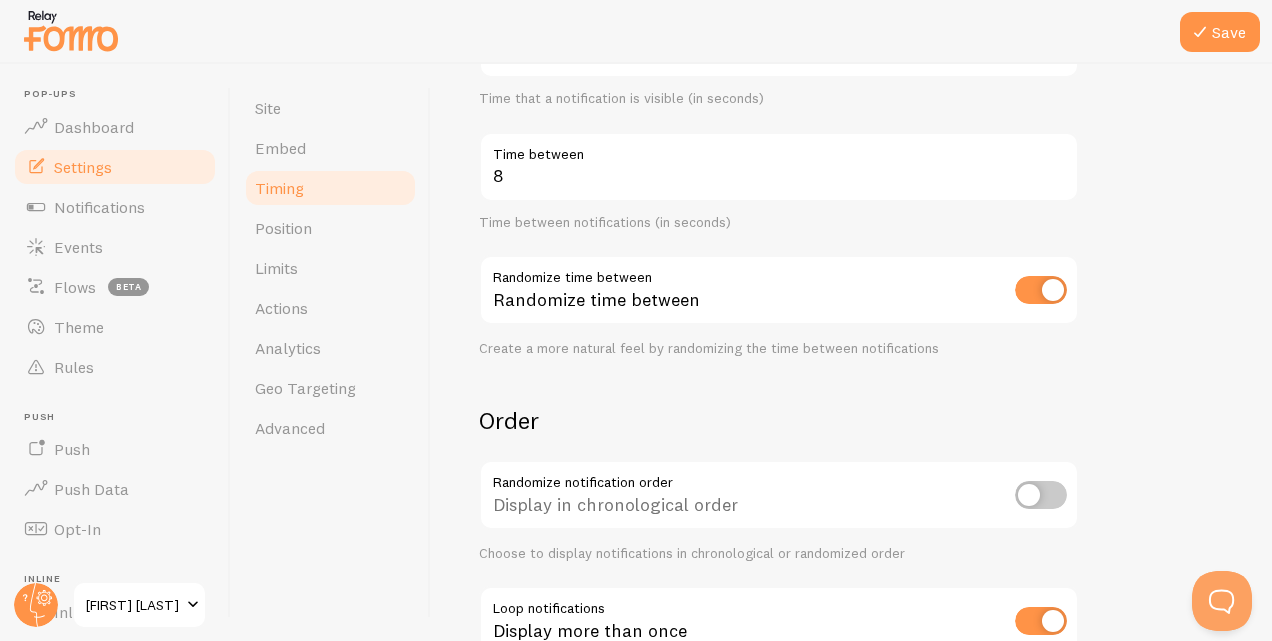 click at bounding box center [1041, 495] 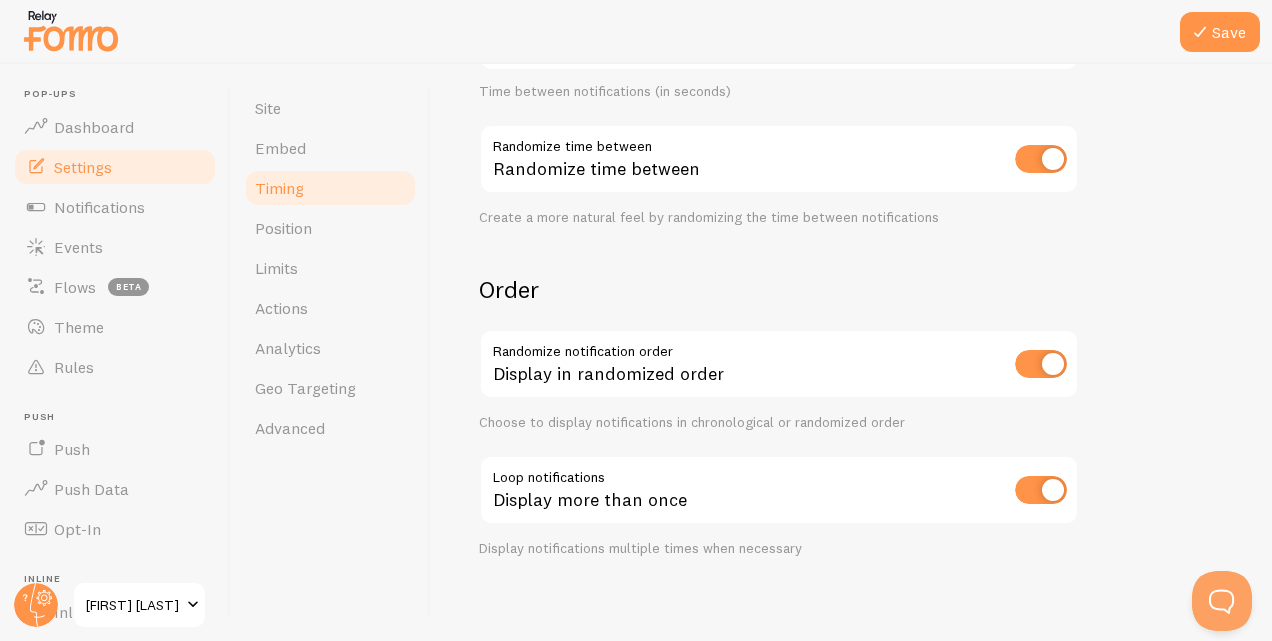 scroll, scrollTop: 542, scrollLeft: 0, axis: vertical 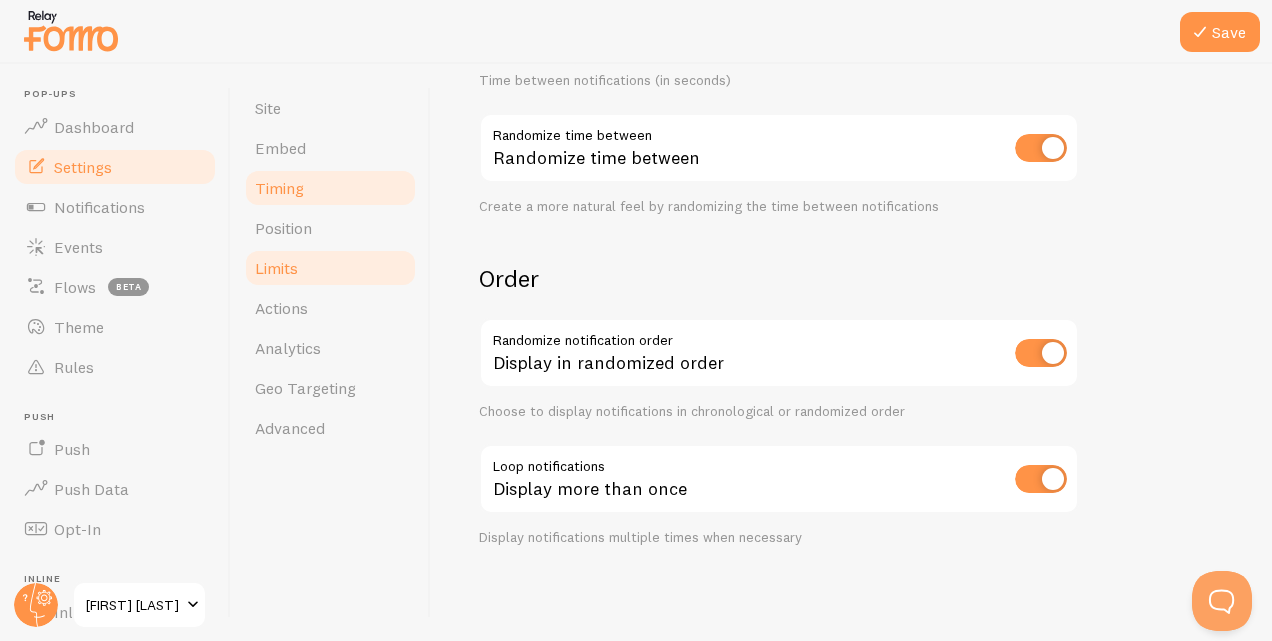 click on "Limits" at bounding box center (330, 268) 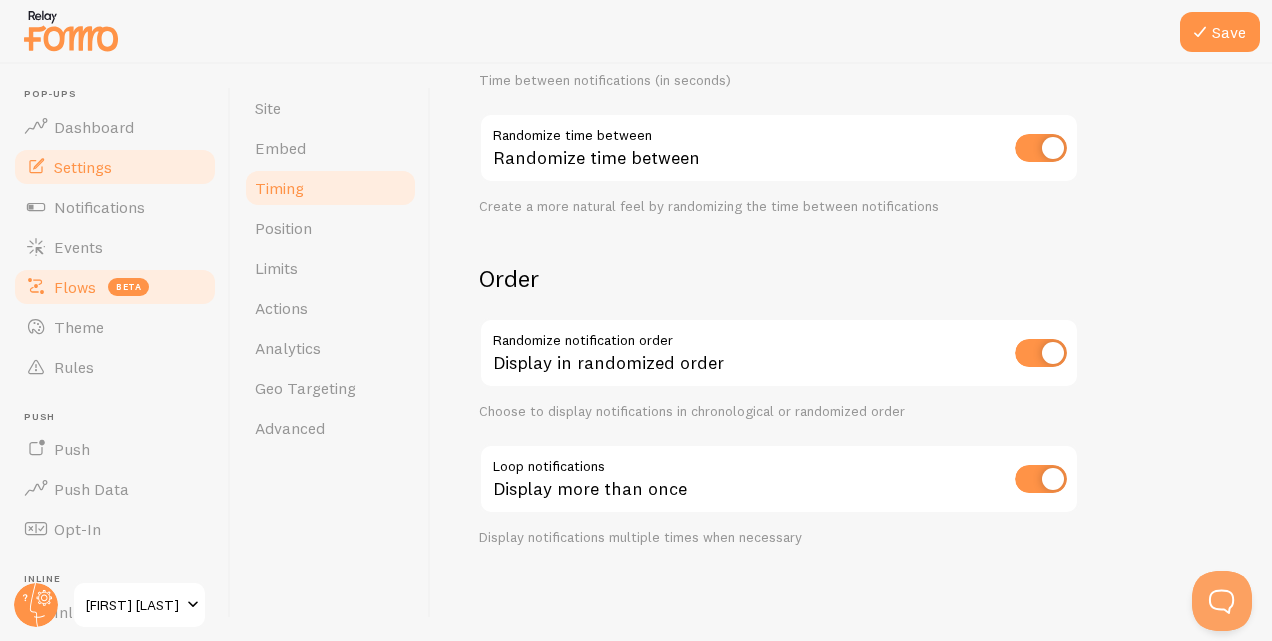 click on "Flows
beta" at bounding box center (115, 287) 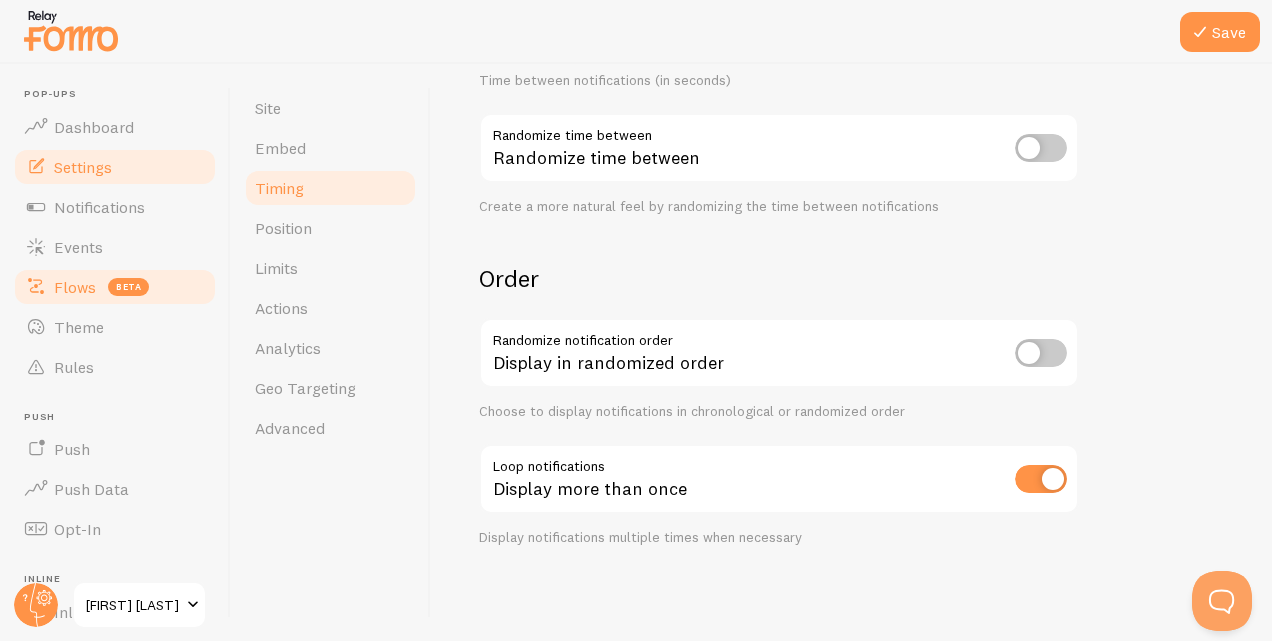 checkbox on "false" 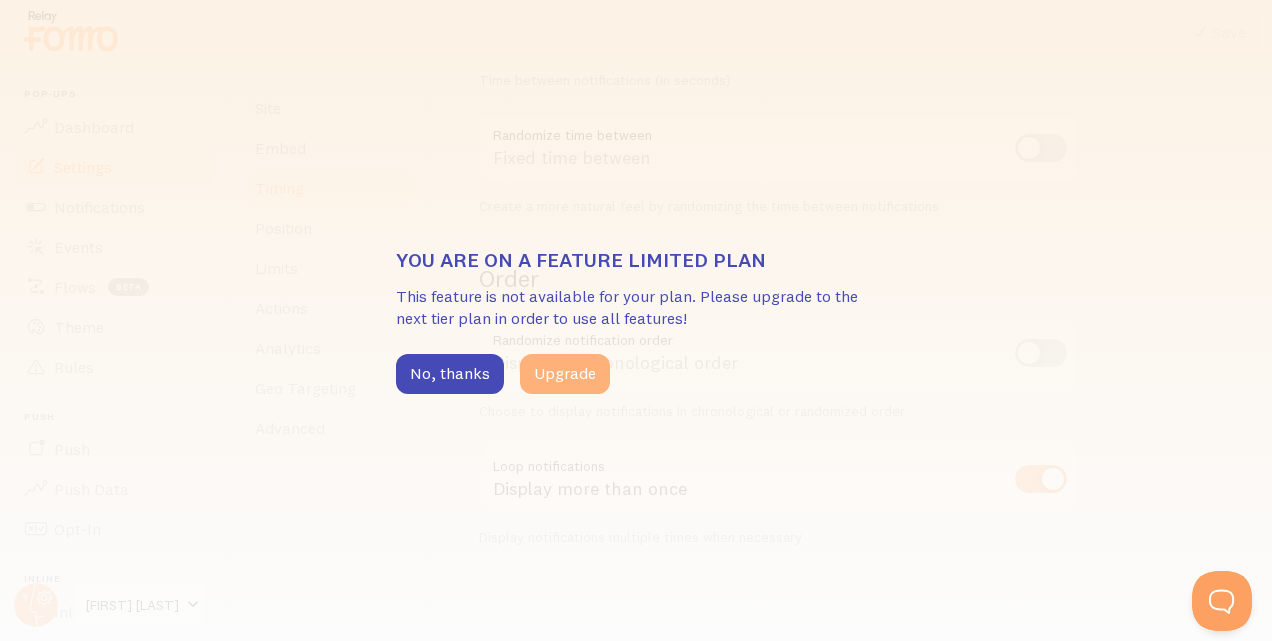 click on "Upgrade" at bounding box center [565, 374] 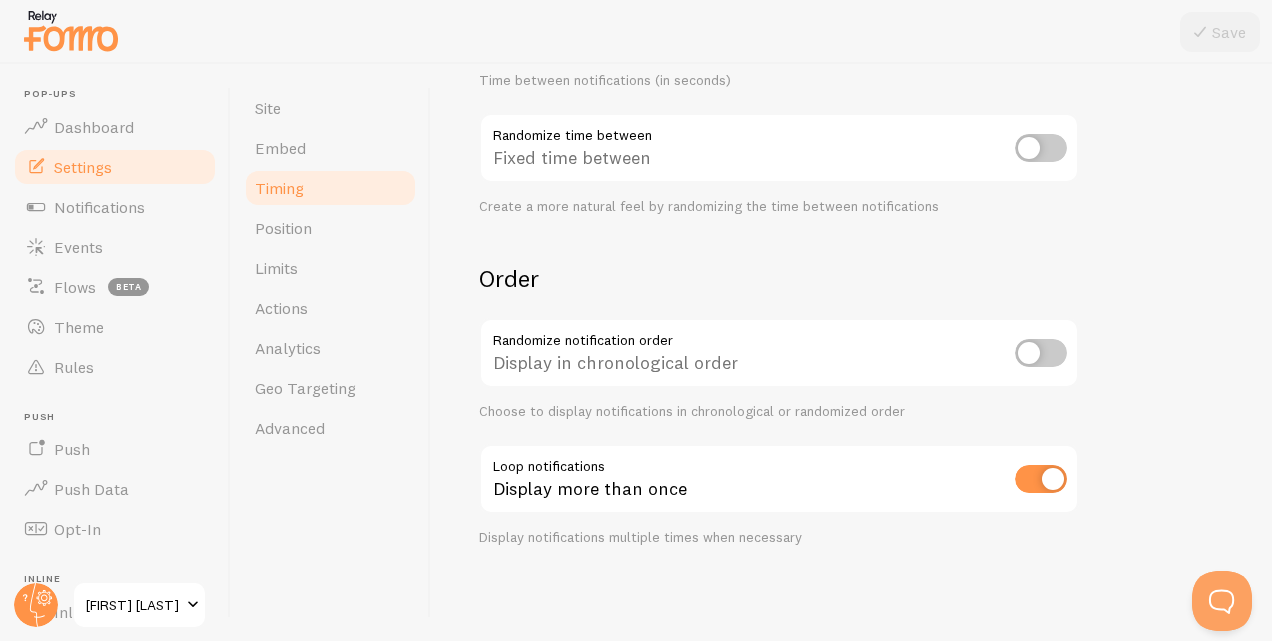 click at bounding box center [1041, 148] 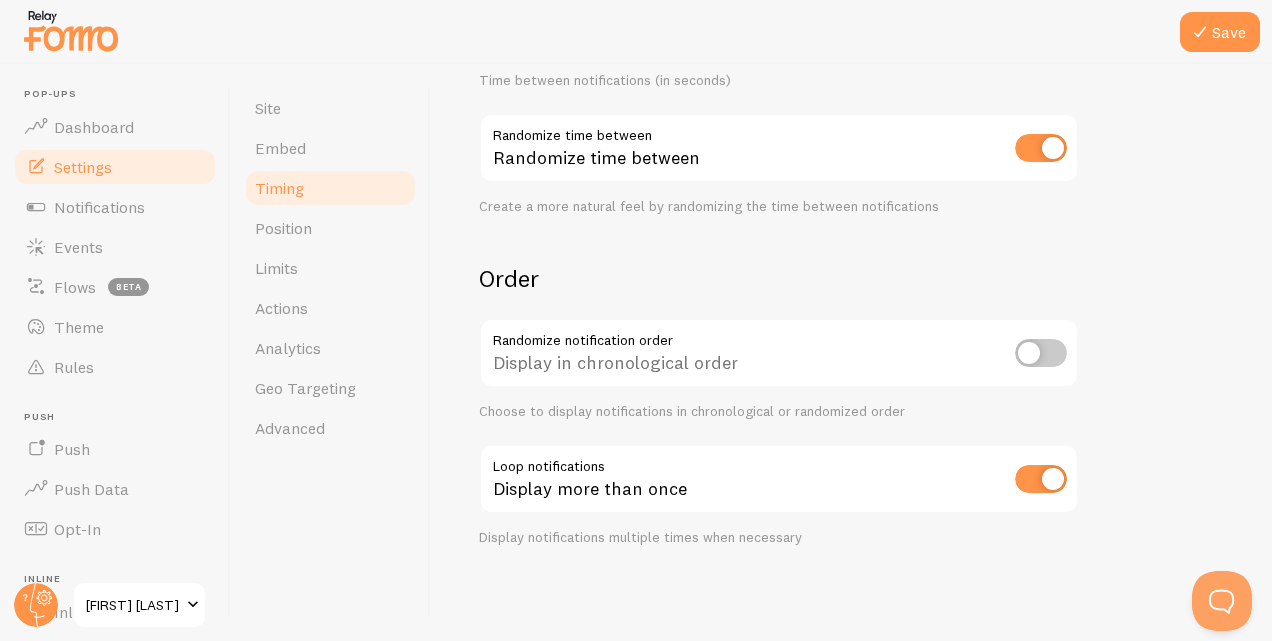 click at bounding box center [1041, 353] 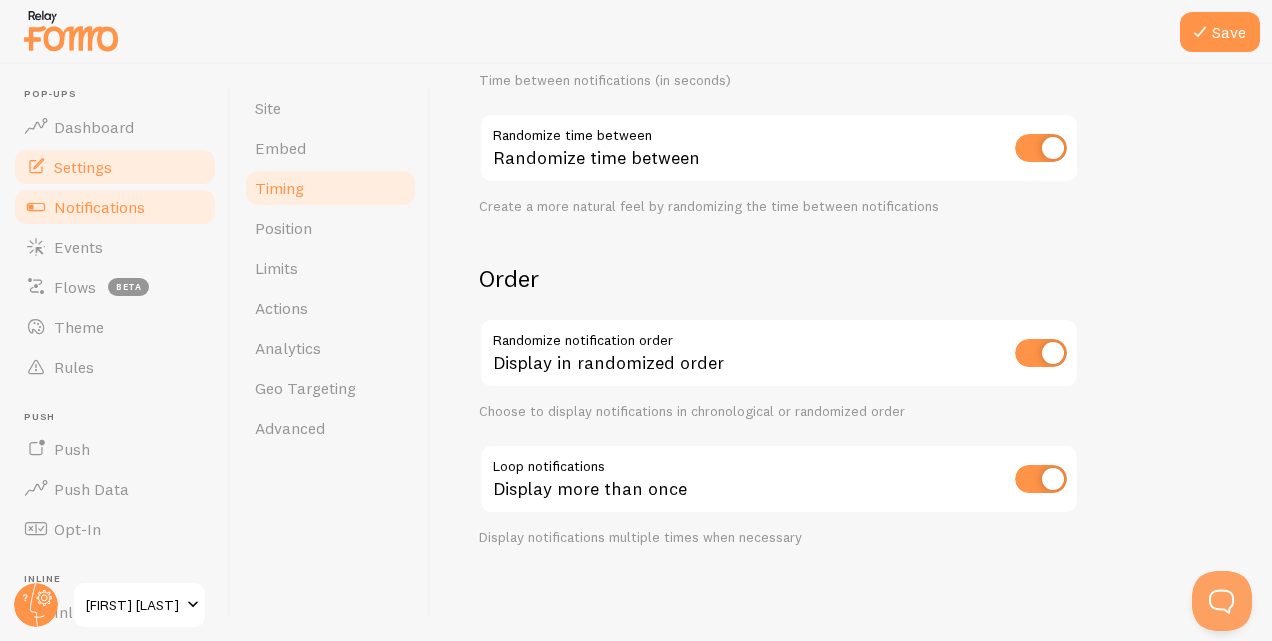 click on "Notifications" at bounding box center (99, 207) 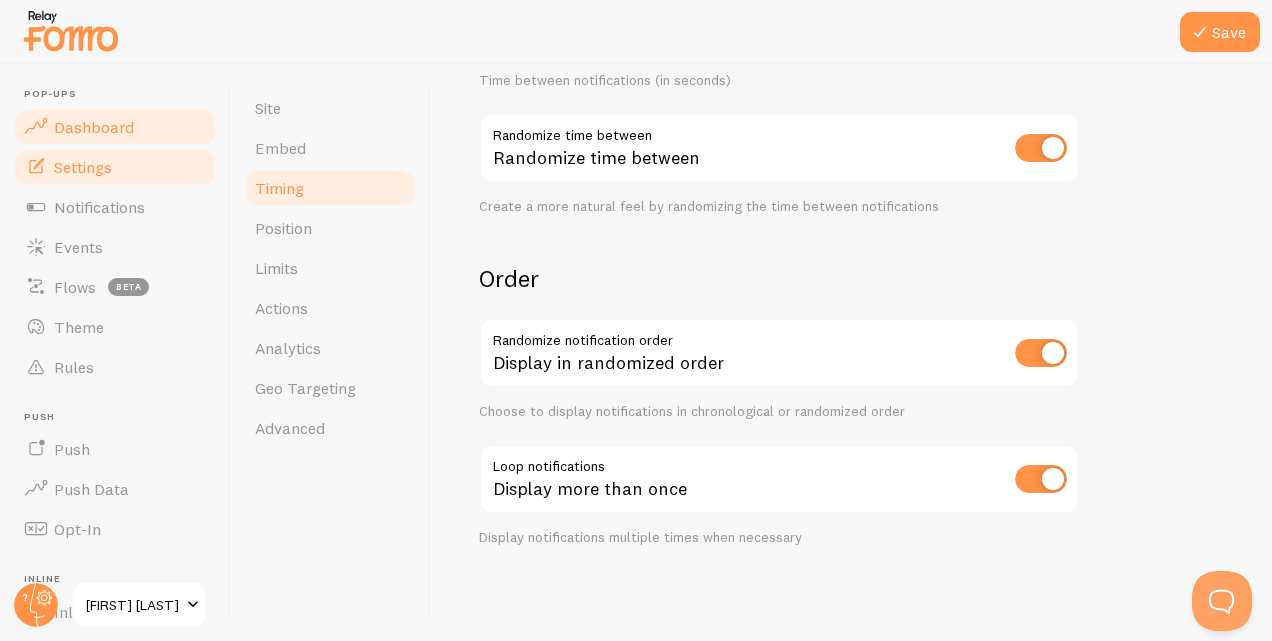 click on "Dashboard" at bounding box center [94, 127] 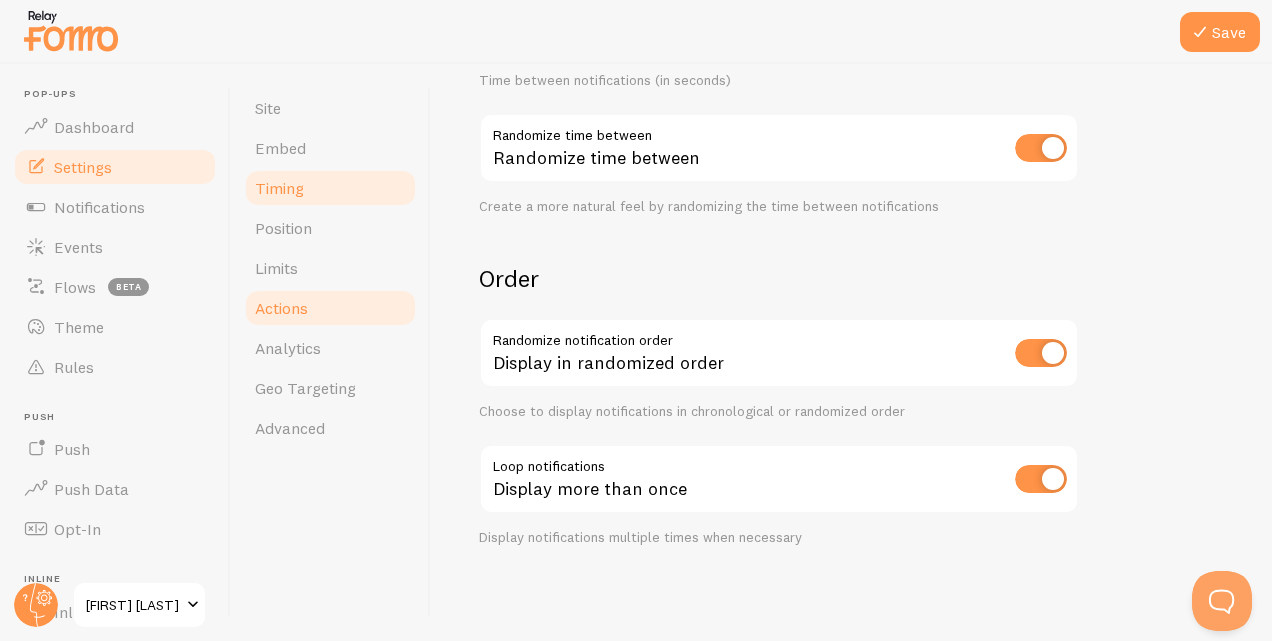 click on "Actions" at bounding box center (330, 308) 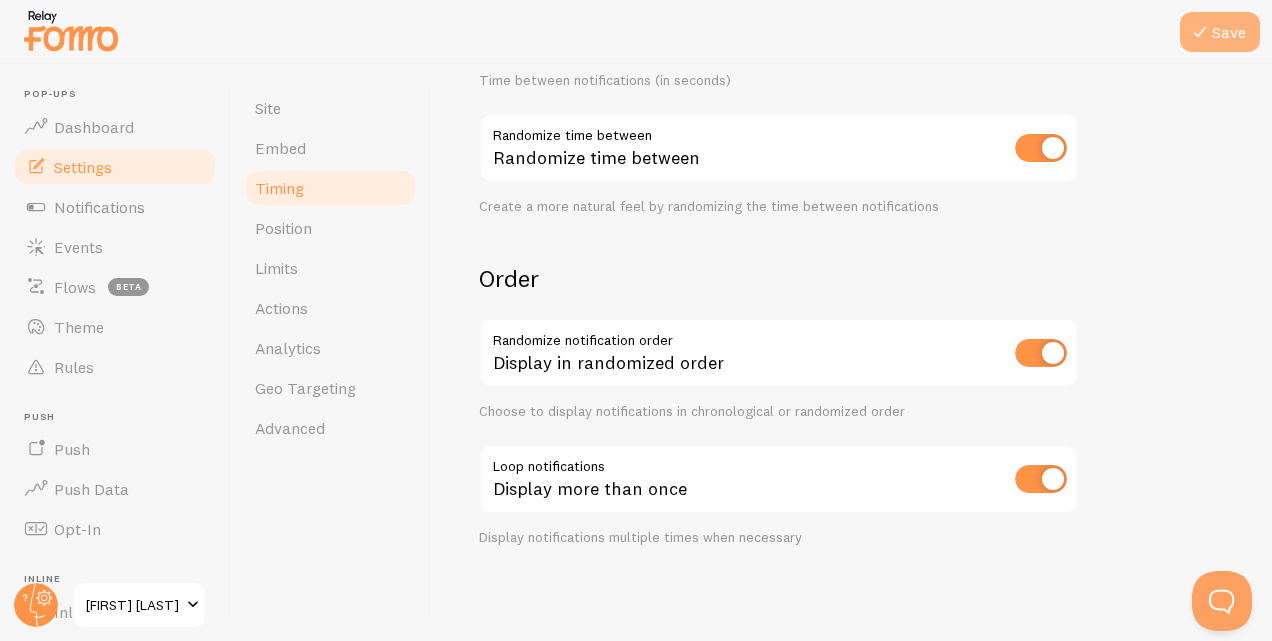 click on "Save" at bounding box center (1220, 32) 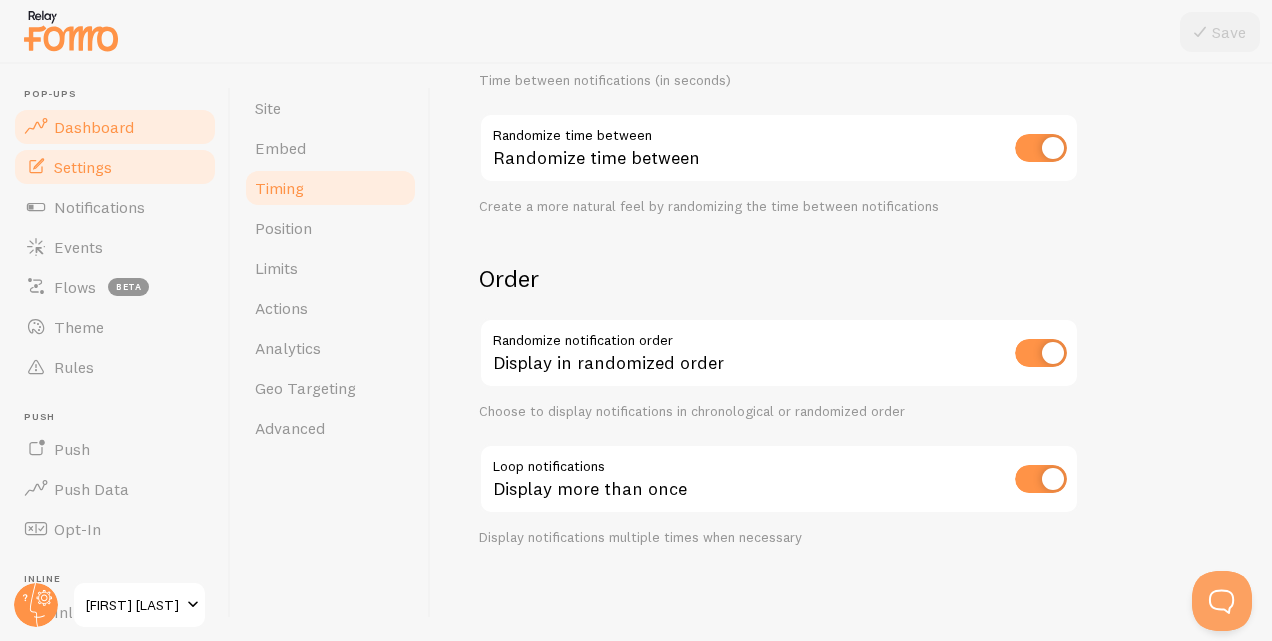 click on "Dashboard" at bounding box center [94, 127] 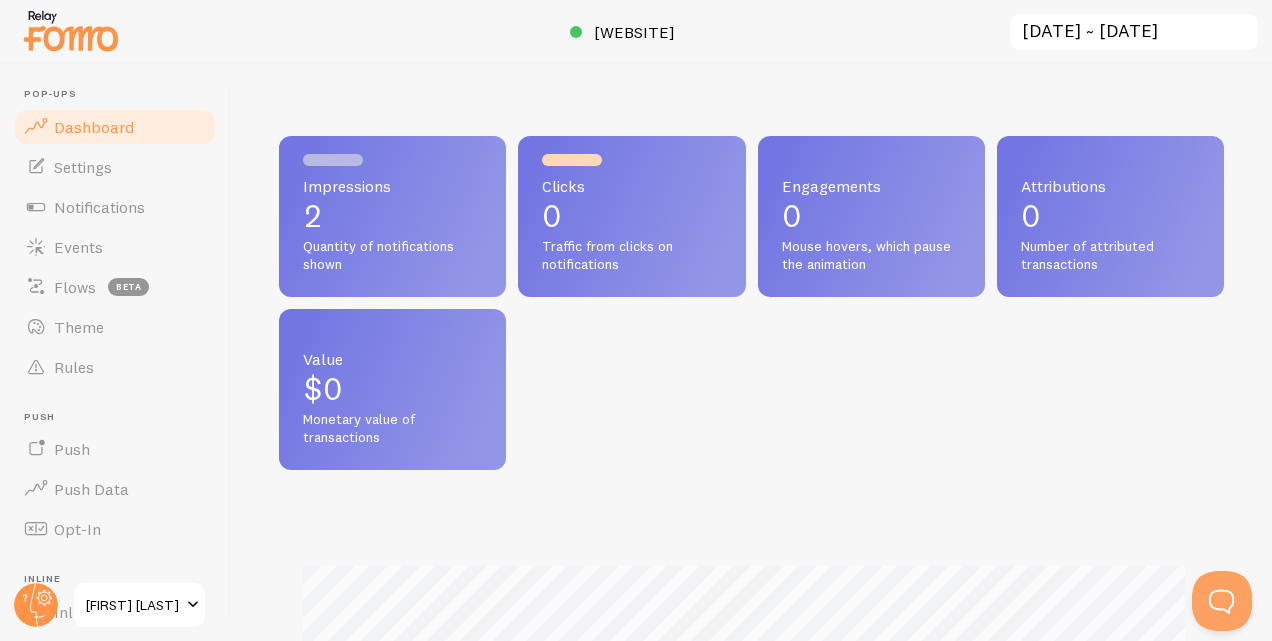 scroll, scrollTop: 999474, scrollLeft: 999070, axis: both 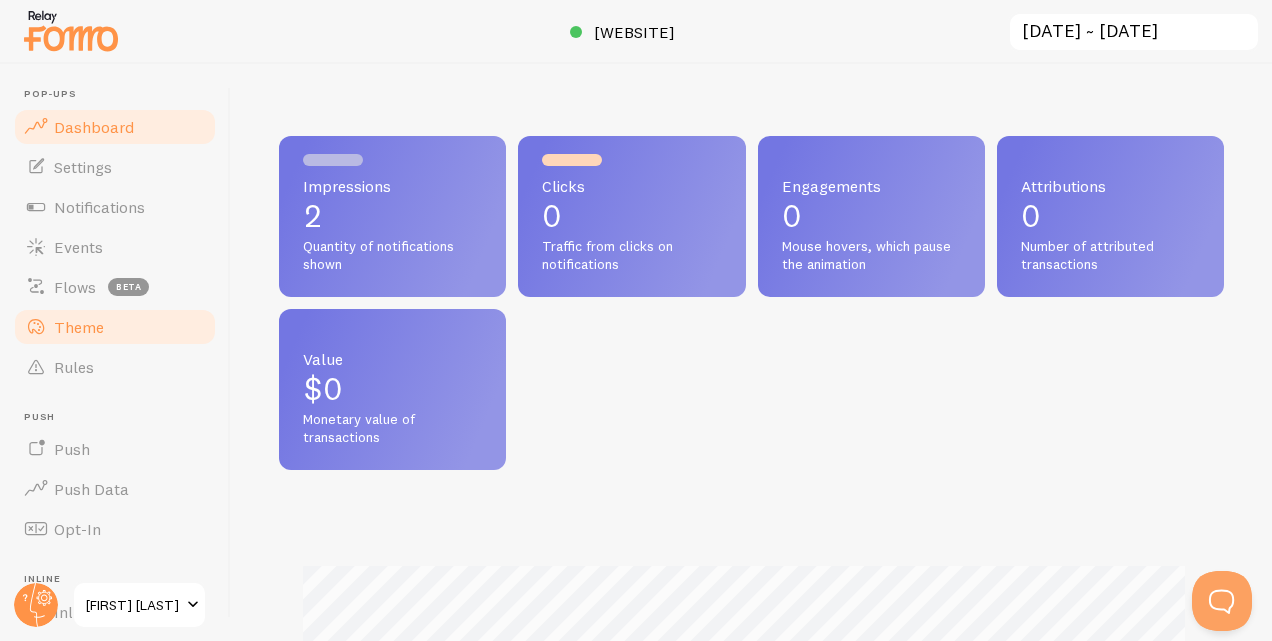 click on "Theme" at bounding box center [79, 327] 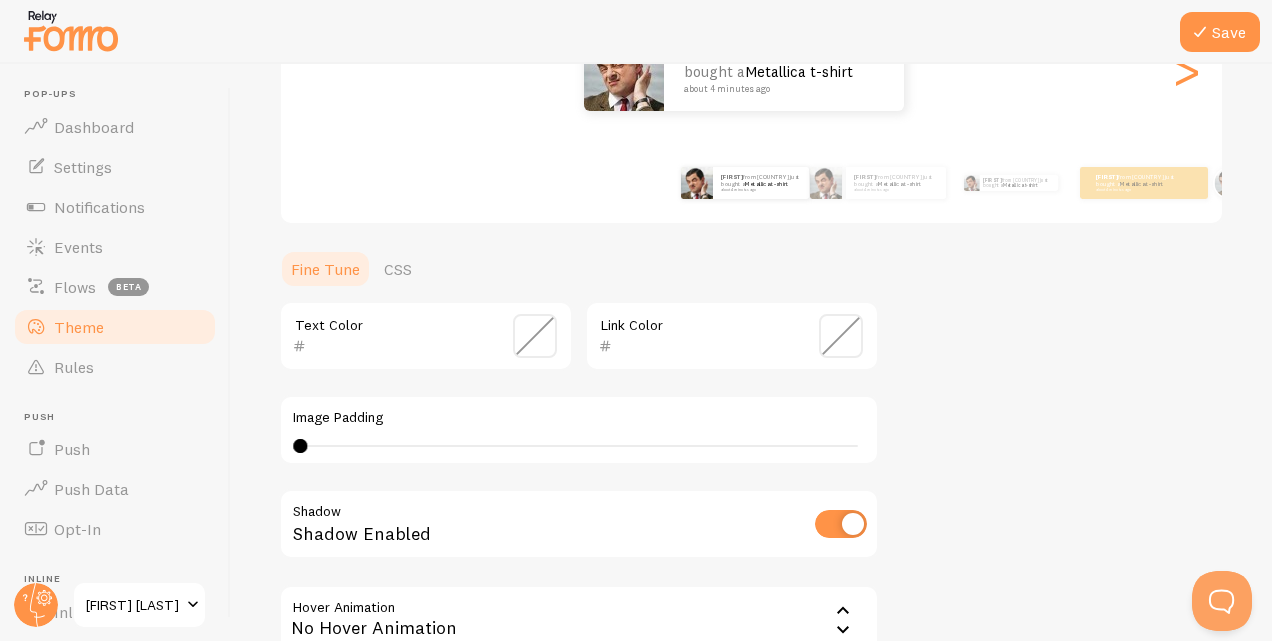 scroll, scrollTop: 200, scrollLeft: 0, axis: vertical 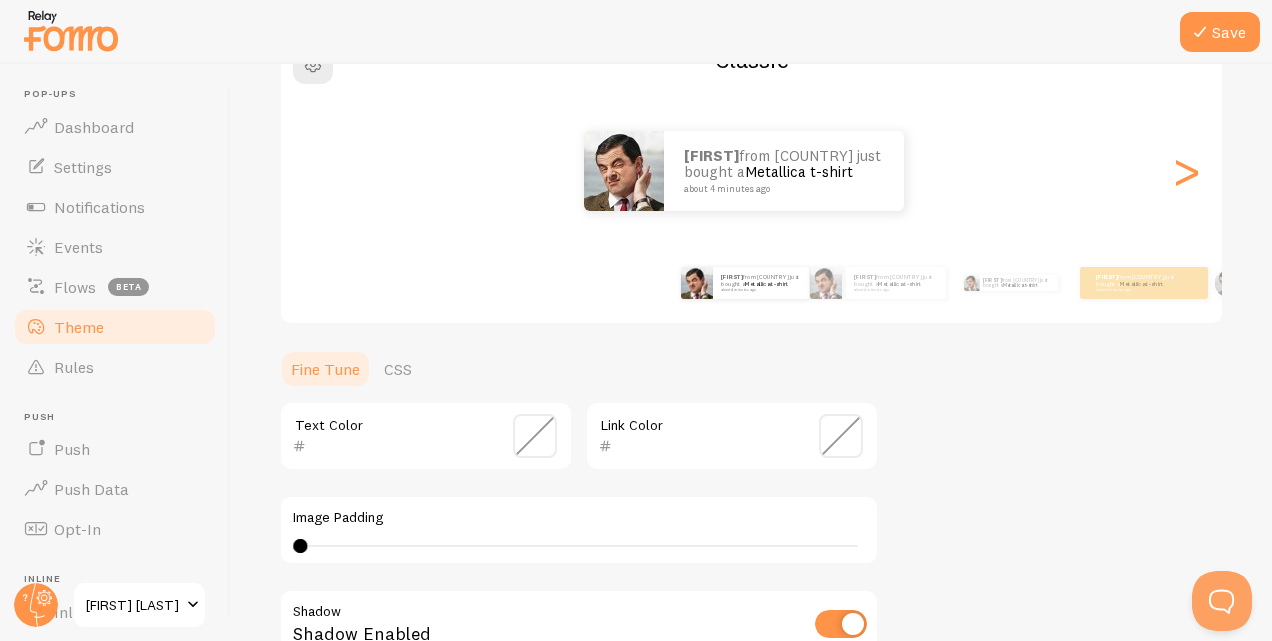 click at bounding box center [841, 436] 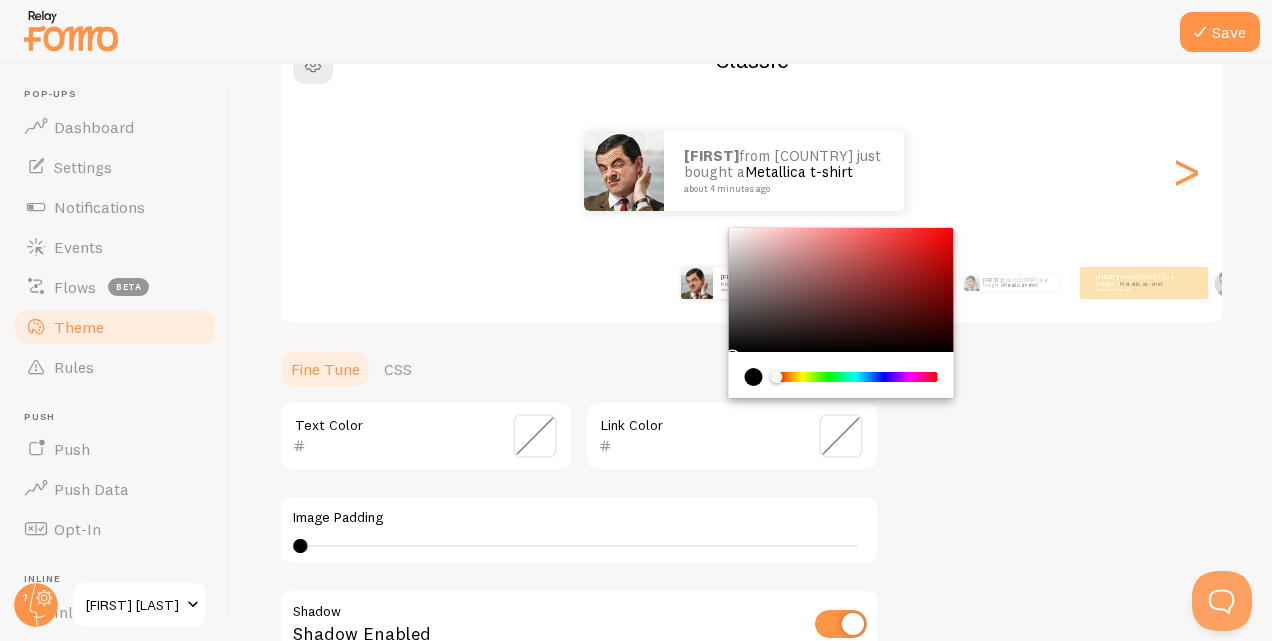 click at bounding box center [856, 377] 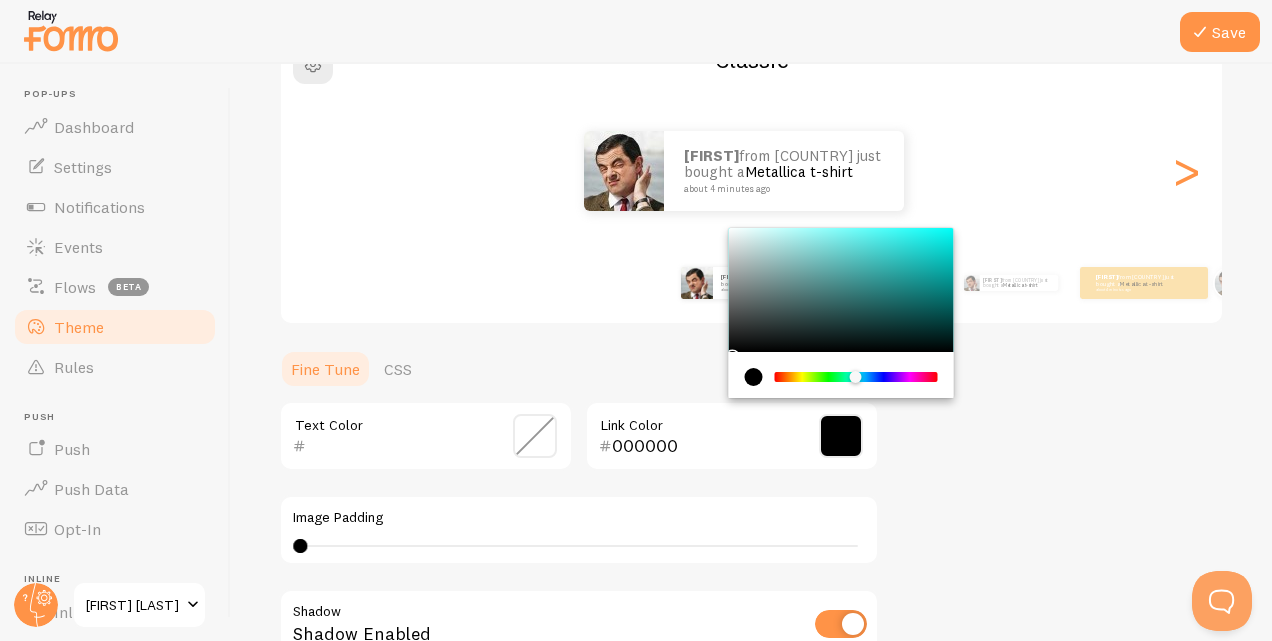 click at bounding box center [861, 378] 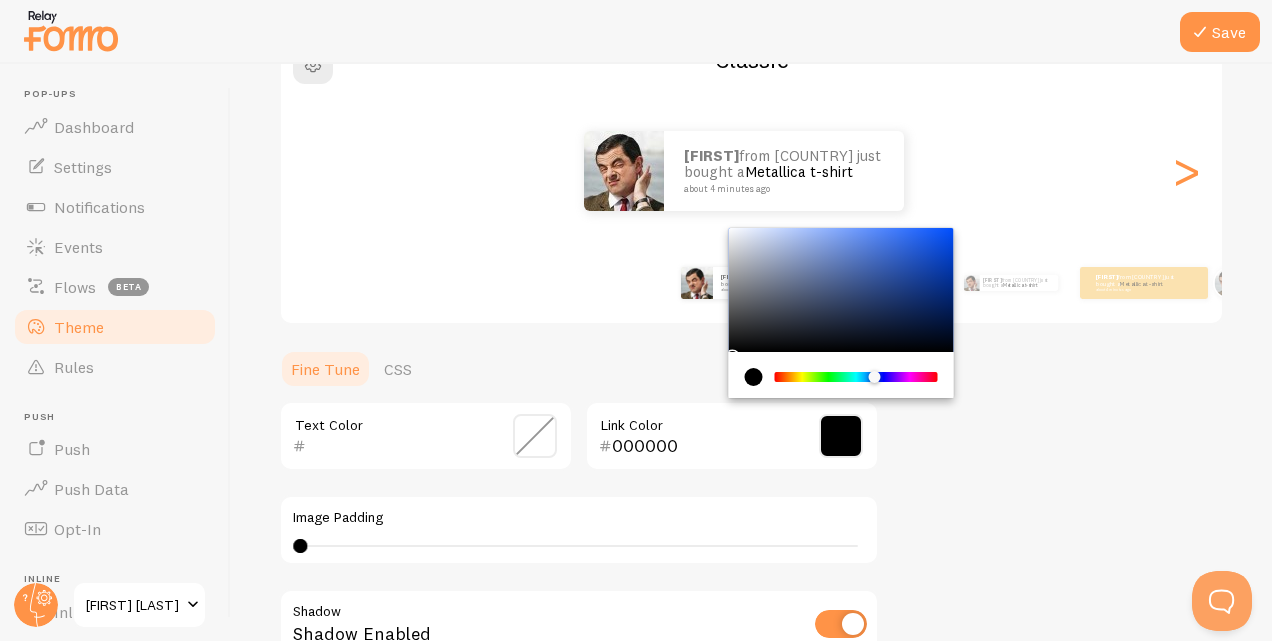 drag, startPoint x: 869, startPoint y: 379, endPoint x: 862, endPoint y: 318, distance: 61.400326 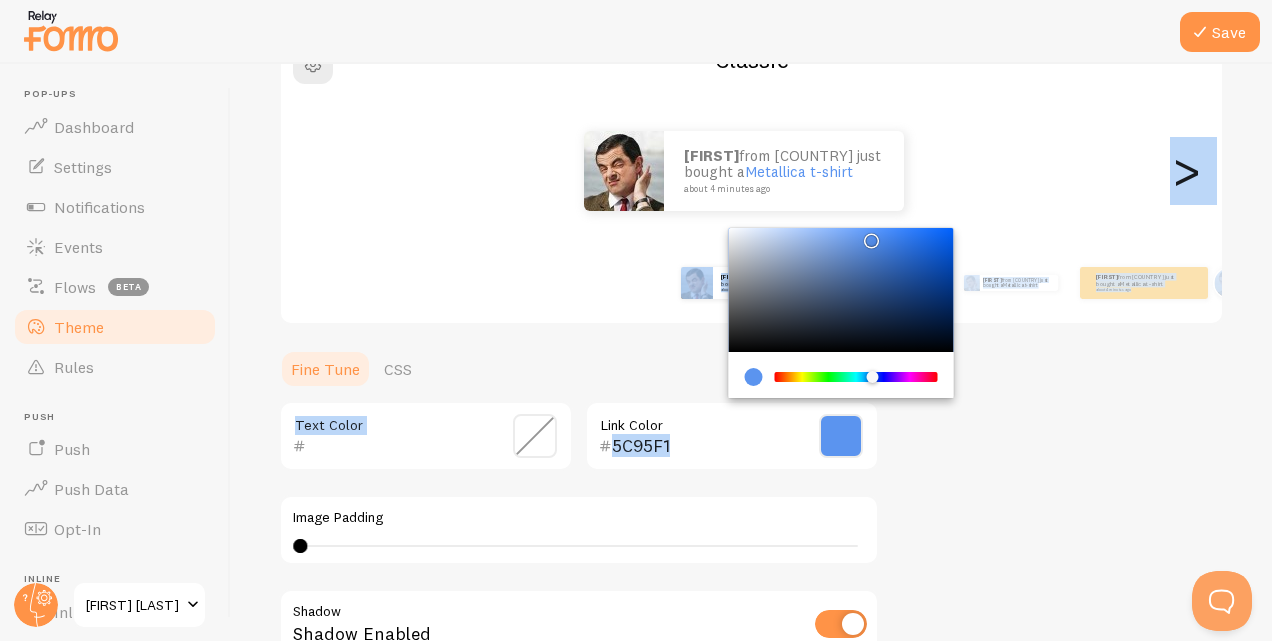 drag, startPoint x: 856, startPoint y: 271, endPoint x: 868, endPoint y: 244, distance: 29.546574 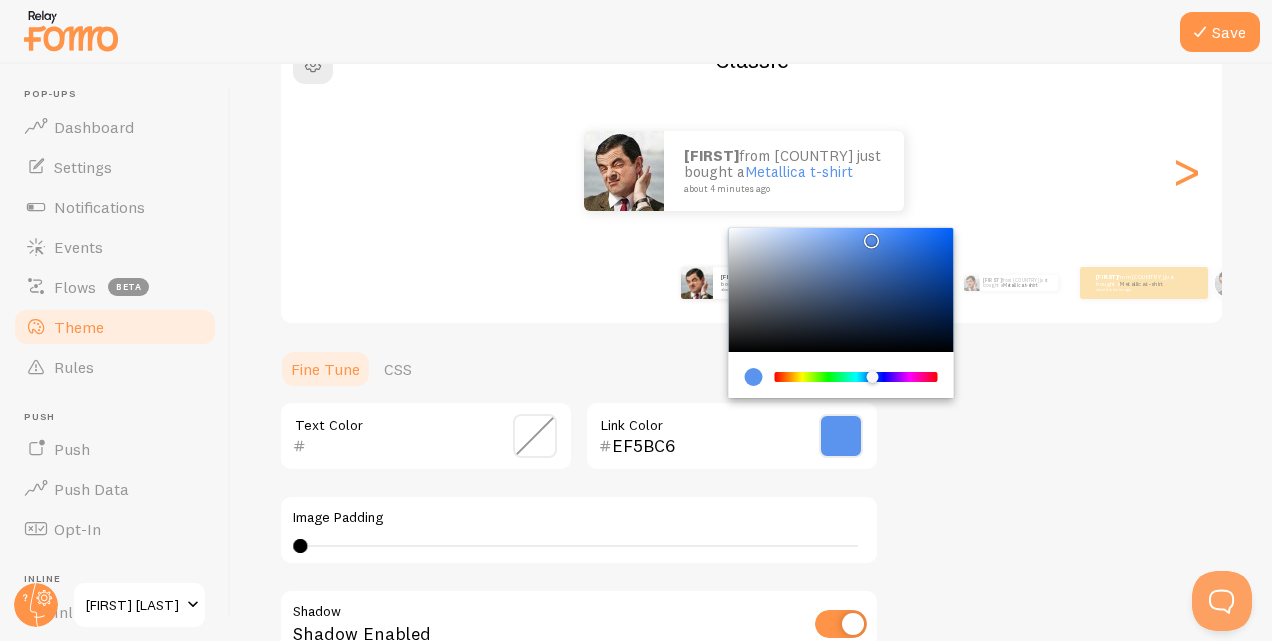 click at bounding box center (856, 377) 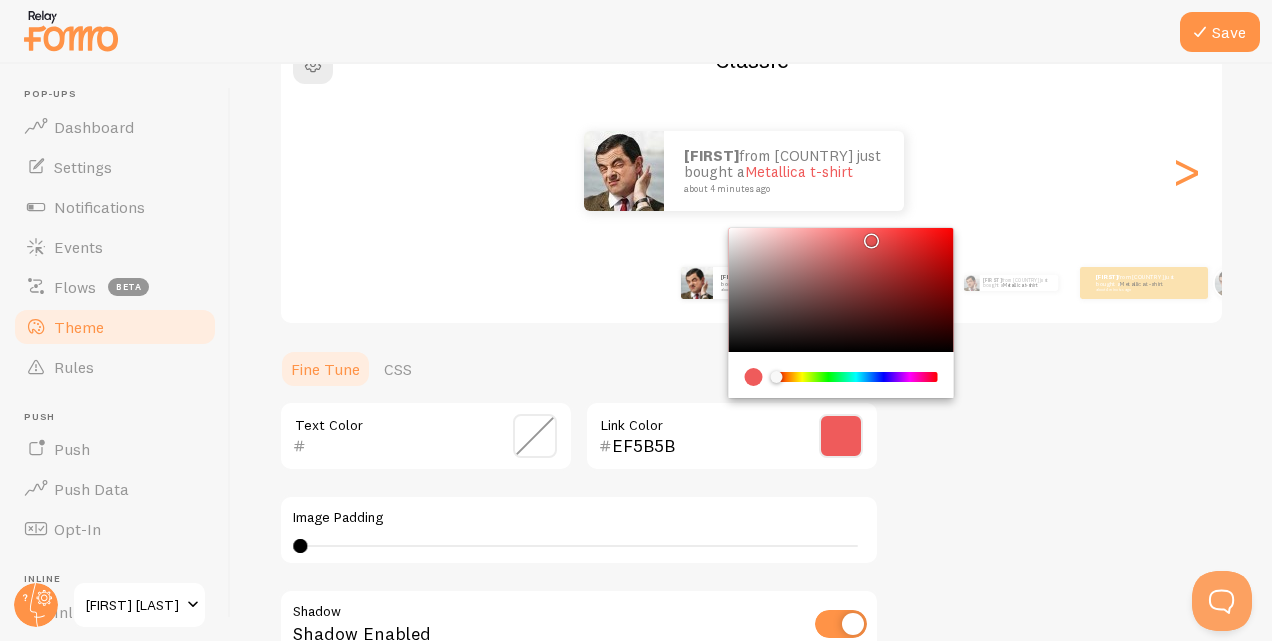 drag, startPoint x: 808, startPoint y: 378, endPoint x: 743, endPoint y: 376, distance: 65.03076 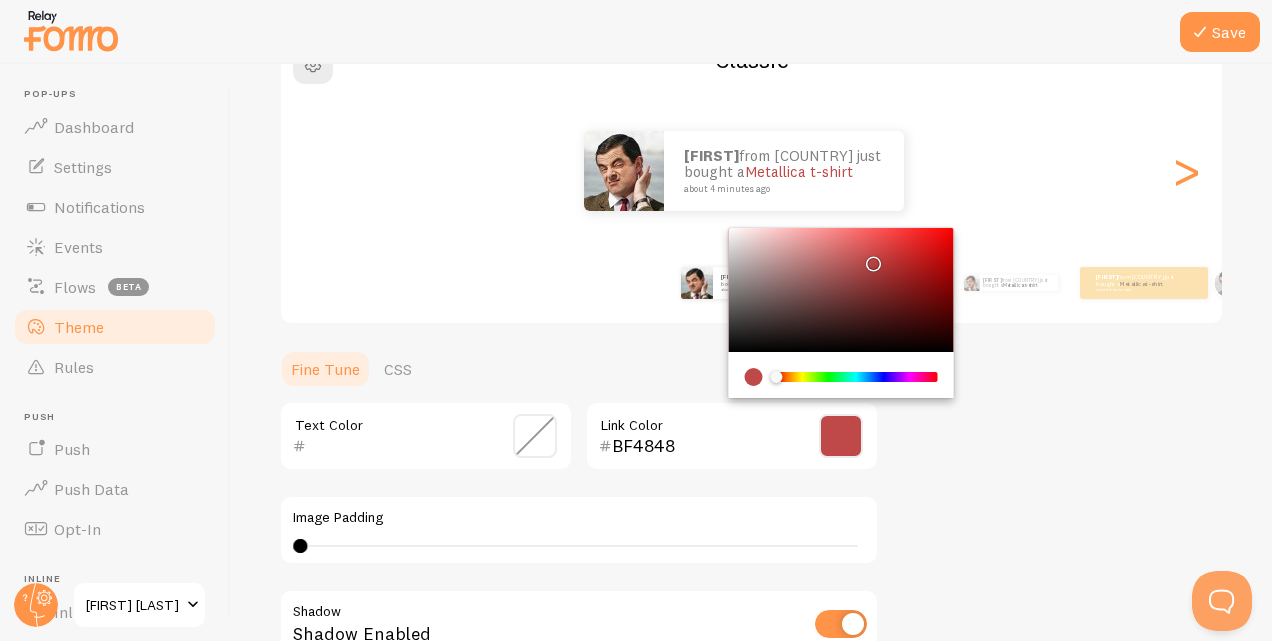 type on "BD4646" 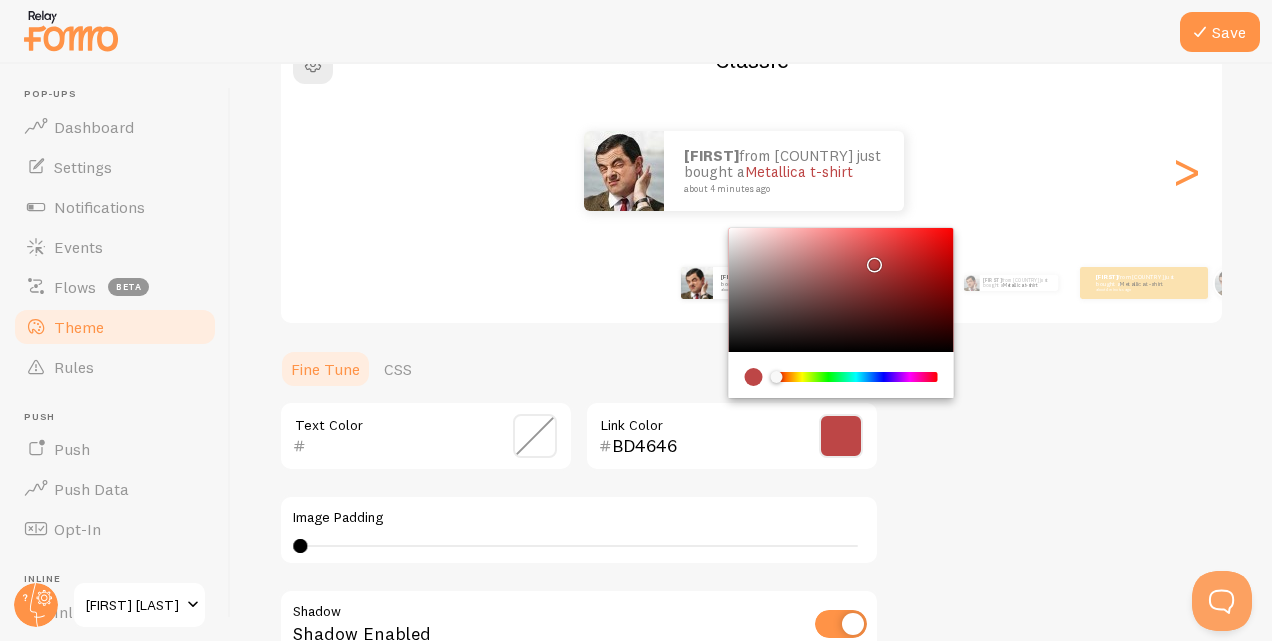 drag, startPoint x: 862, startPoint y: 248, endPoint x: 870, endPoint y: 260, distance: 14.422205 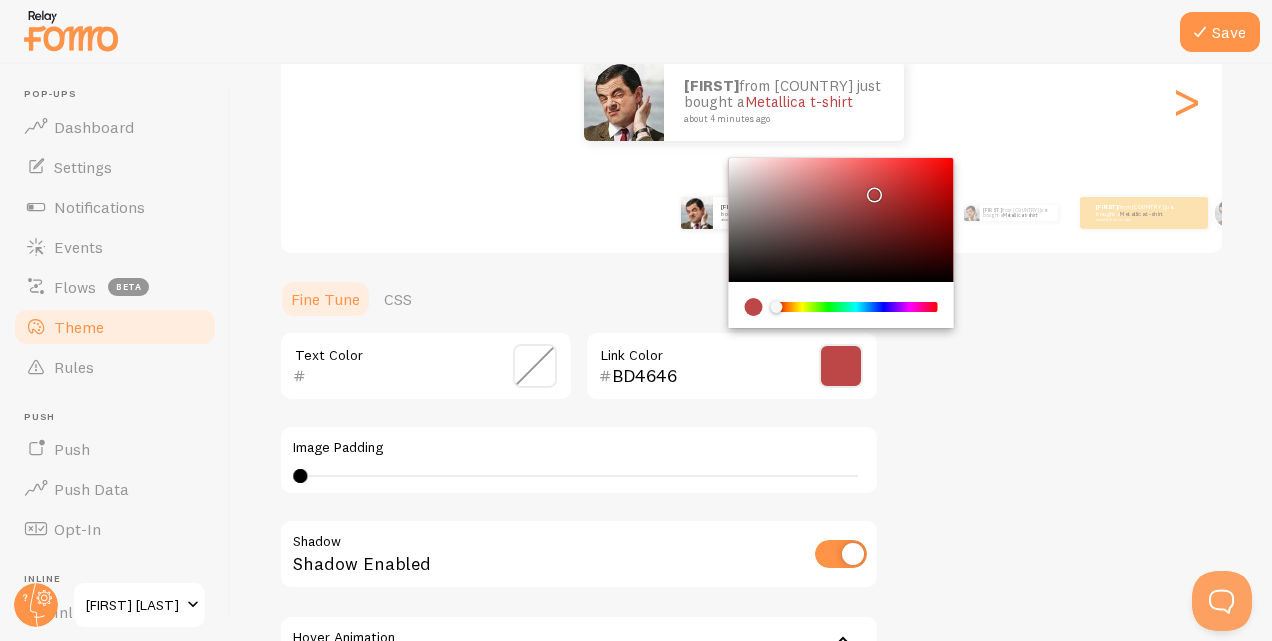 scroll, scrollTop: 300, scrollLeft: 0, axis: vertical 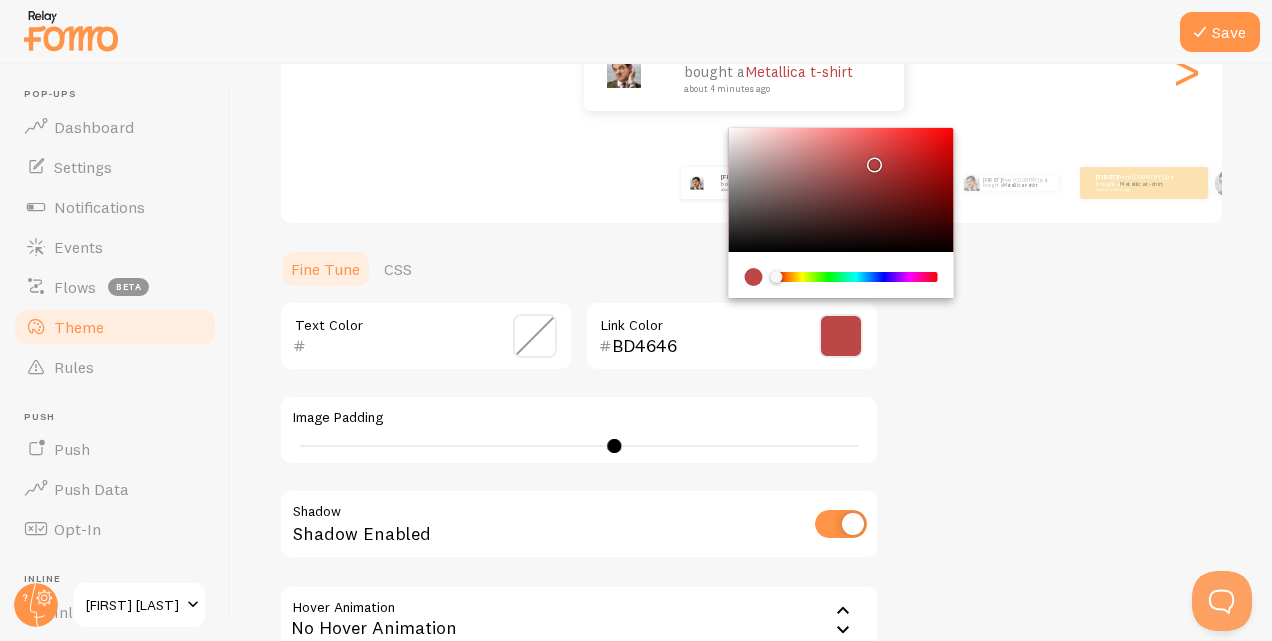 type on "19" 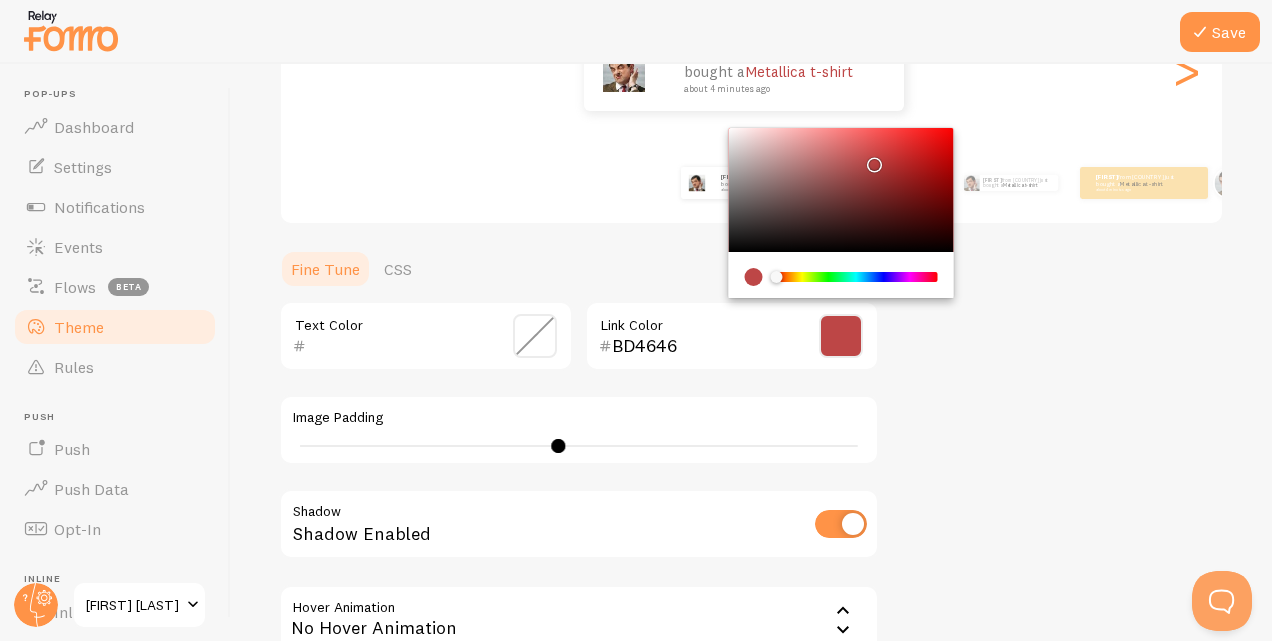 drag, startPoint x: 305, startPoint y: 446, endPoint x: 558, endPoint y: 442, distance: 253.03162 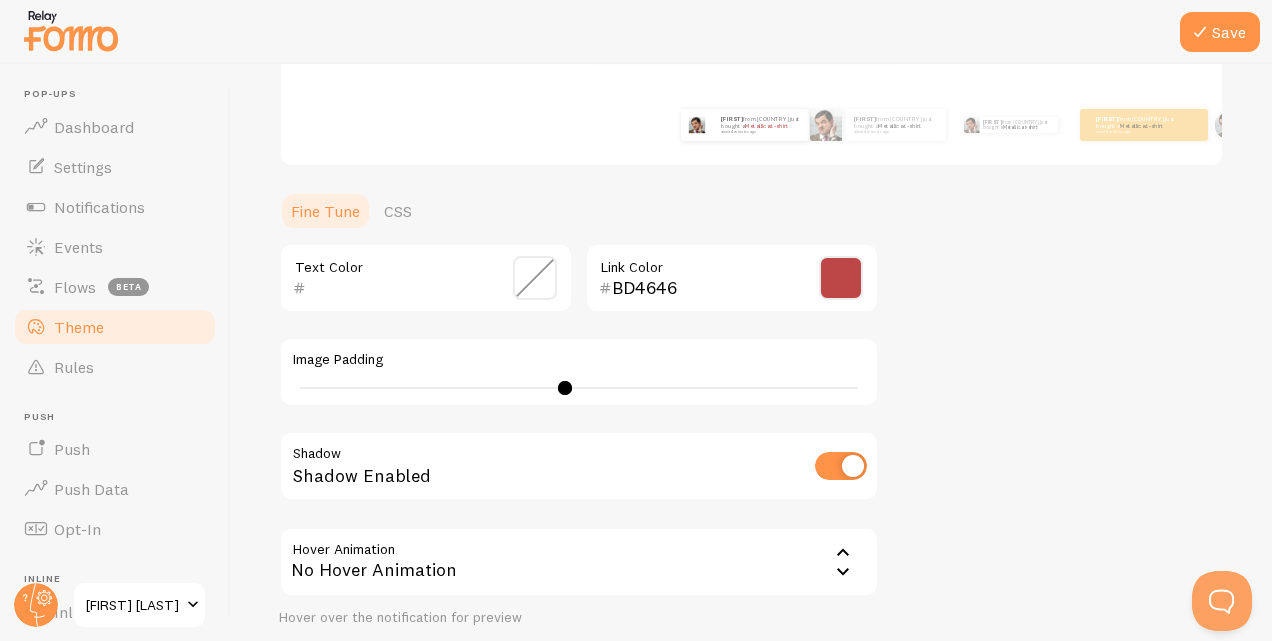 scroll, scrollTop: 500, scrollLeft: 0, axis: vertical 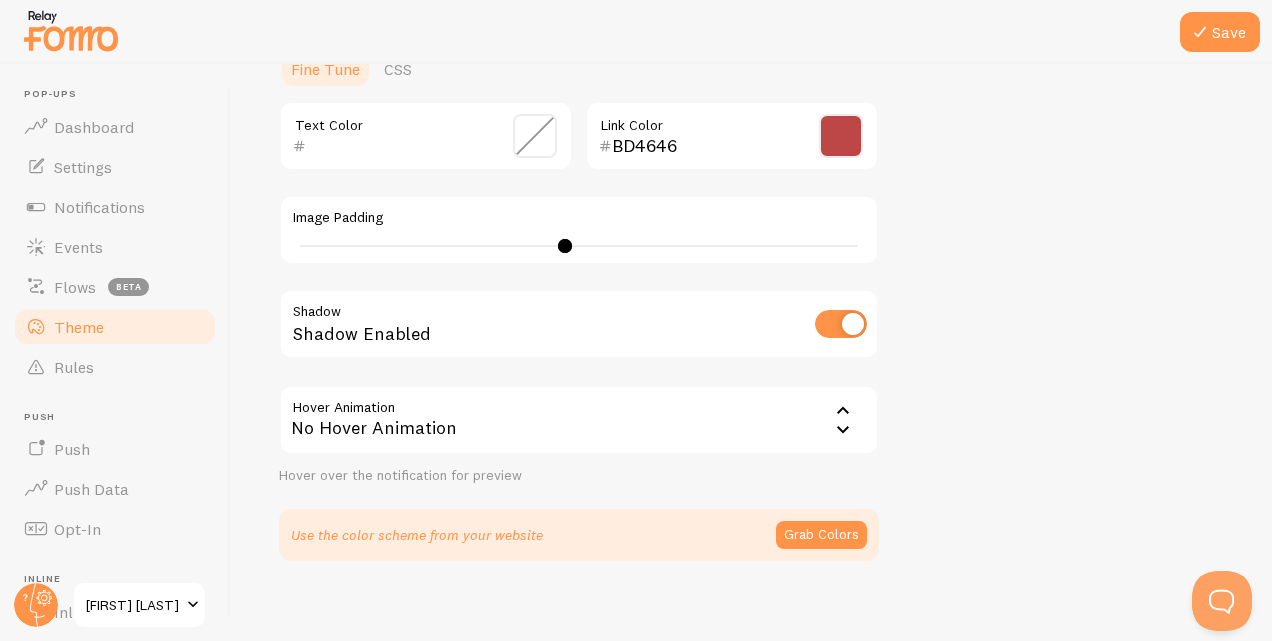 click on "No Hover Animation" at bounding box center [579, 420] 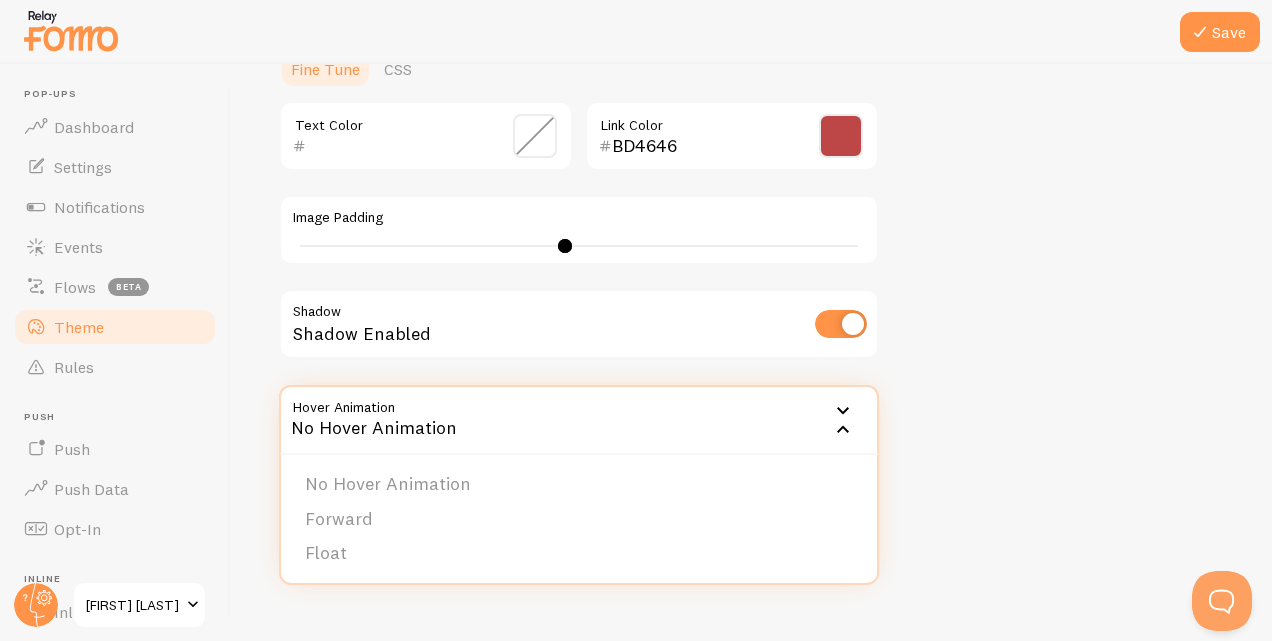 click on "No Hover Animation" at bounding box center (579, 420) 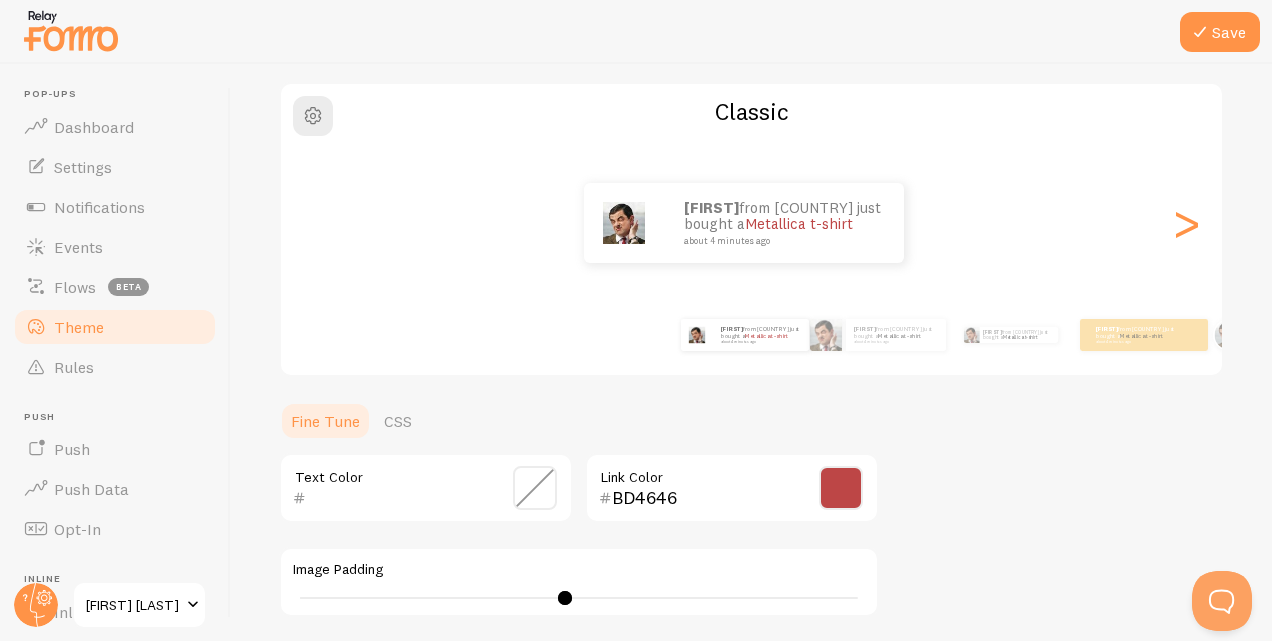 scroll, scrollTop: 100, scrollLeft: 0, axis: vertical 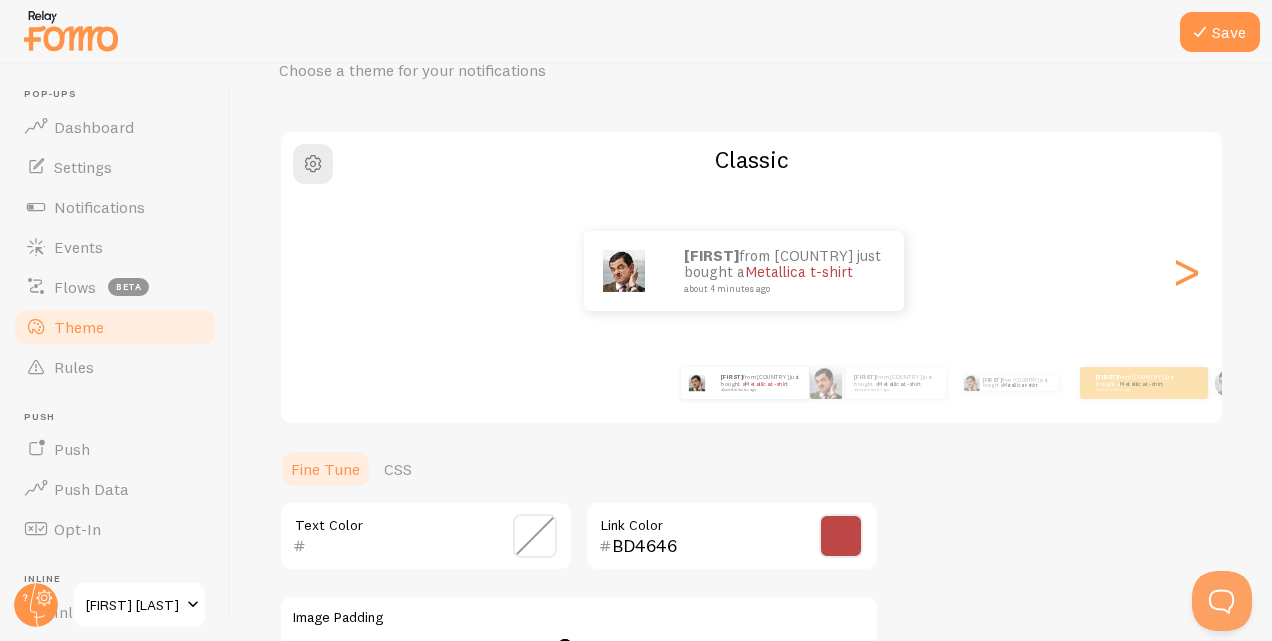 click at bounding box center [535, 536] 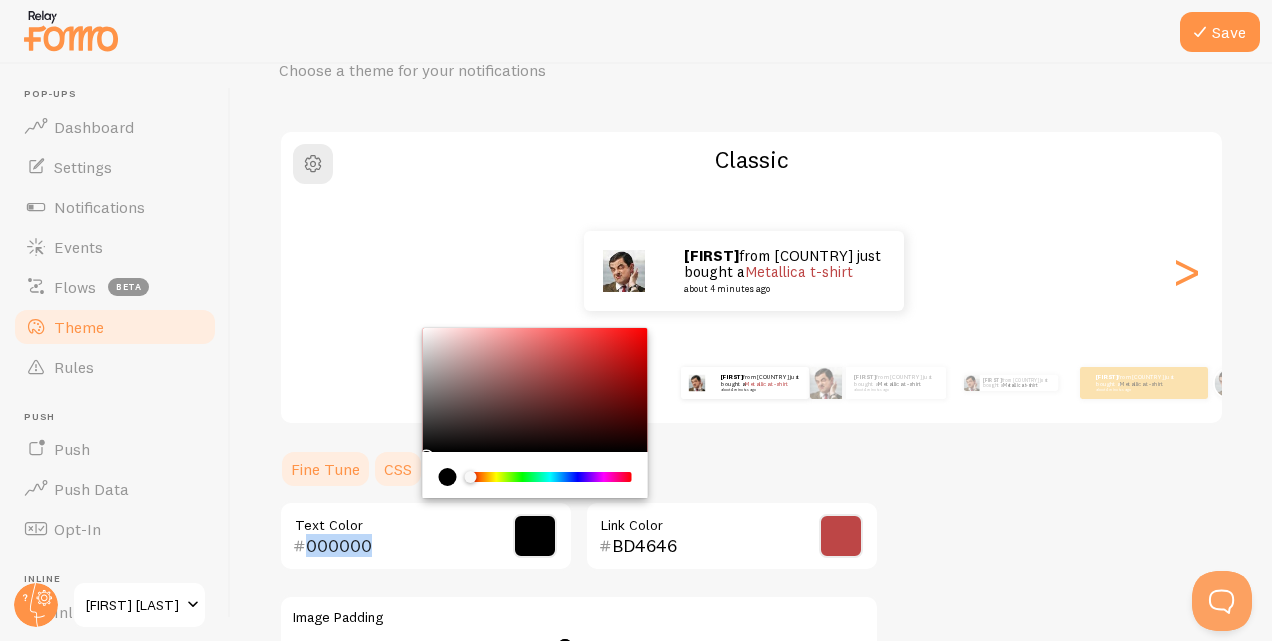 drag, startPoint x: 430, startPoint y: 436, endPoint x: 403, endPoint y: 461, distance: 36.796738 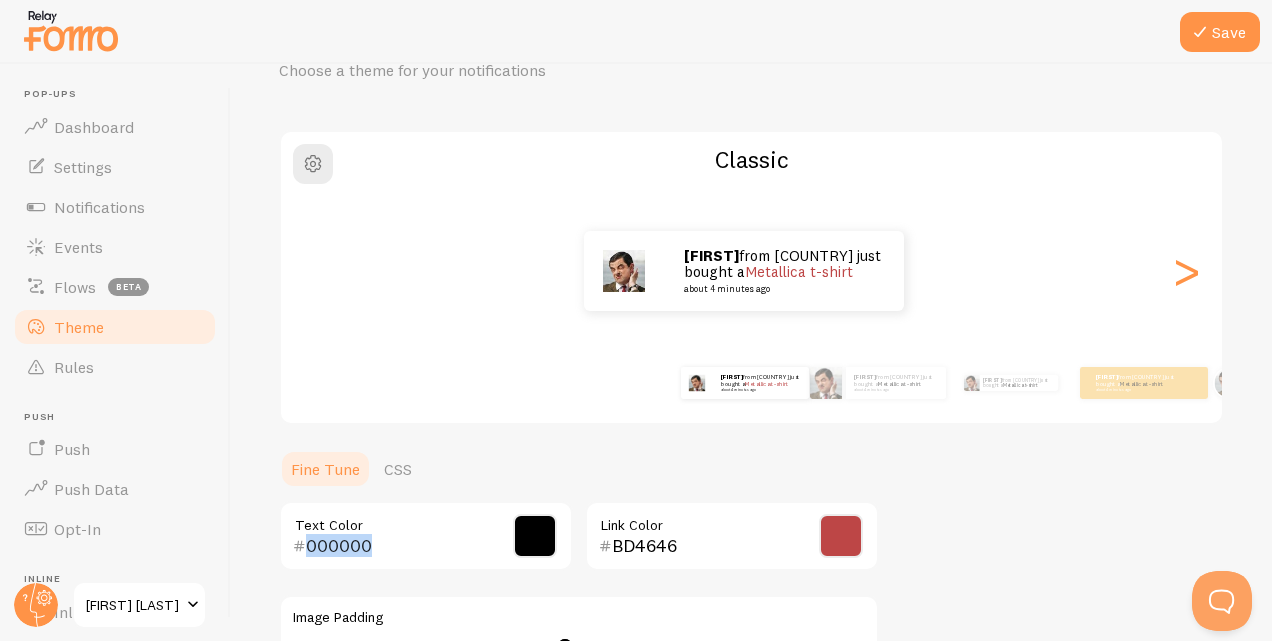 click at bounding box center [535, 536] 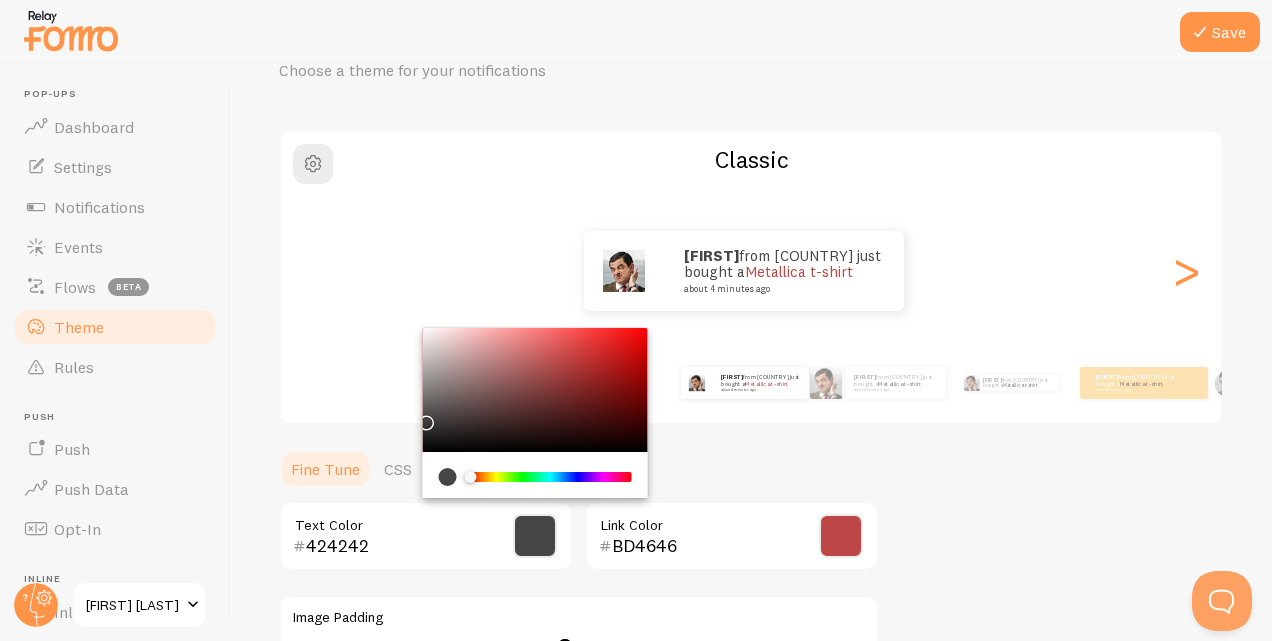 type on "464646" 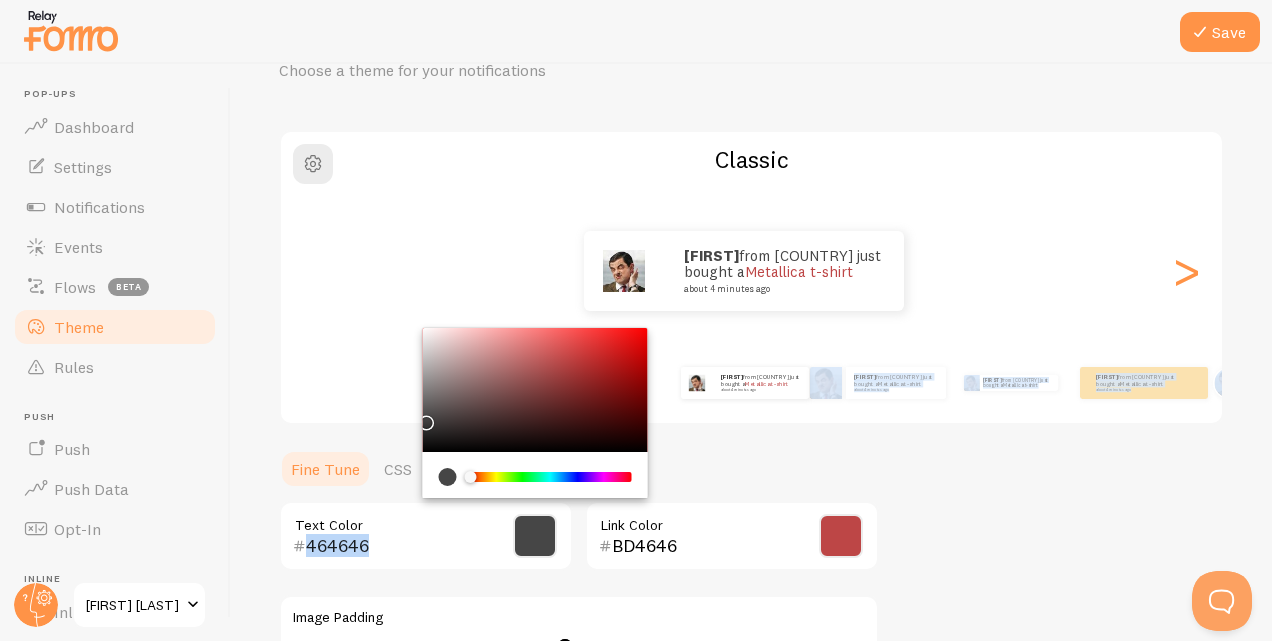 drag, startPoint x: 427, startPoint y: 439, endPoint x: 420, endPoint y: 418, distance: 22.135944 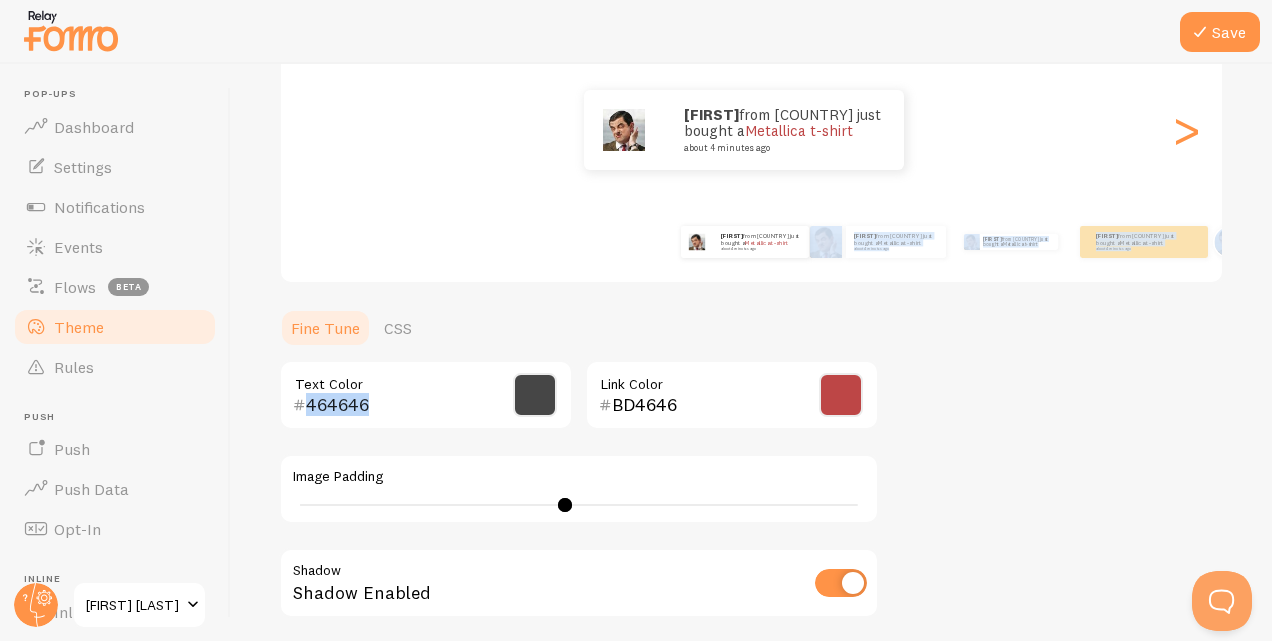 scroll, scrollTop: 300, scrollLeft: 0, axis: vertical 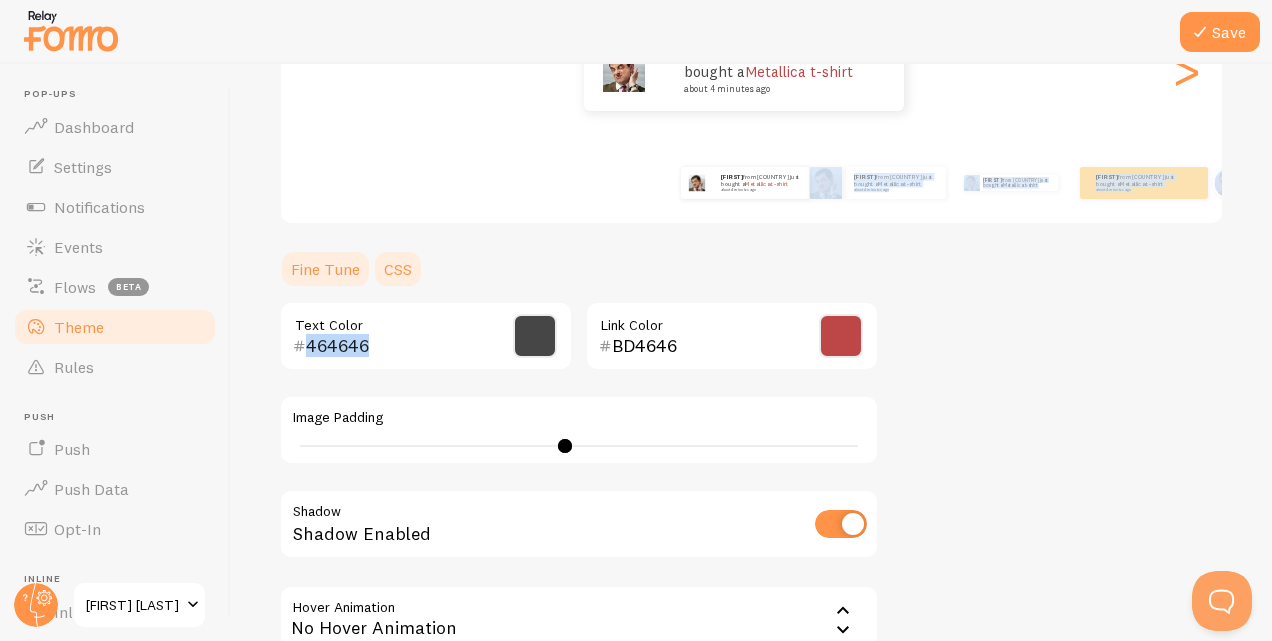 click on "CSS" at bounding box center (398, 269) 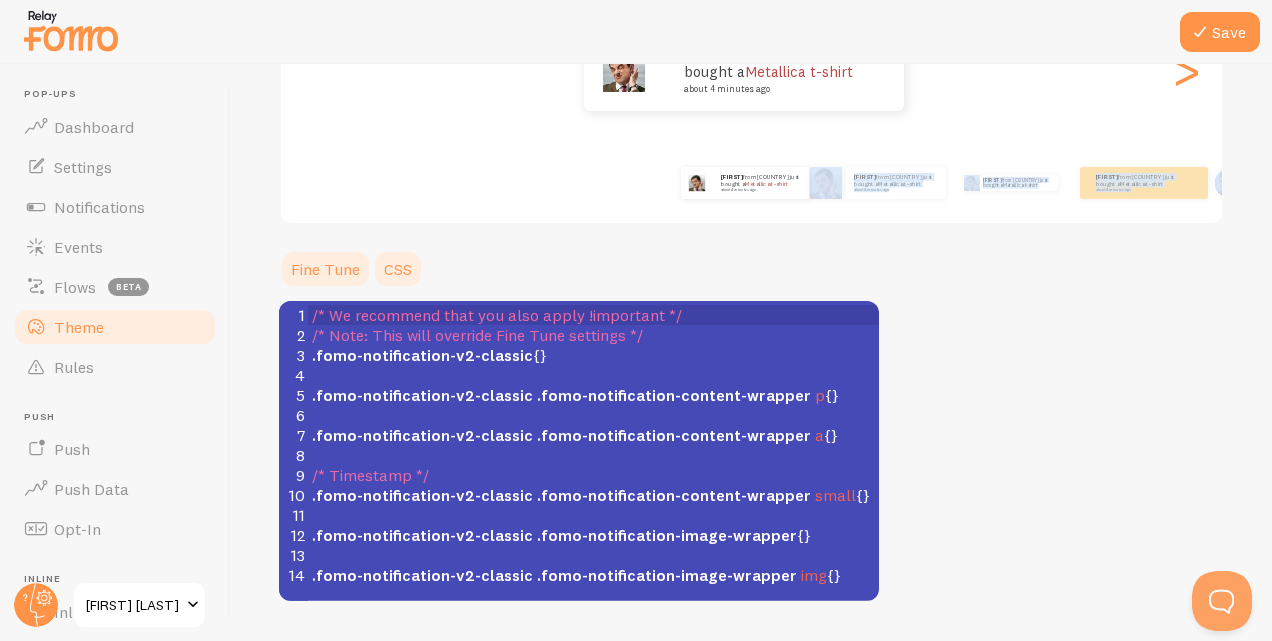 click on "Fine Tune" at bounding box center (325, 269) 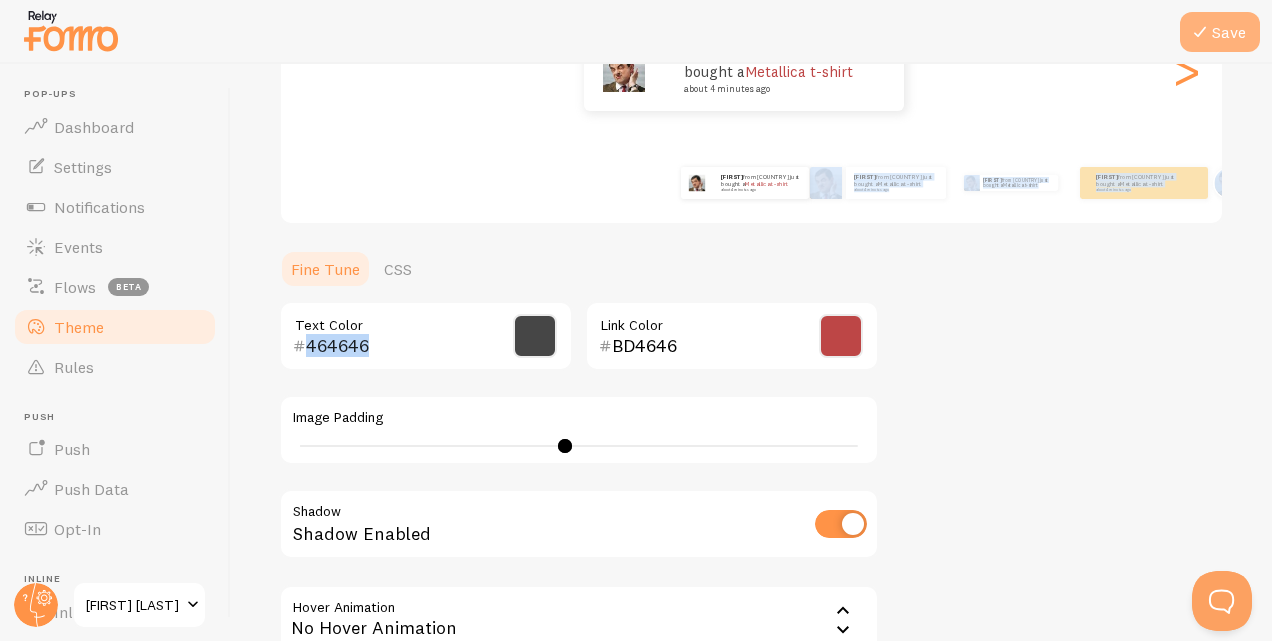 click at bounding box center [1200, 32] 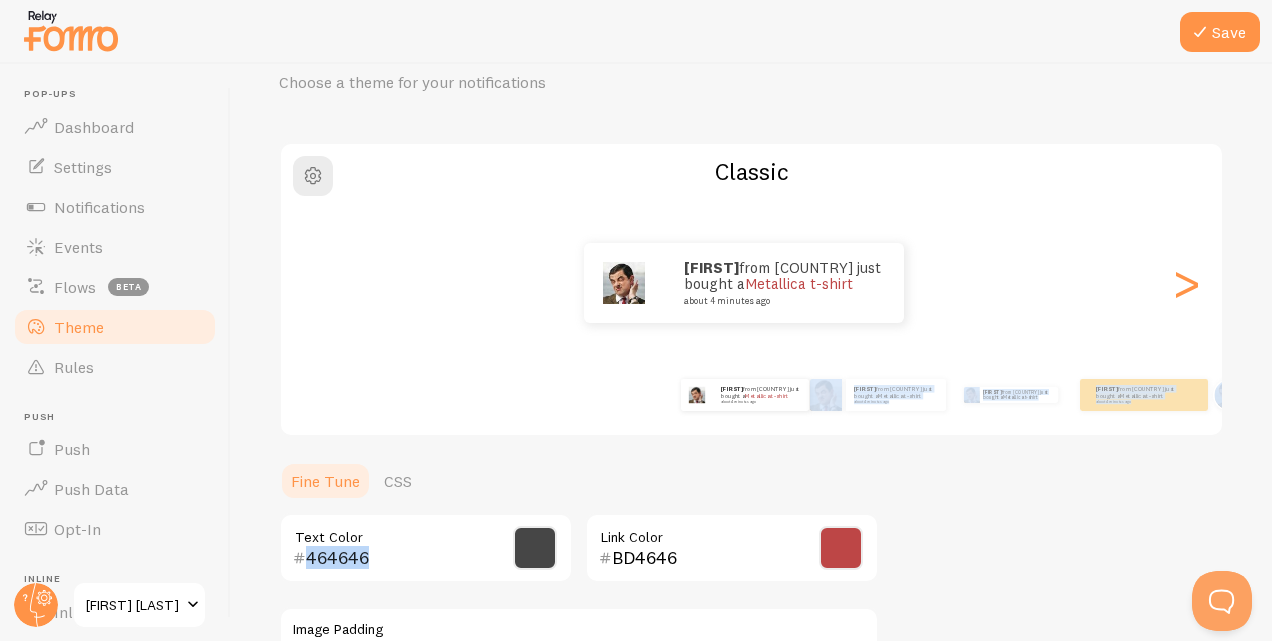 scroll, scrollTop: 0, scrollLeft: 0, axis: both 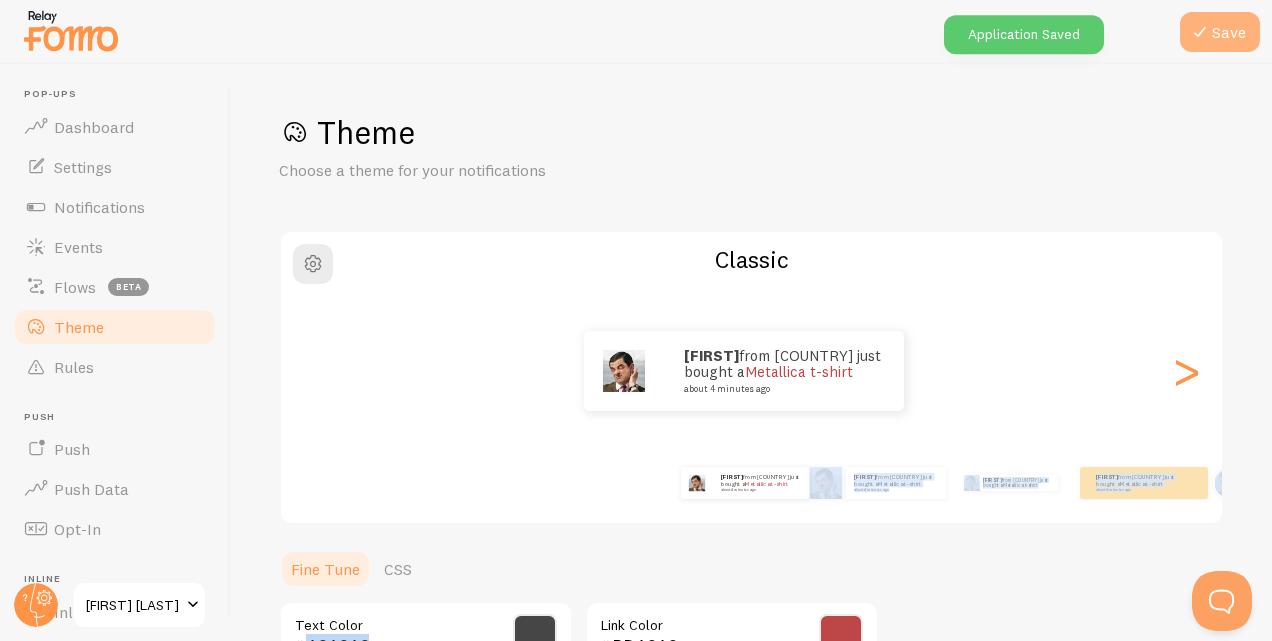 click at bounding box center [1200, 32] 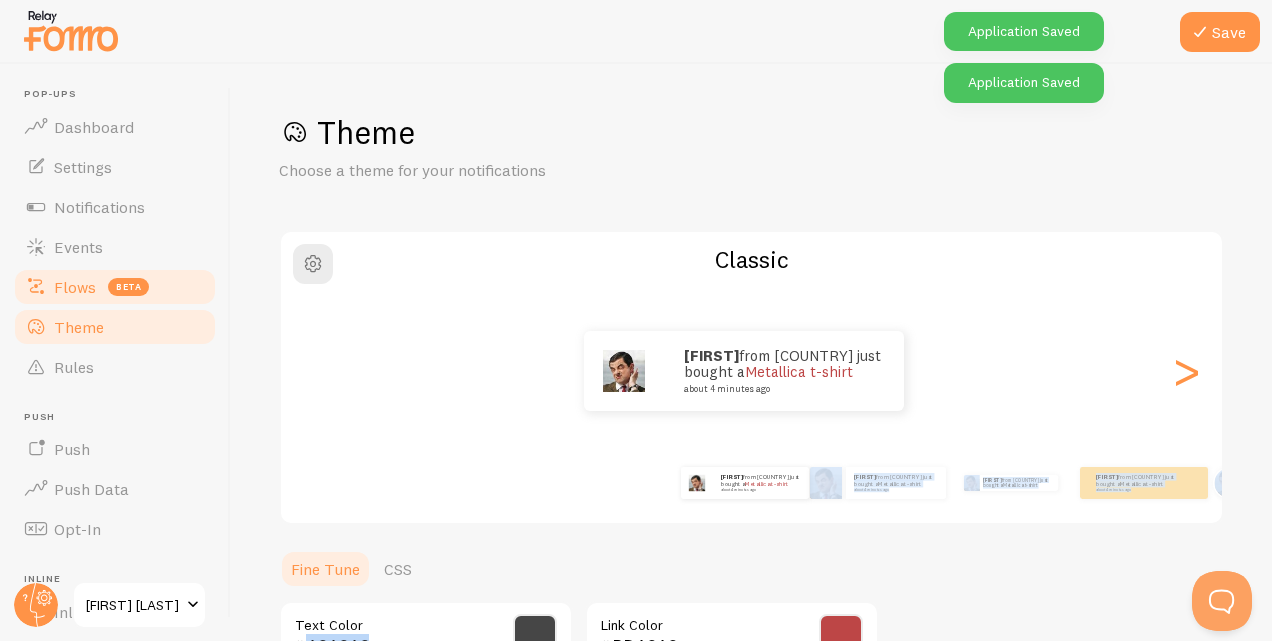 click on "Flows" at bounding box center [75, 287] 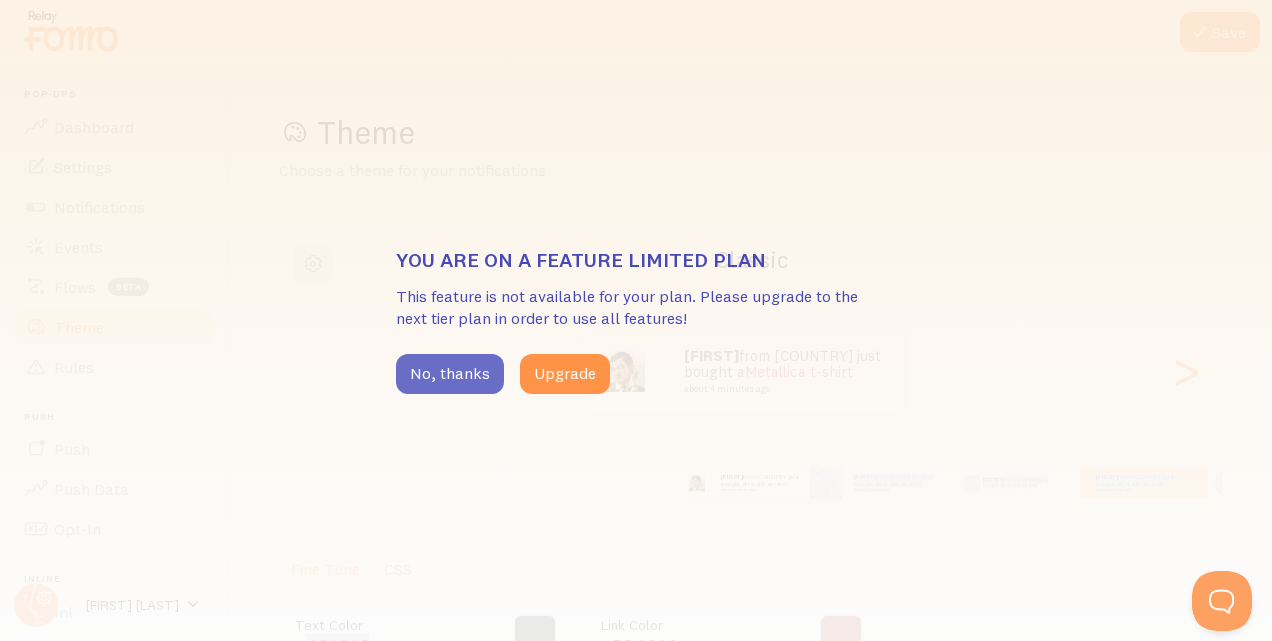 click on "No, thanks" at bounding box center [450, 374] 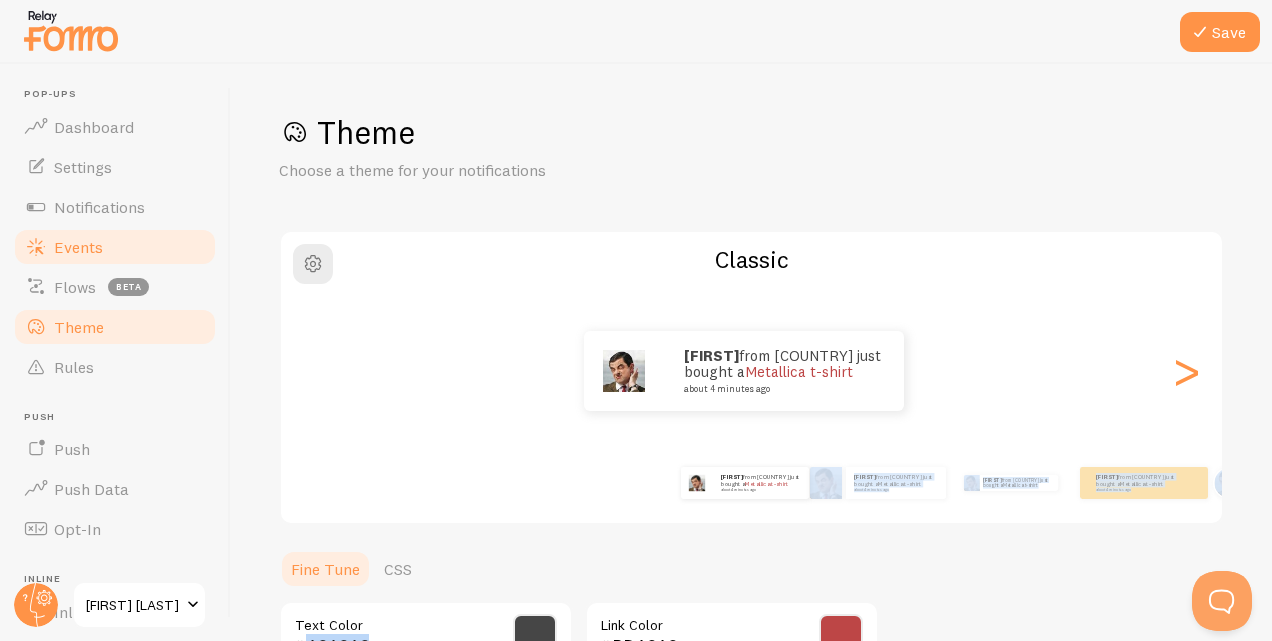 click on "Events" at bounding box center [78, 247] 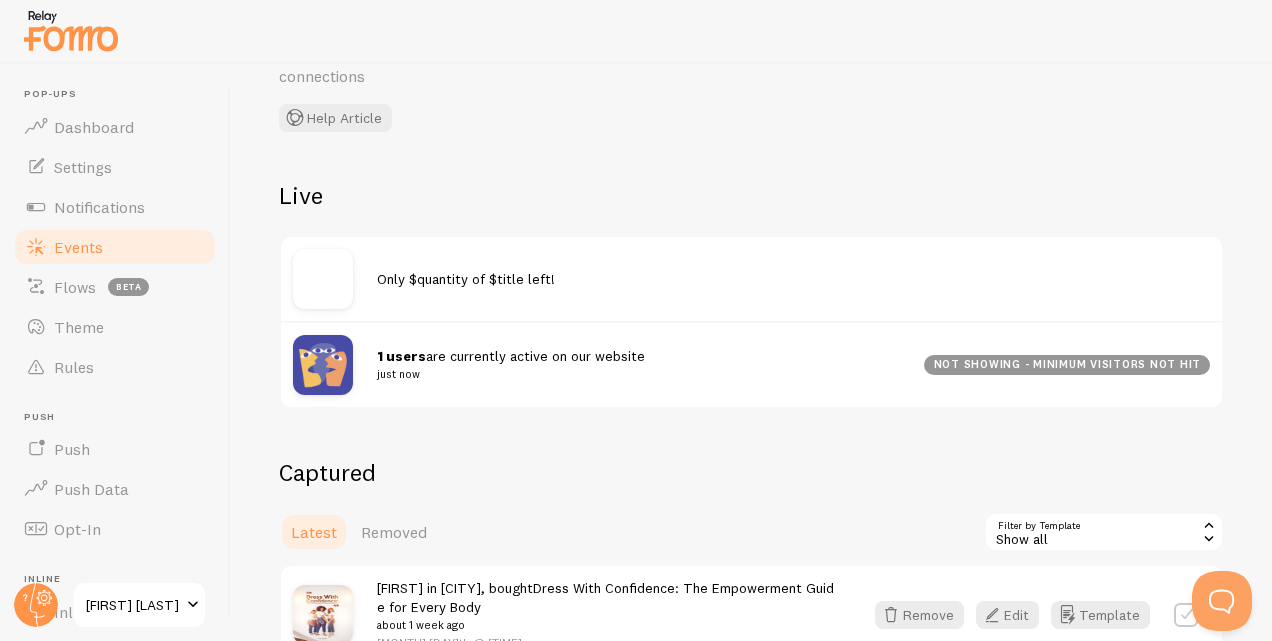 scroll, scrollTop: 243, scrollLeft: 0, axis: vertical 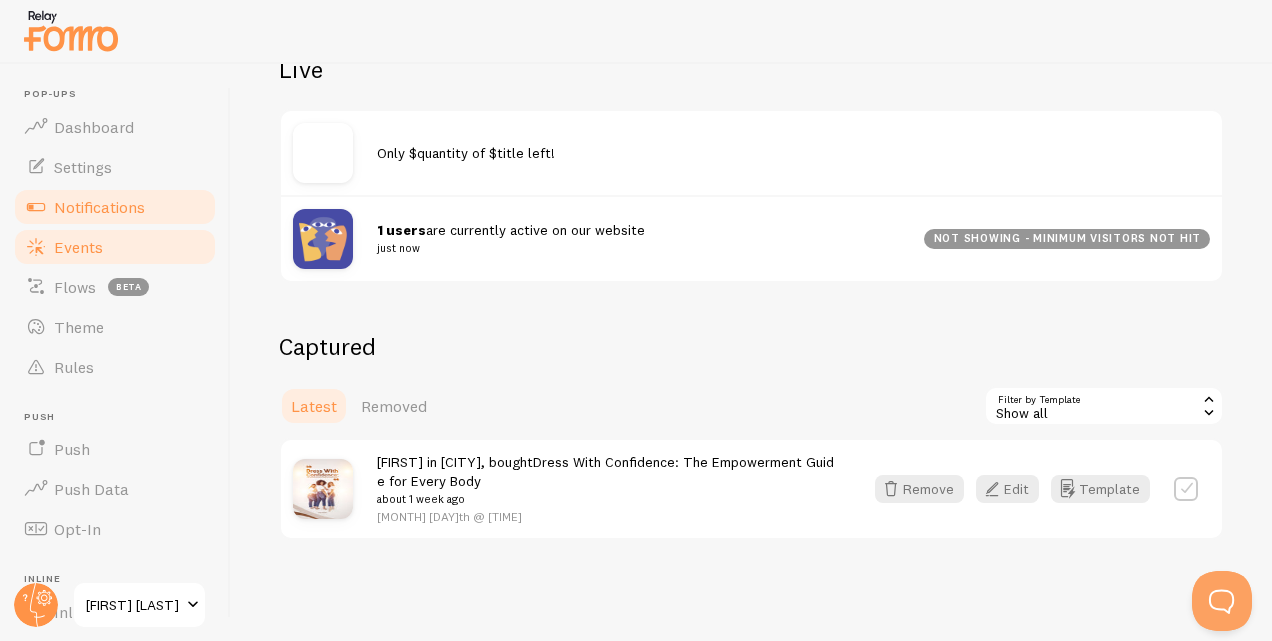 click on "Notifications" at bounding box center (99, 207) 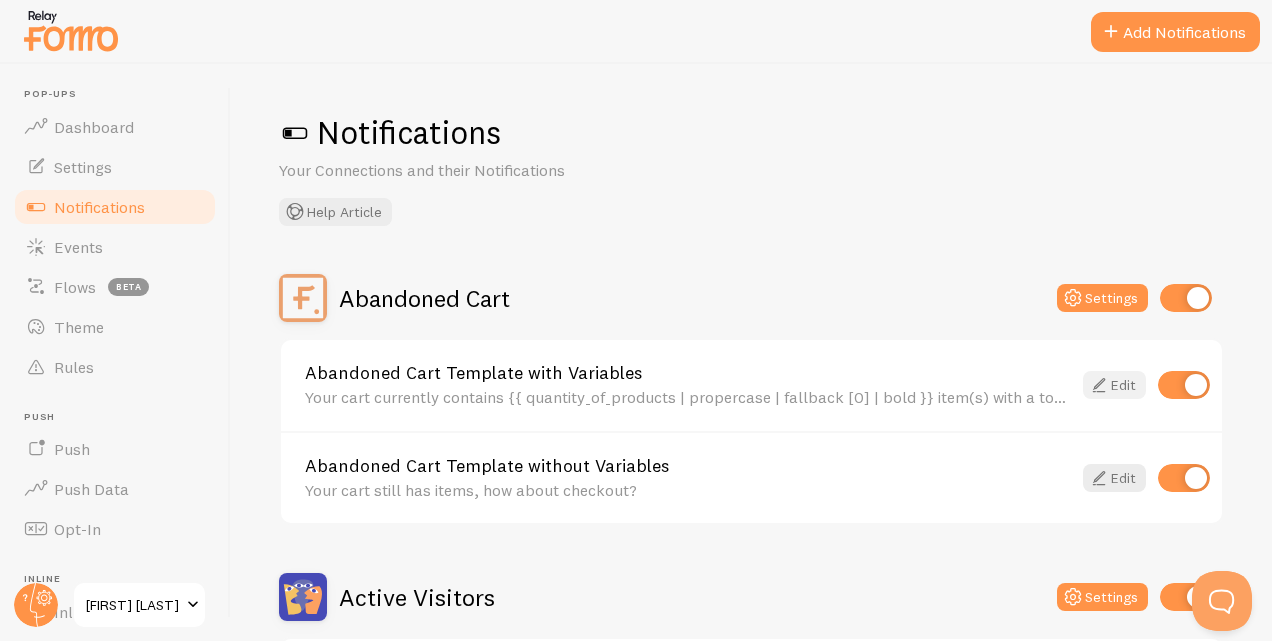 click at bounding box center [1099, 385] 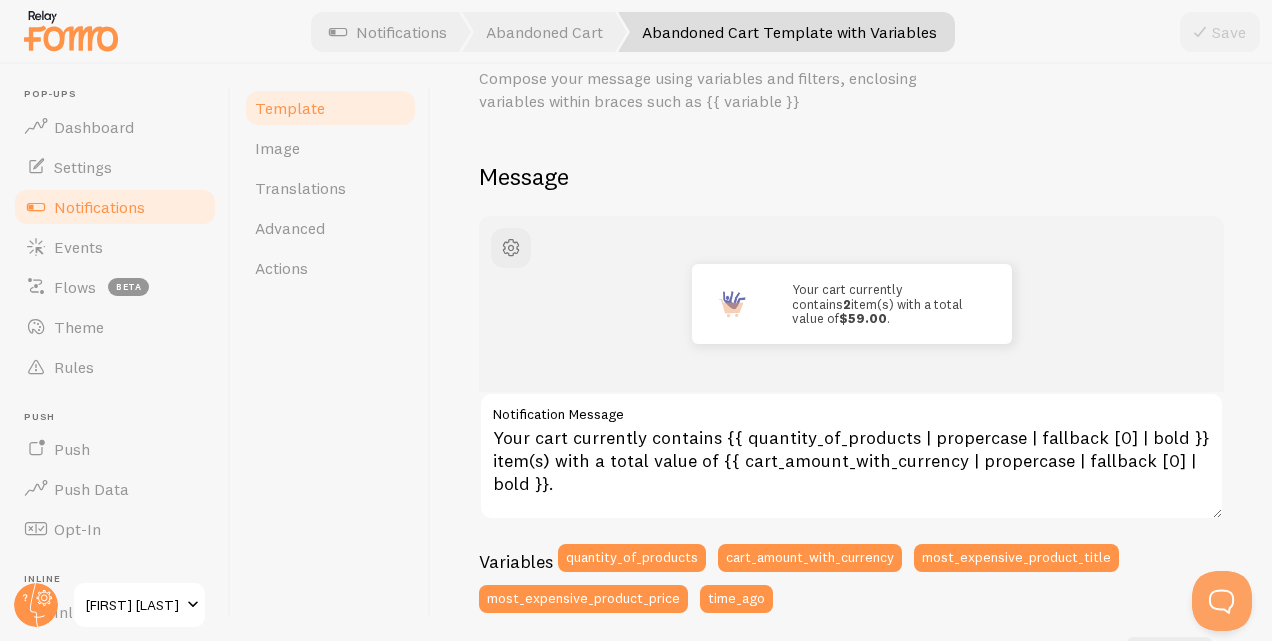 scroll, scrollTop: 0, scrollLeft: 0, axis: both 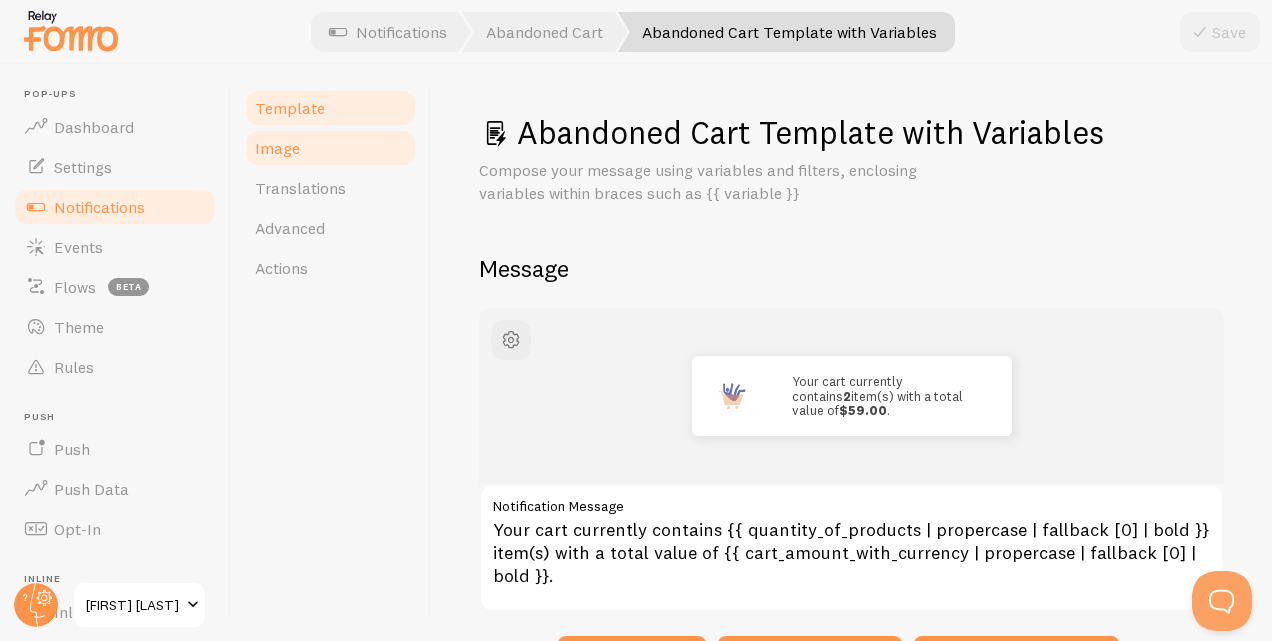 click on "Image" at bounding box center (330, 148) 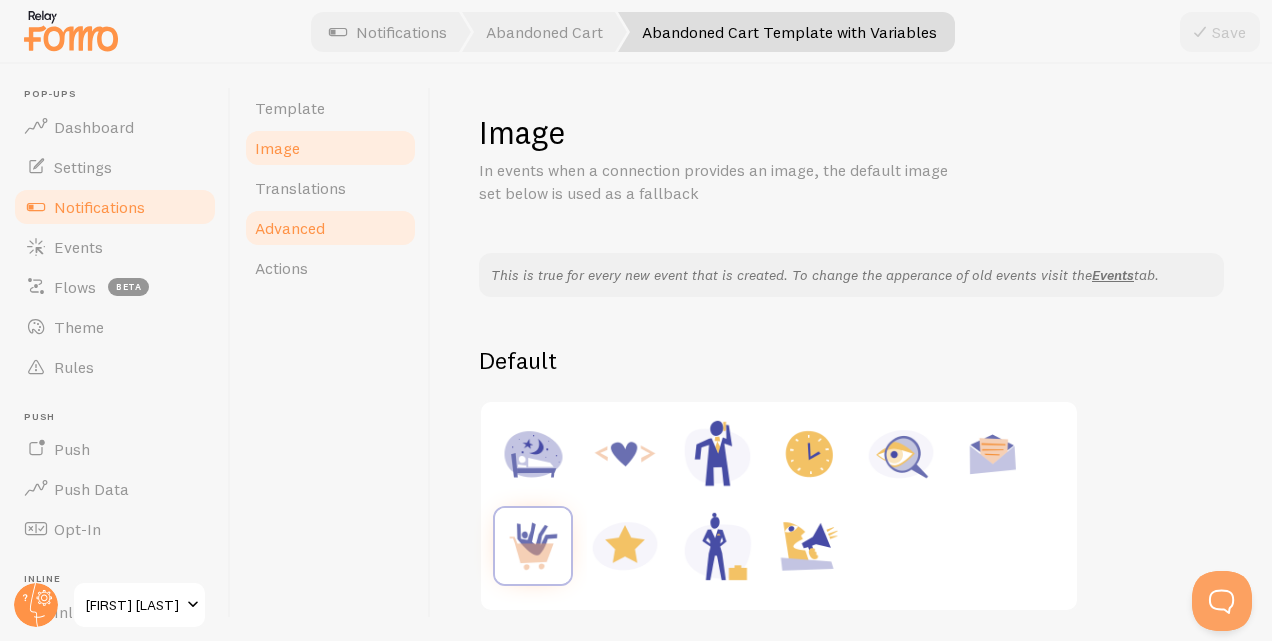 click on "Advanced" at bounding box center (290, 228) 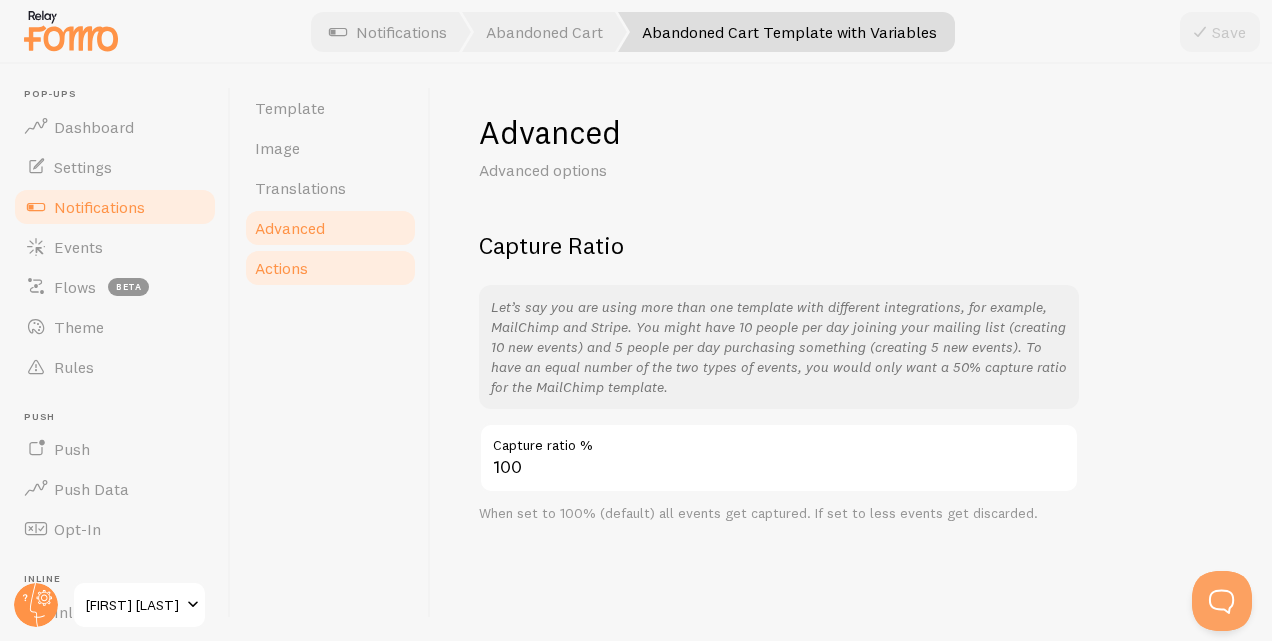 click on "Actions" at bounding box center [281, 268] 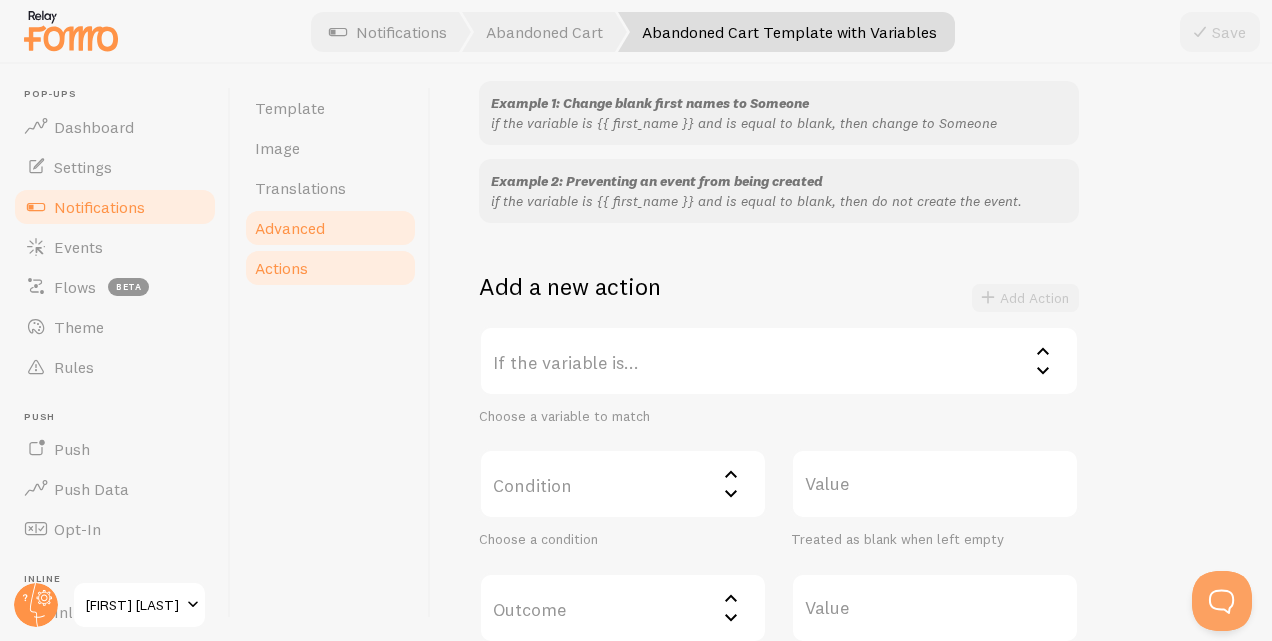 scroll, scrollTop: 98, scrollLeft: 0, axis: vertical 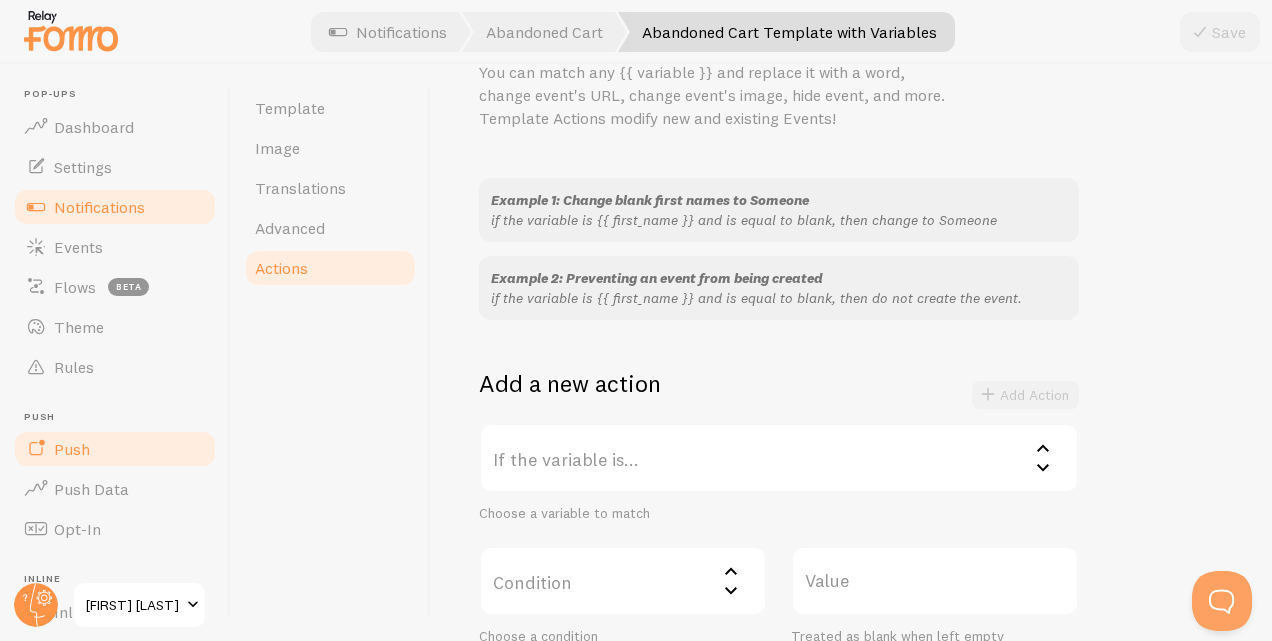 click on "Push" at bounding box center (115, 449) 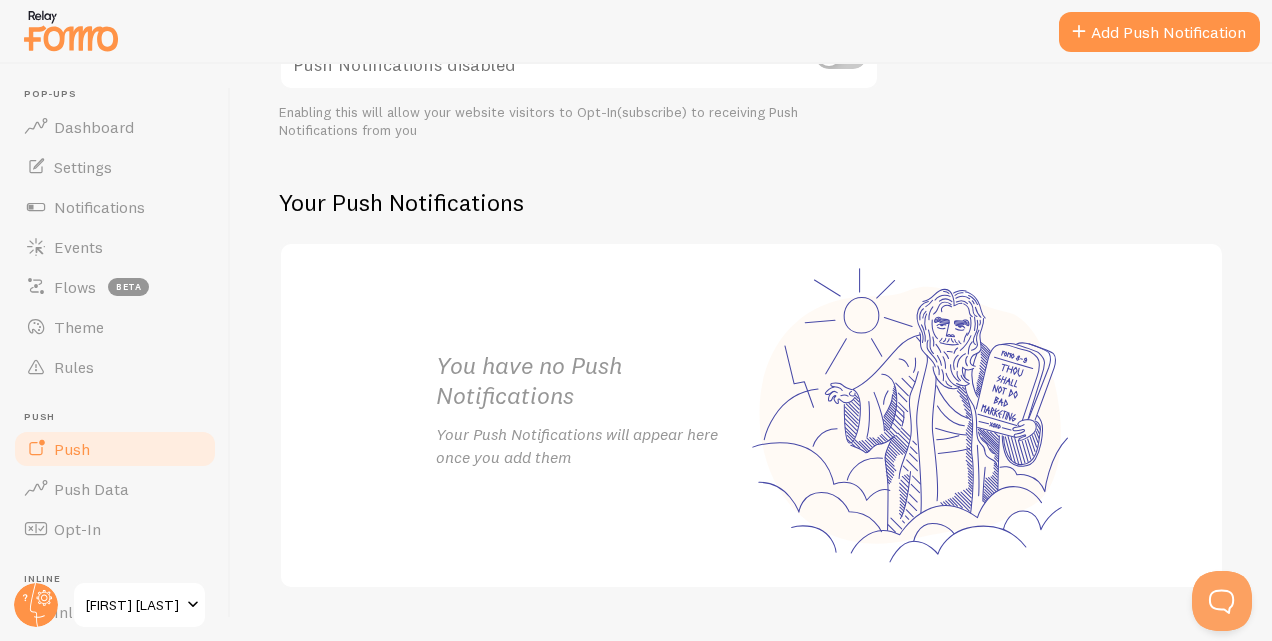 scroll, scrollTop: 343, scrollLeft: 0, axis: vertical 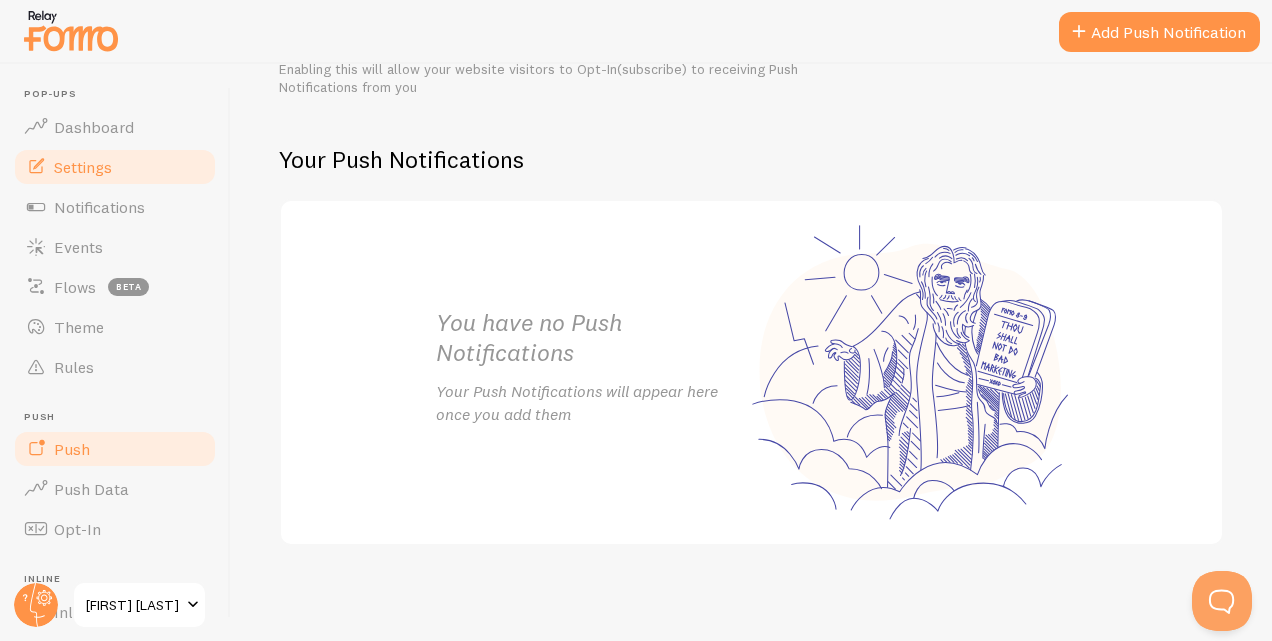 click on "Settings" at bounding box center (83, 167) 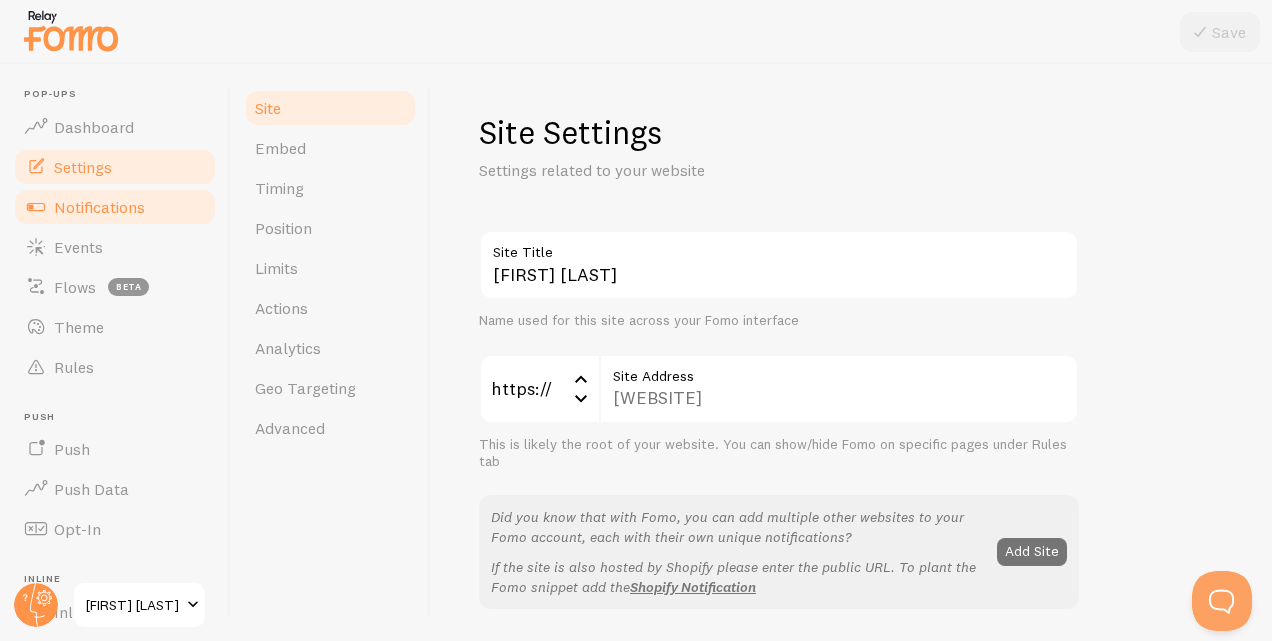 click on "Notifications" at bounding box center (99, 207) 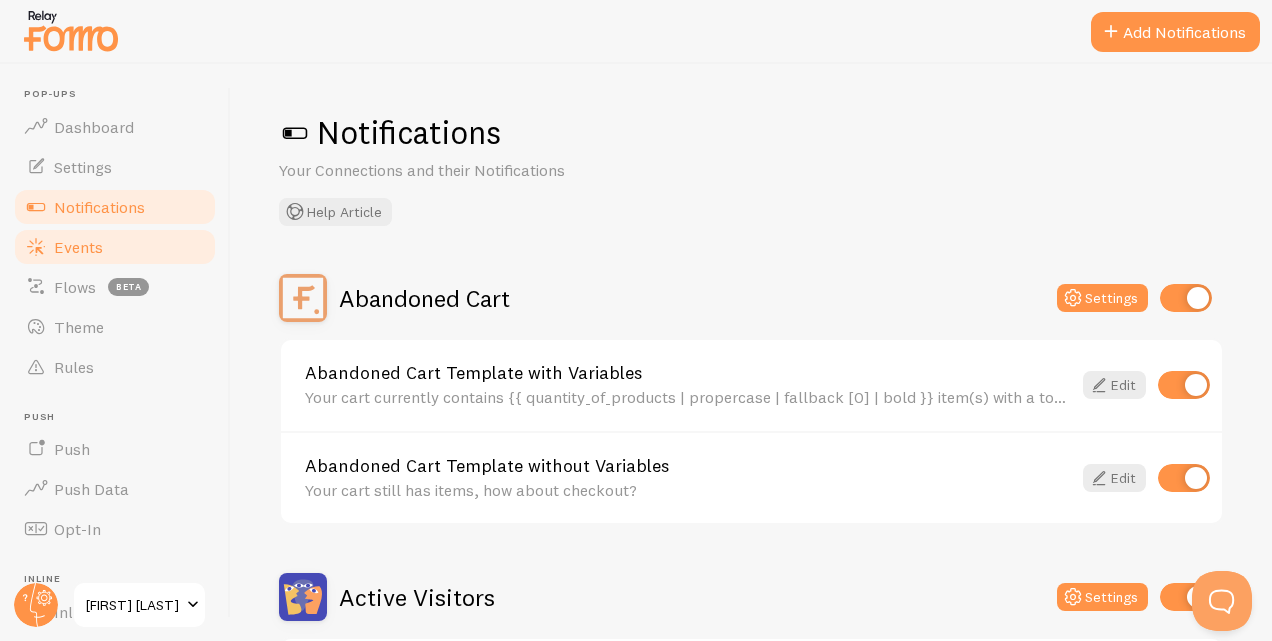 click on "Events" at bounding box center (78, 247) 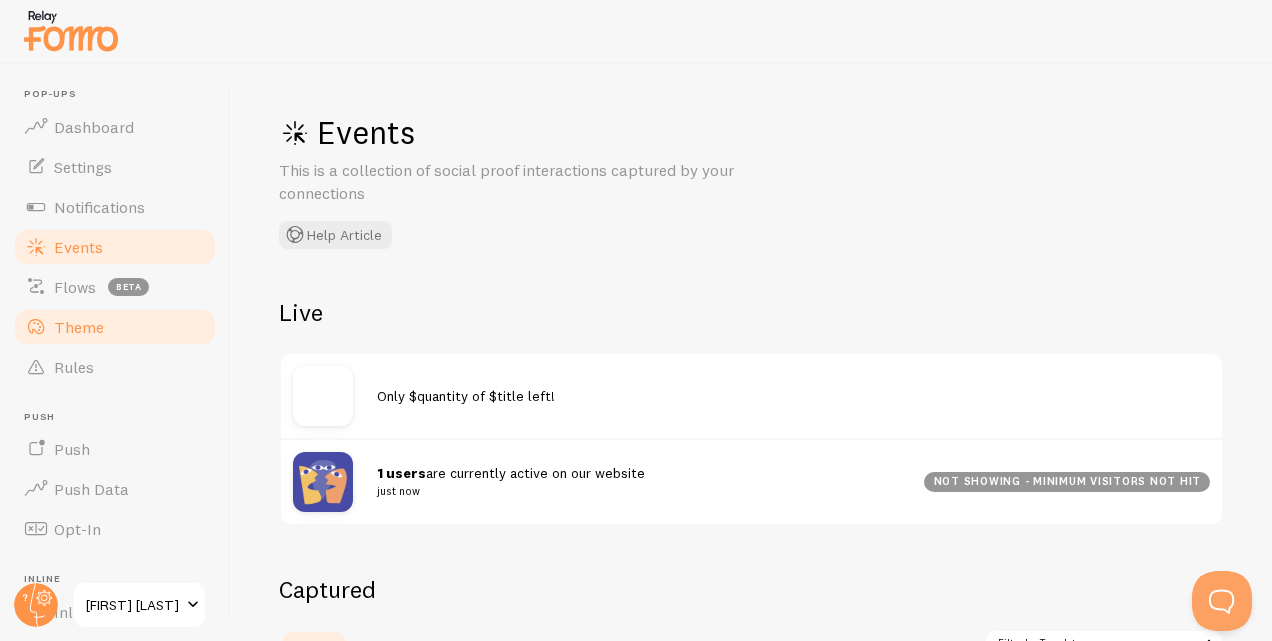 click on "Theme" at bounding box center [79, 327] 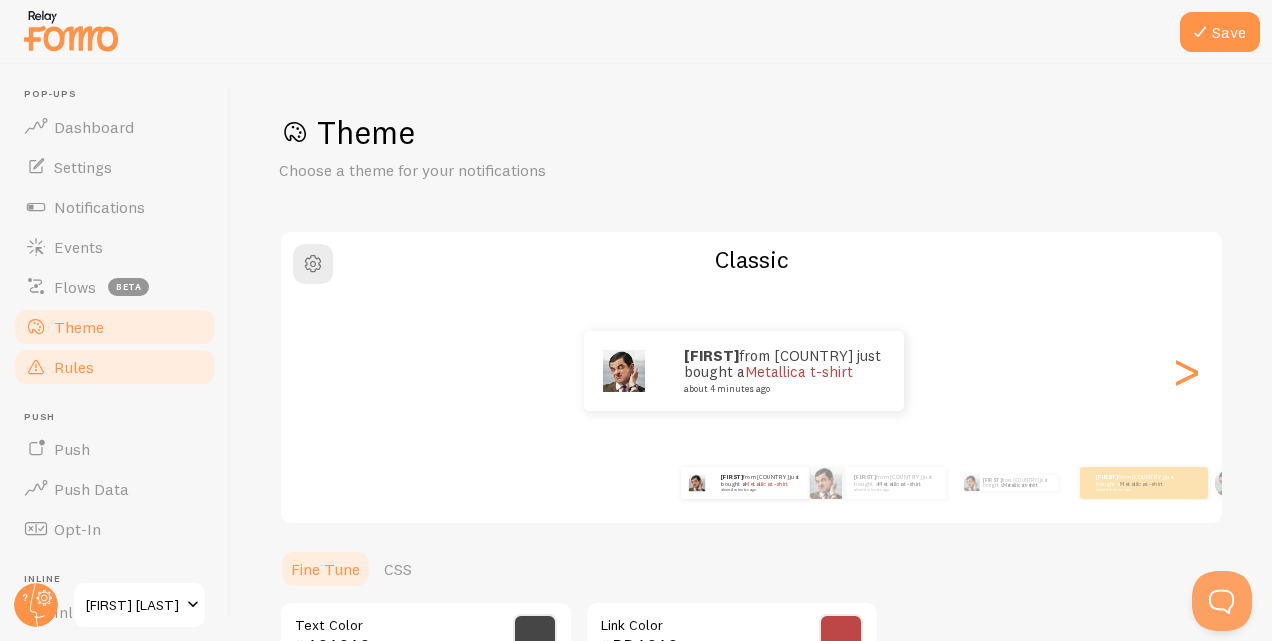 click on "Rules" at bounding box center [74, 367] 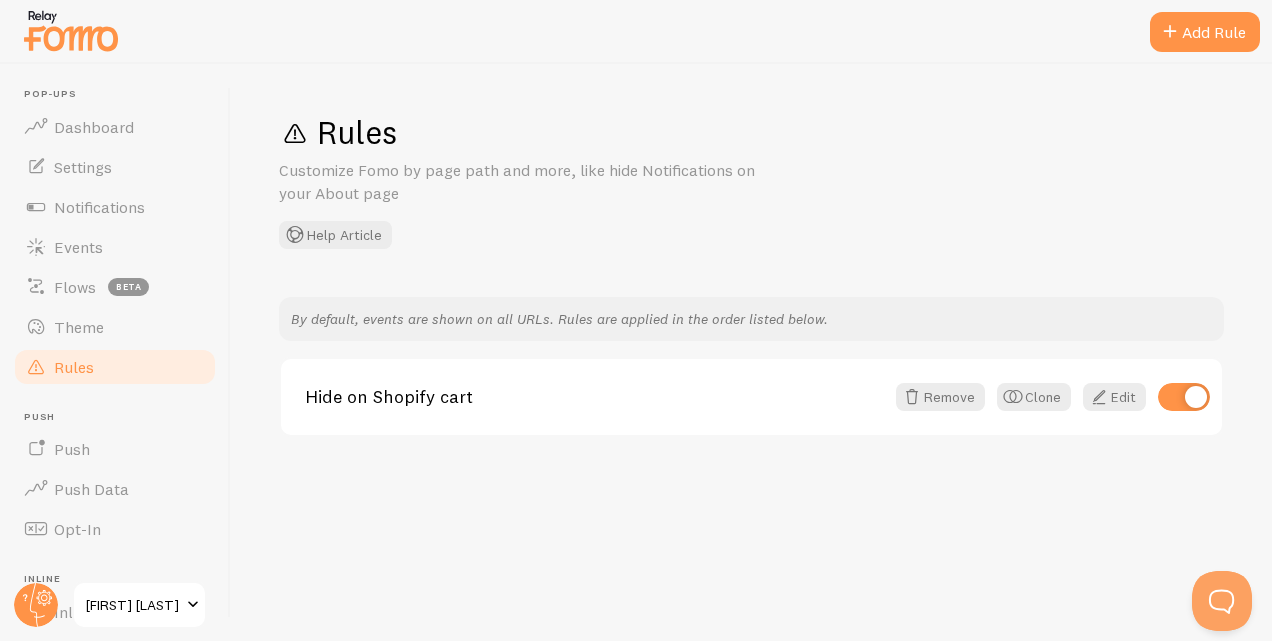click on "Pop-ups" at bounding box center [121, 94] 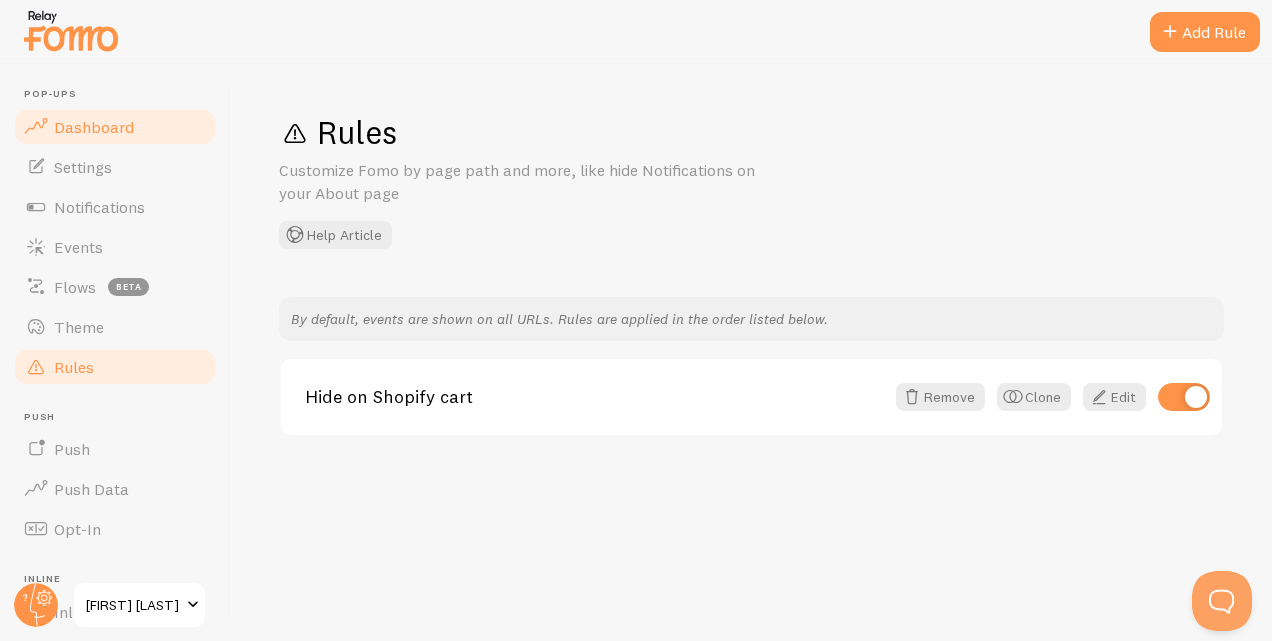 click on "Dashboard" at bounding box center (94, 127) 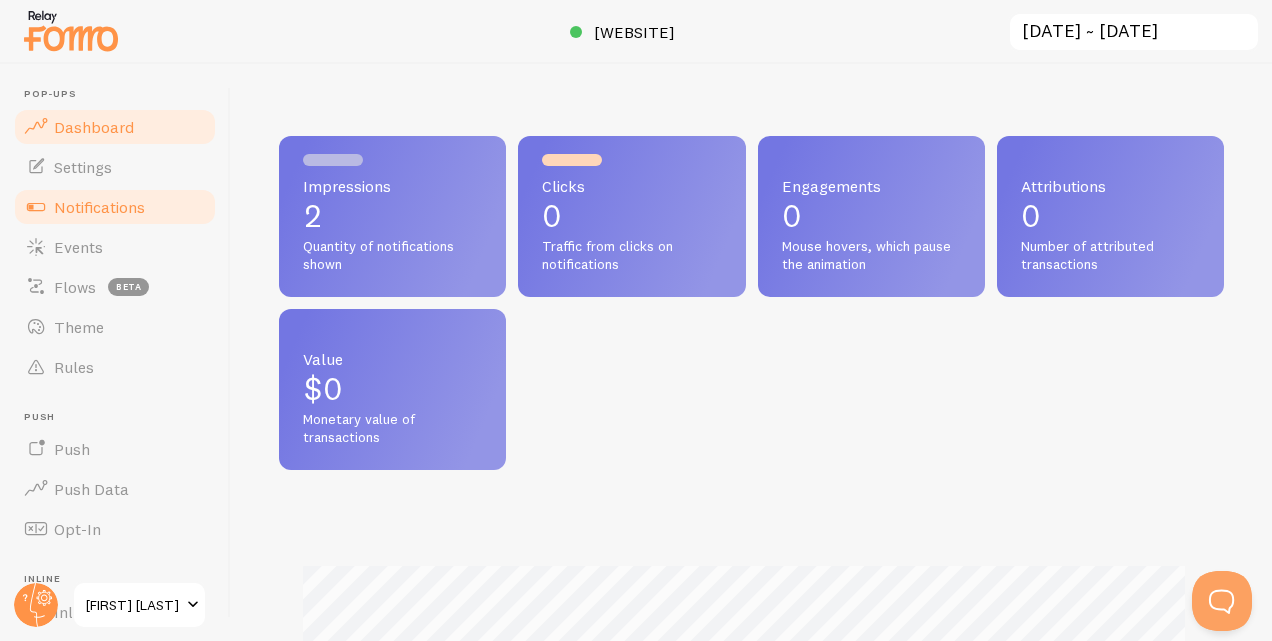 scroll, scrollTop: 999474, scrollLeft: 999070, axis: both 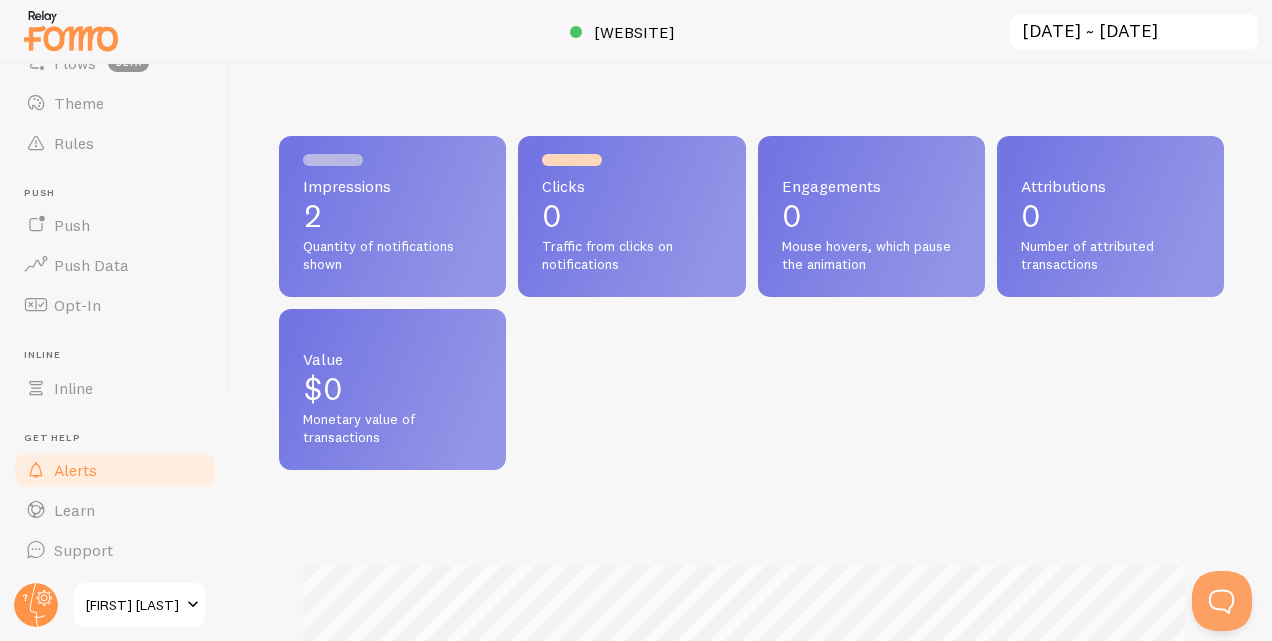 click on "Alerts" at bounding box center [115, 470] 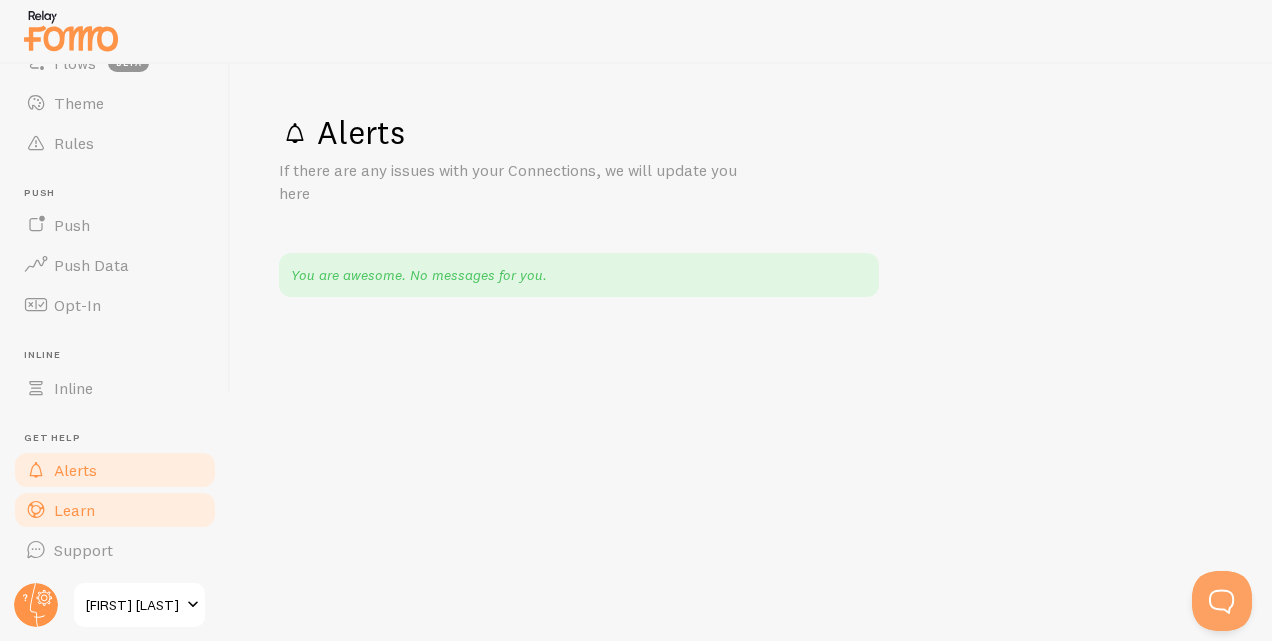 click on "Learn" at bounding box center (115, 510) 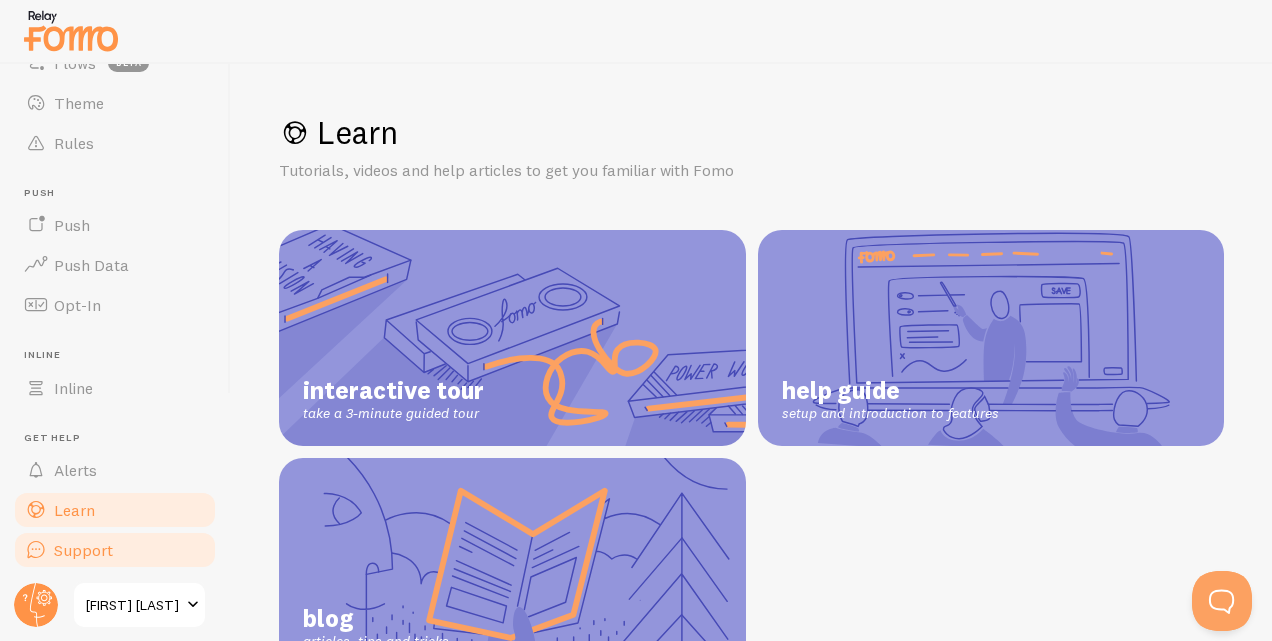 click on "Support" at bounding box center (115, 550) 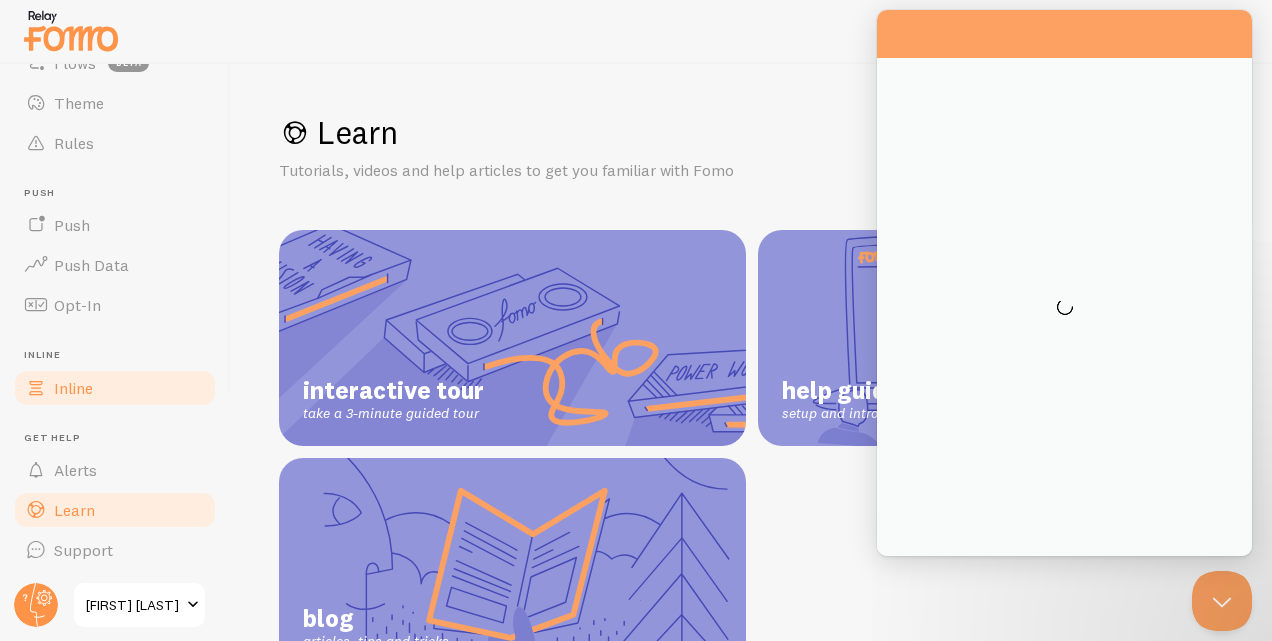 scroll, scrollTop: 0, scrollLeft: 0, axis: both 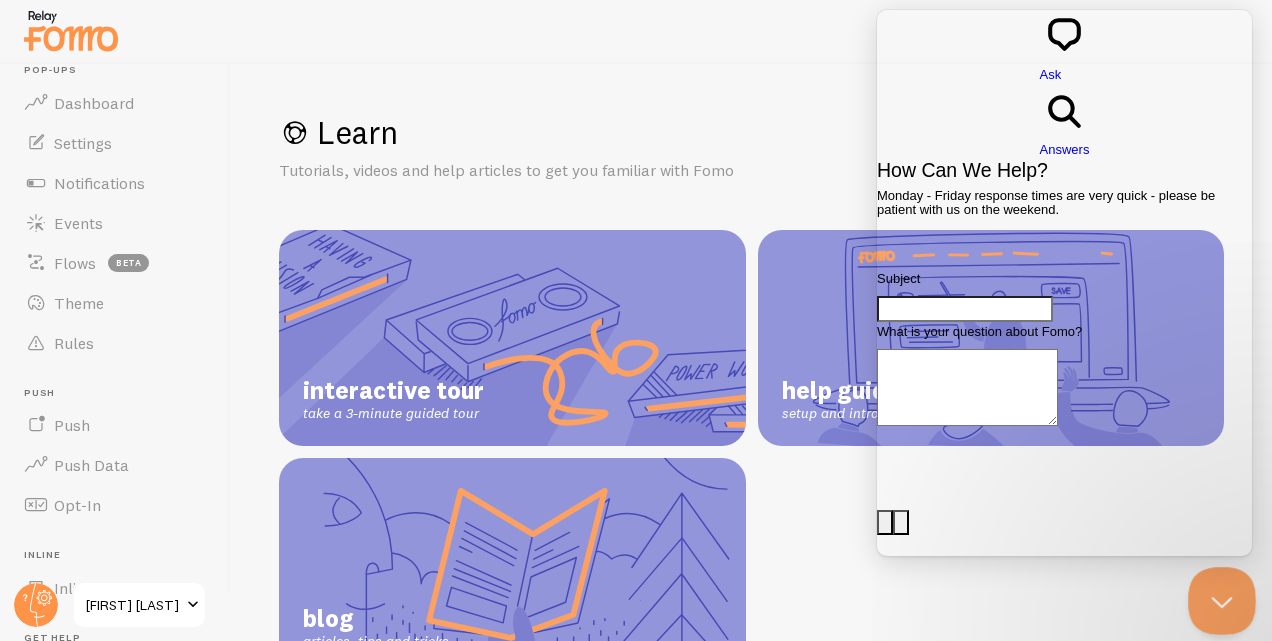 click at bounding box center [1218, 597] 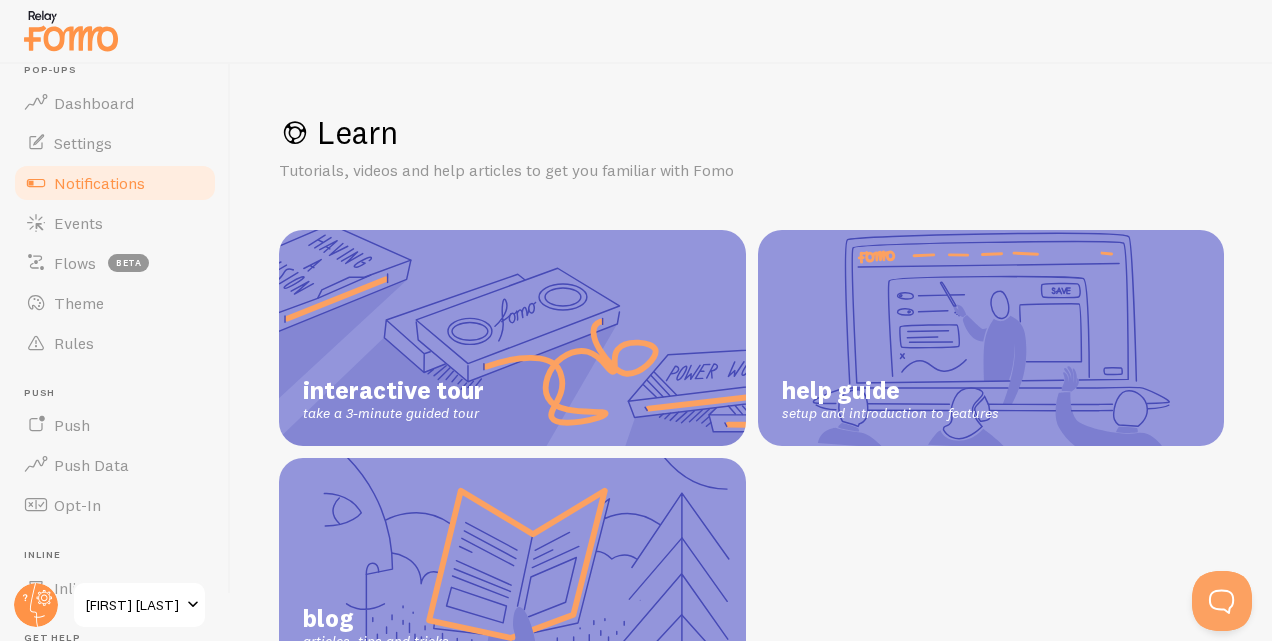 click on "Notifications" at bounding box center (115, 183) 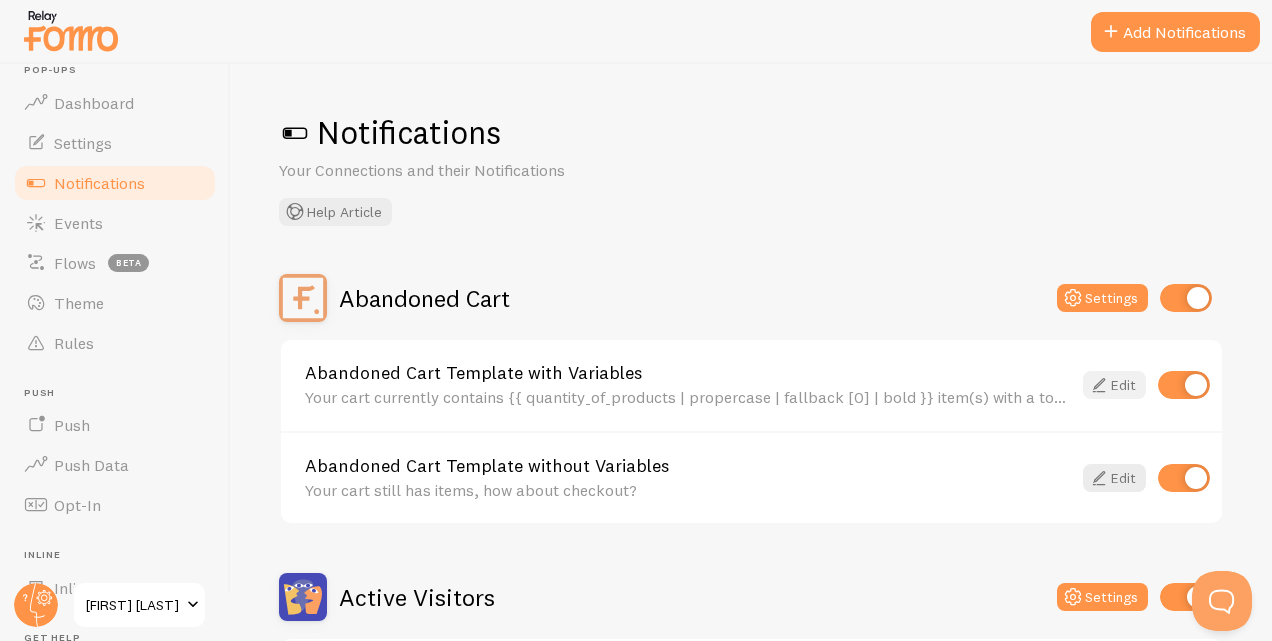 click on "Edit" at bounding box center (1114, 385) 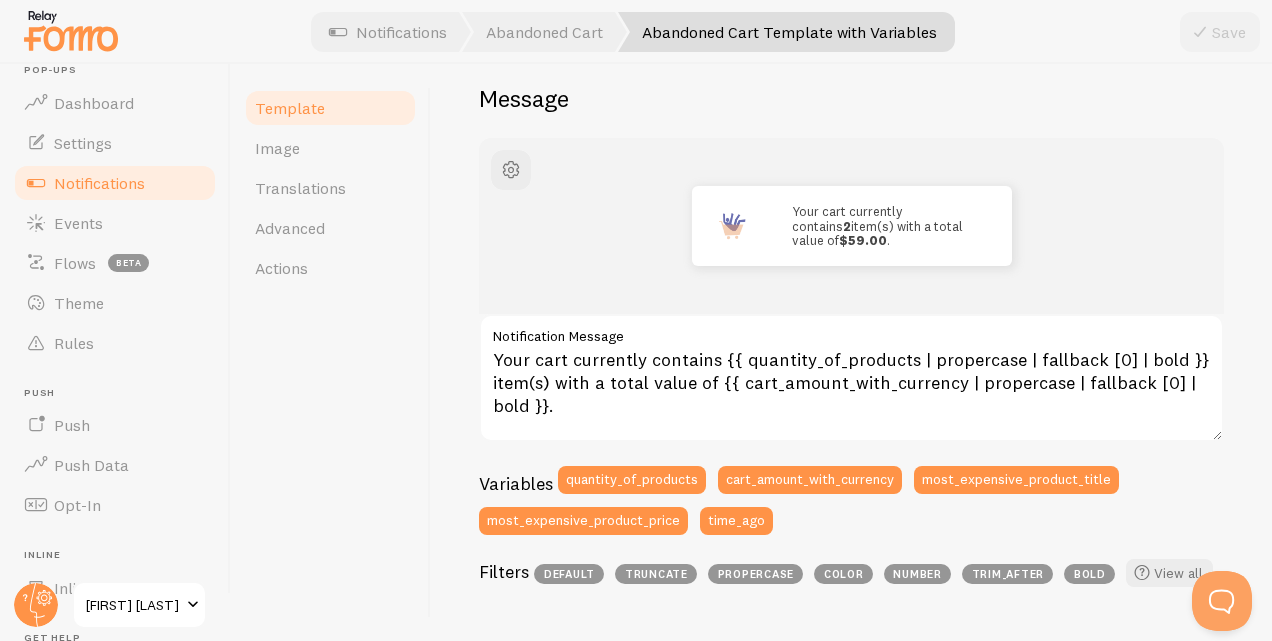 scroll, scrollTop: 200, scrollLeft: 0, axis: vertical 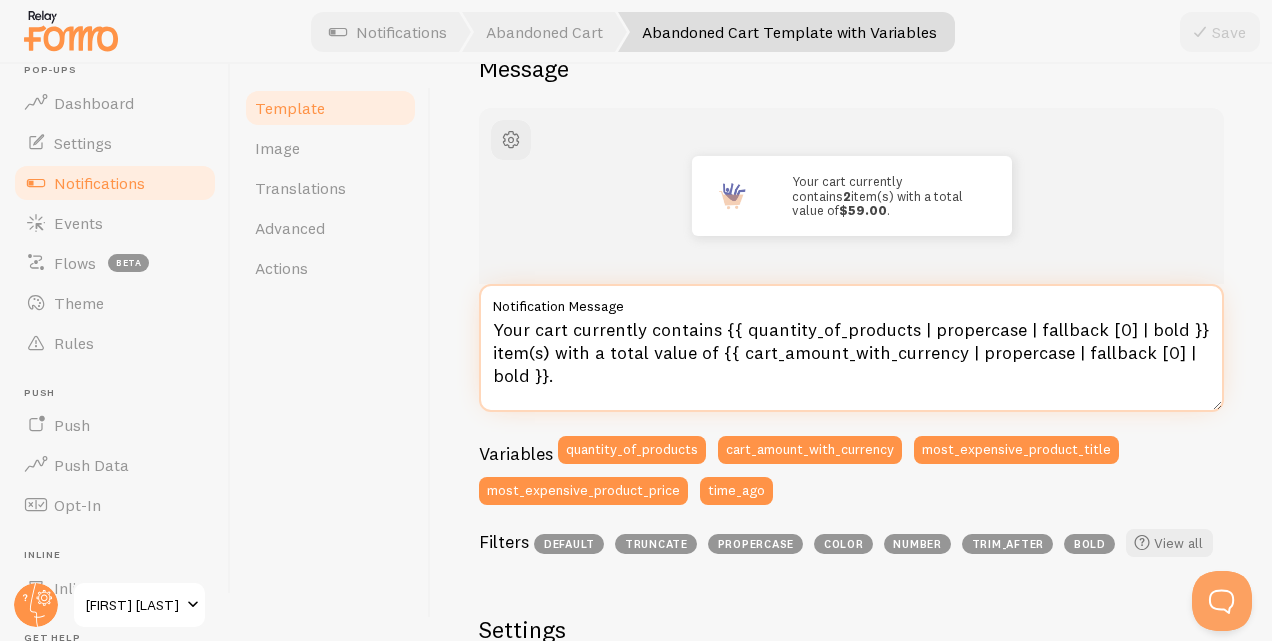 drag, startPoint x: 494, startPoint y: 330, endPoint x: 594, endPoint y: 385, distance: 114.12712 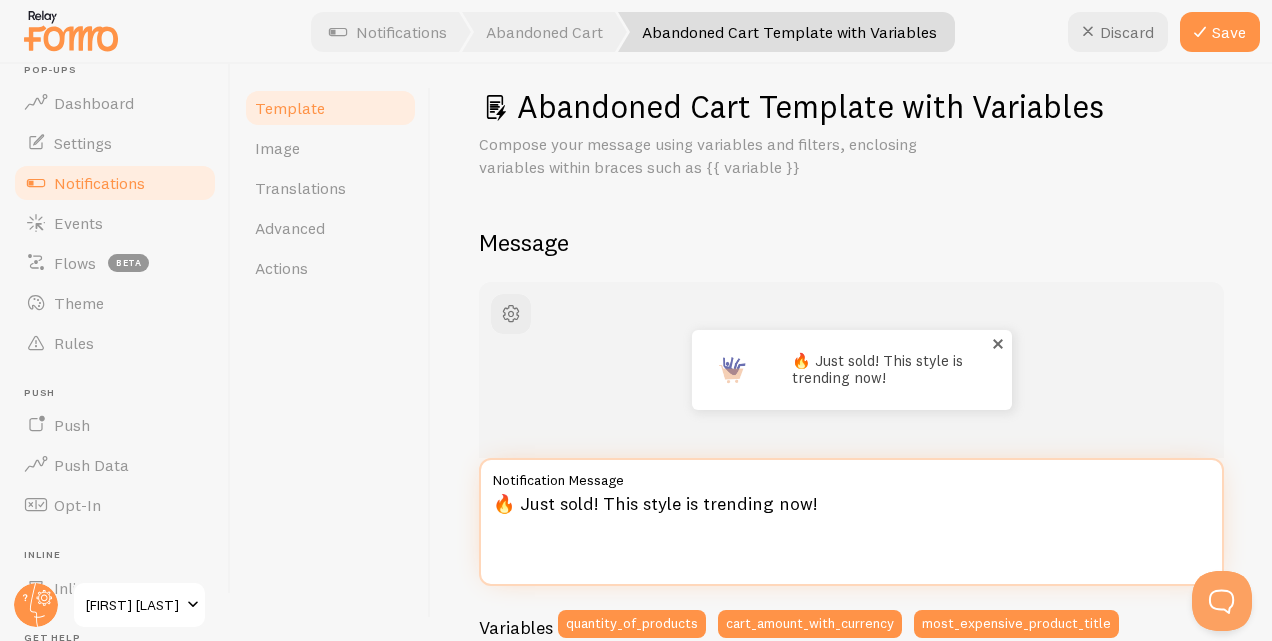 scroll, scrollTop: 0, scrollLeft: 0, axis: both 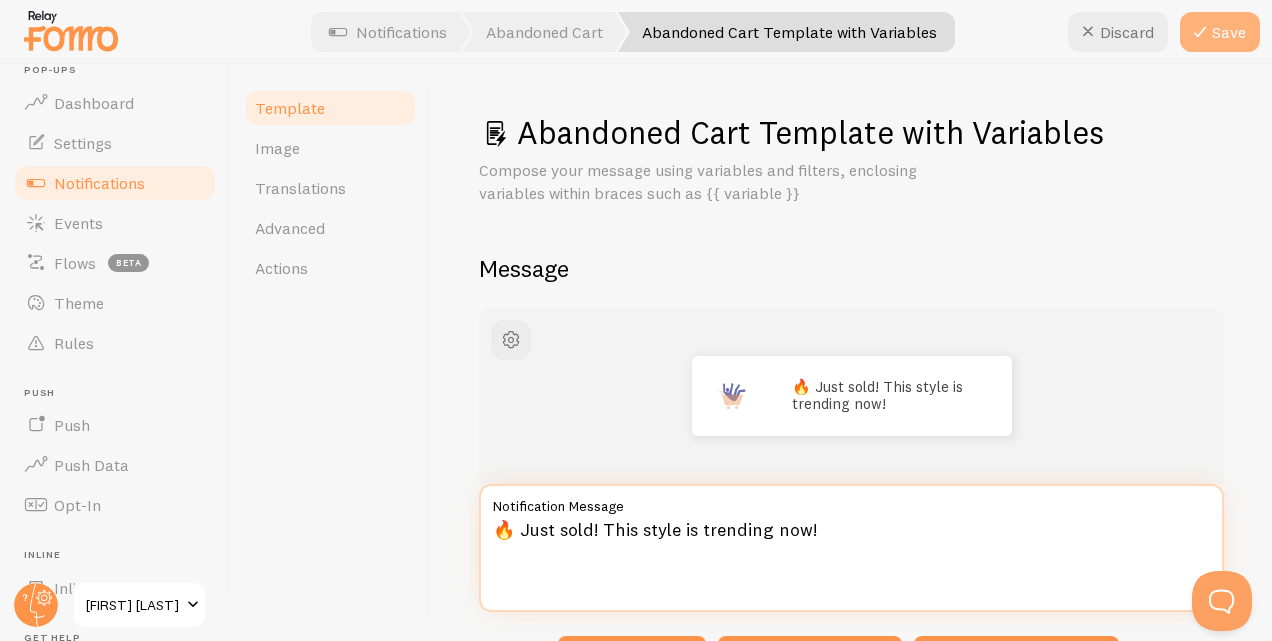 type on "🔥 Just sold! This style is trending now!" 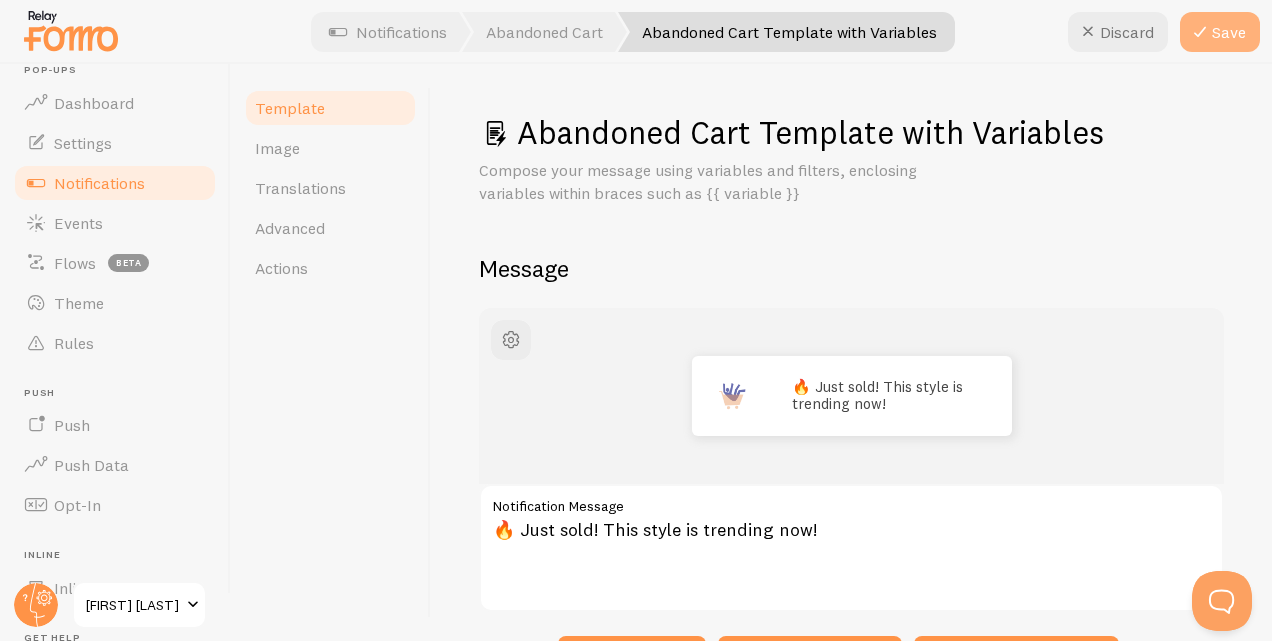 click on "Save" at bounding box center (1220, 32) 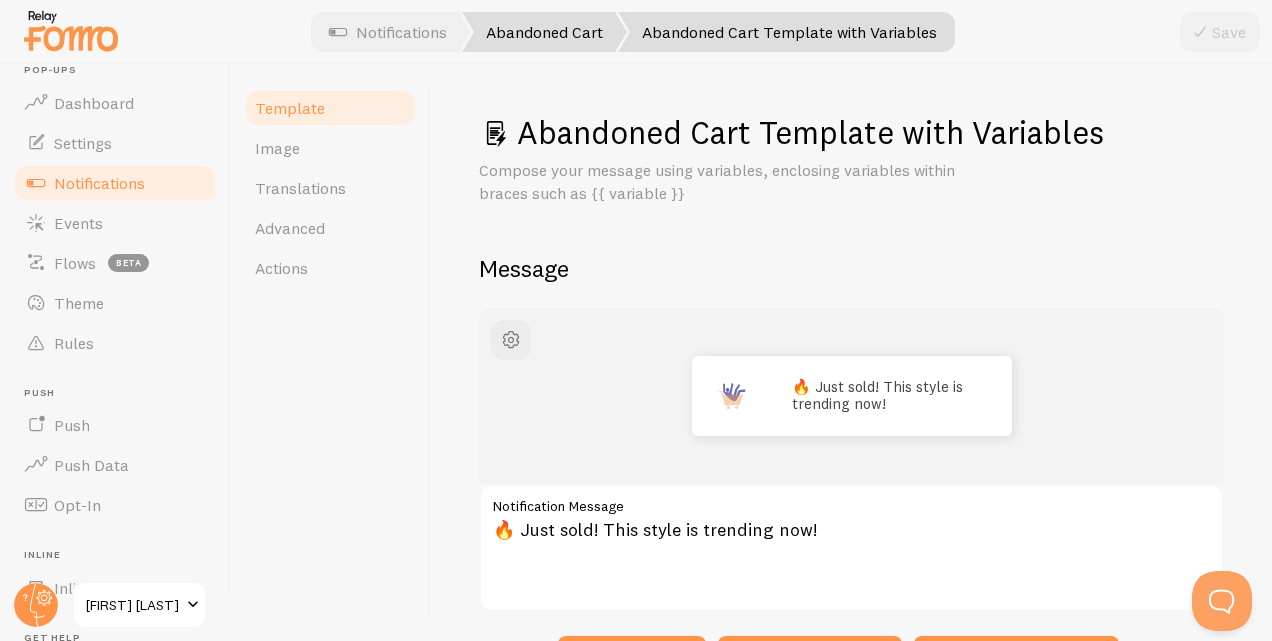 click on "Abandoned Cart" at bounding box center [544, 32] 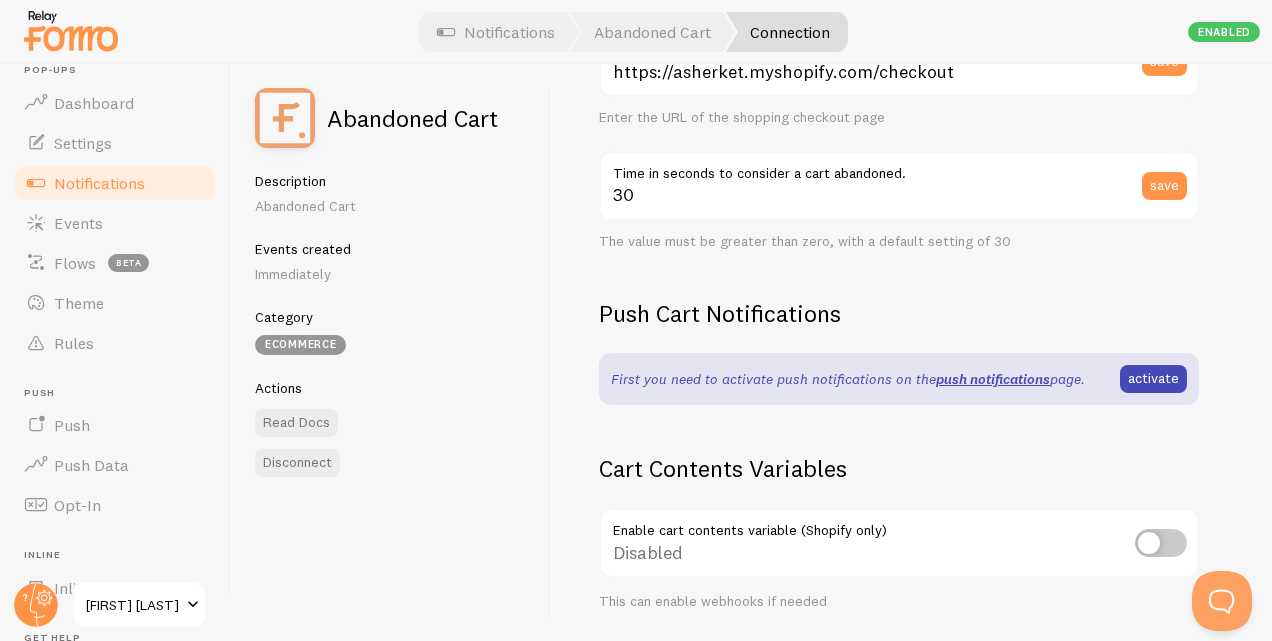 scroll, scrollTop: 400, scrollLeft: 0, axis: vertical 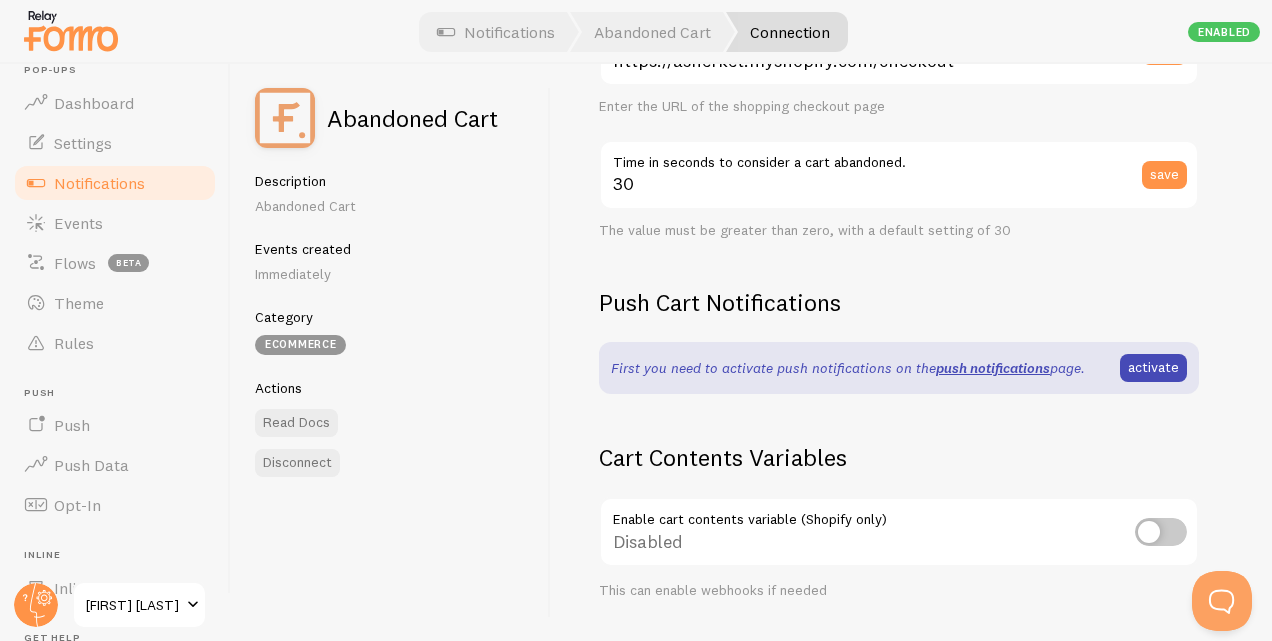 click at bounding box center (1161, 532) 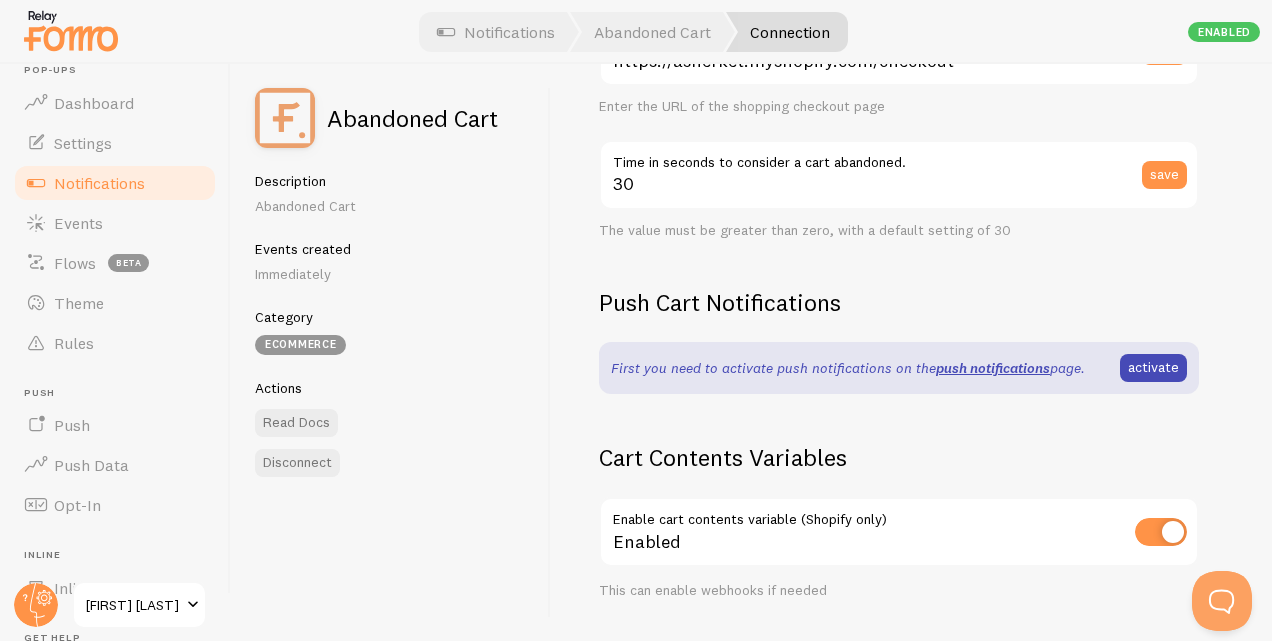 scroll, scrollTop: 300, scrollLeft: 0, axis: vertical 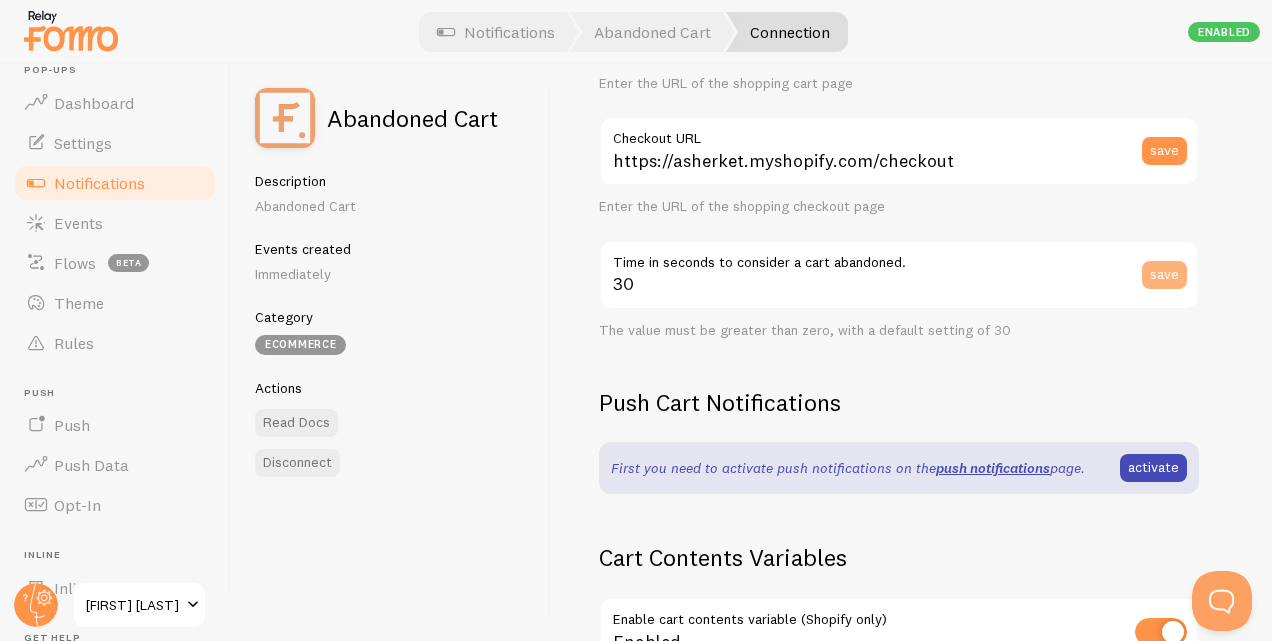 click on "save" at bounding box center [1164, 275] 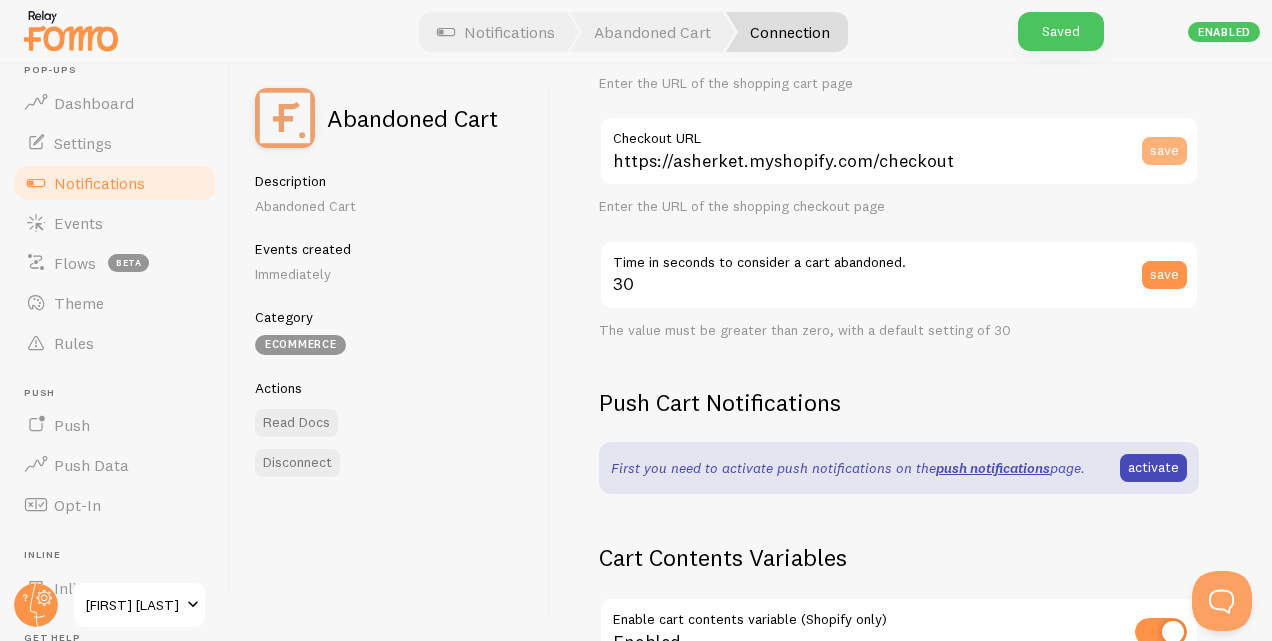 click on "save" at bounding box center [1164, 151] 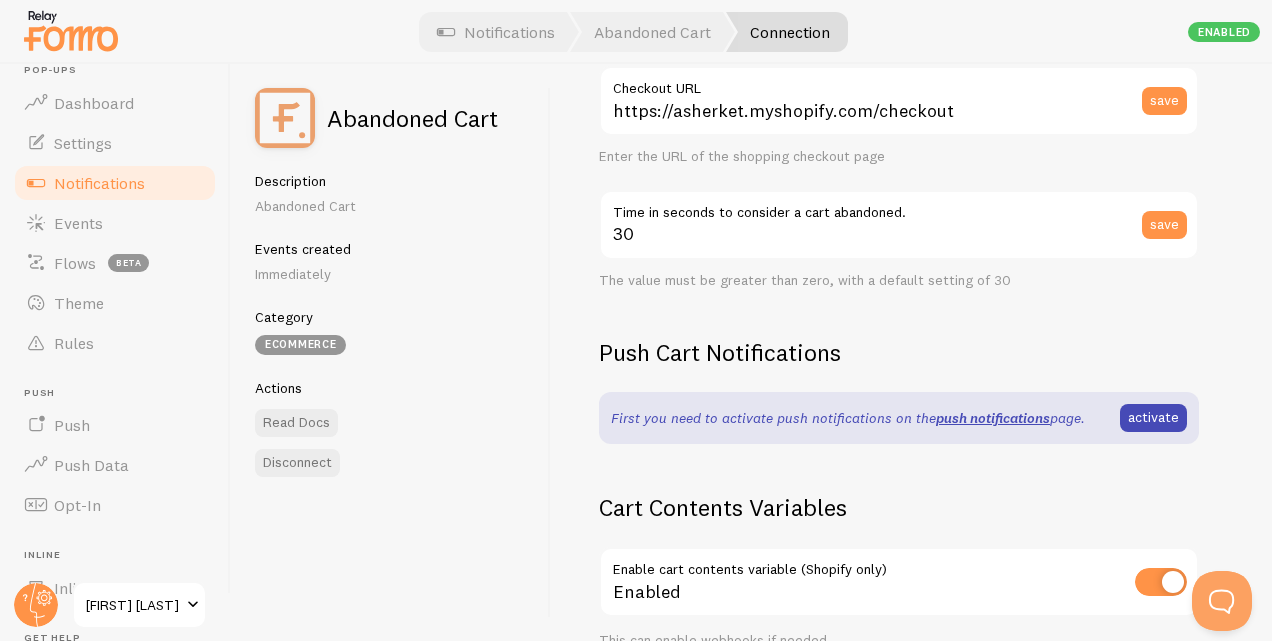 scroll, scrollTop: 345, scrollLeft: 0, axis: vertical 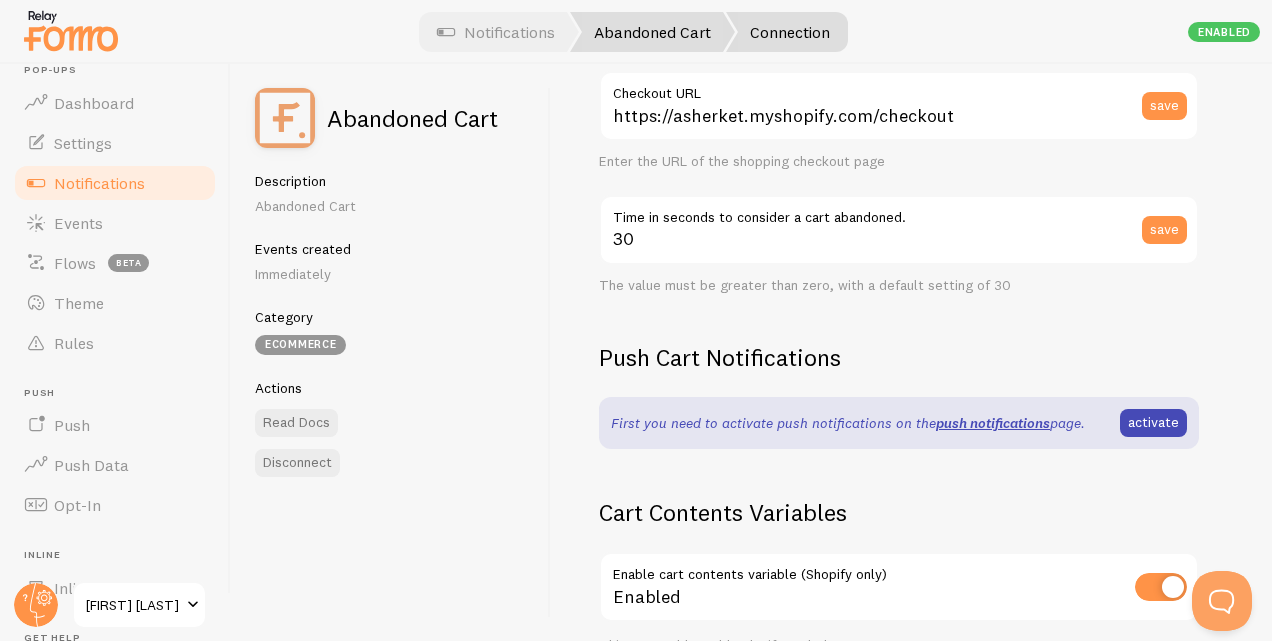 click on "Abandoned Cart" at bounding box center [652, 32] 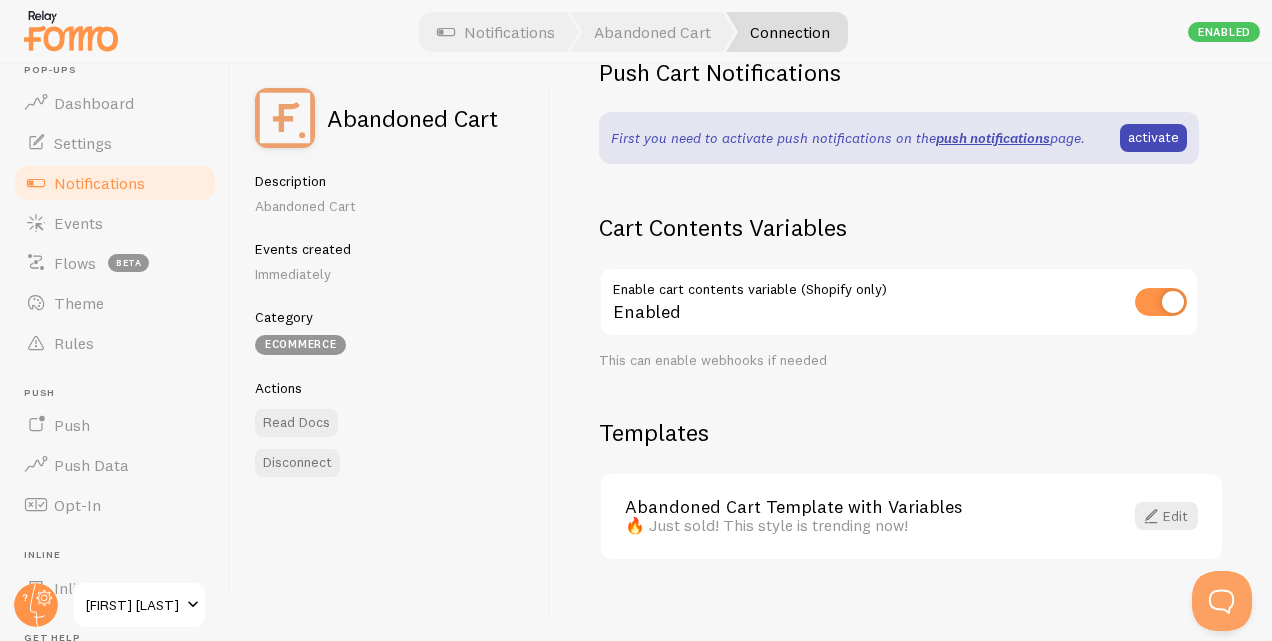 scroll, scrollTop: 645, scrollLeft: 0, axis: vertical 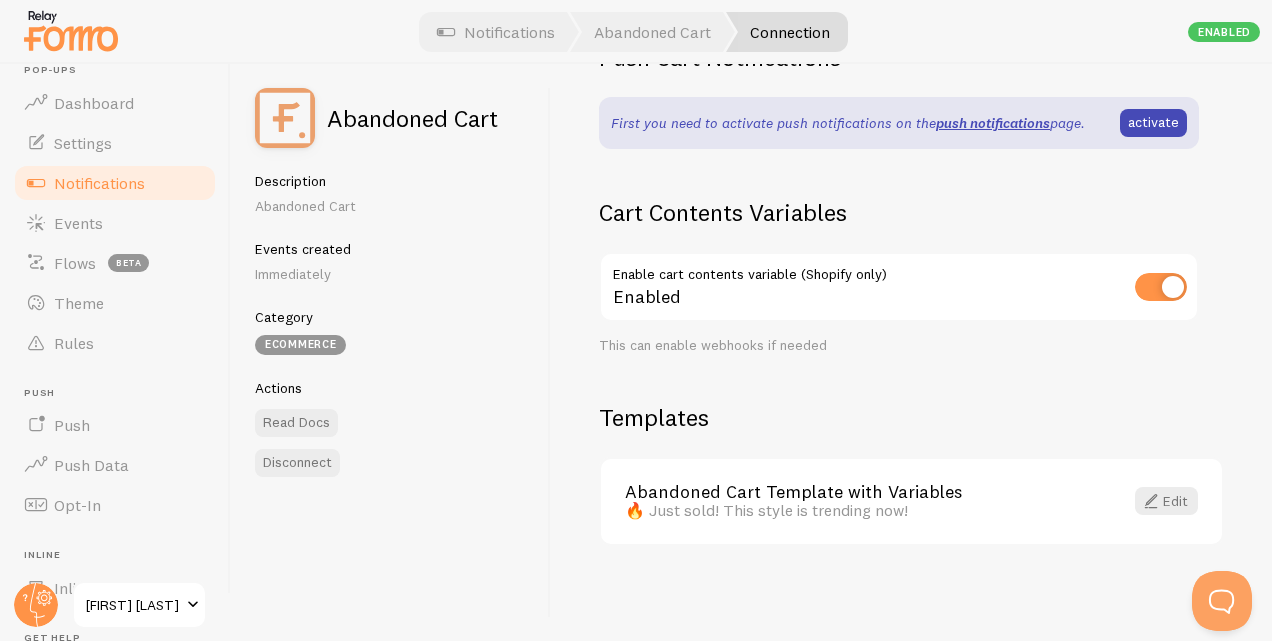 click on "Connection" at bounding box center (787, 32) 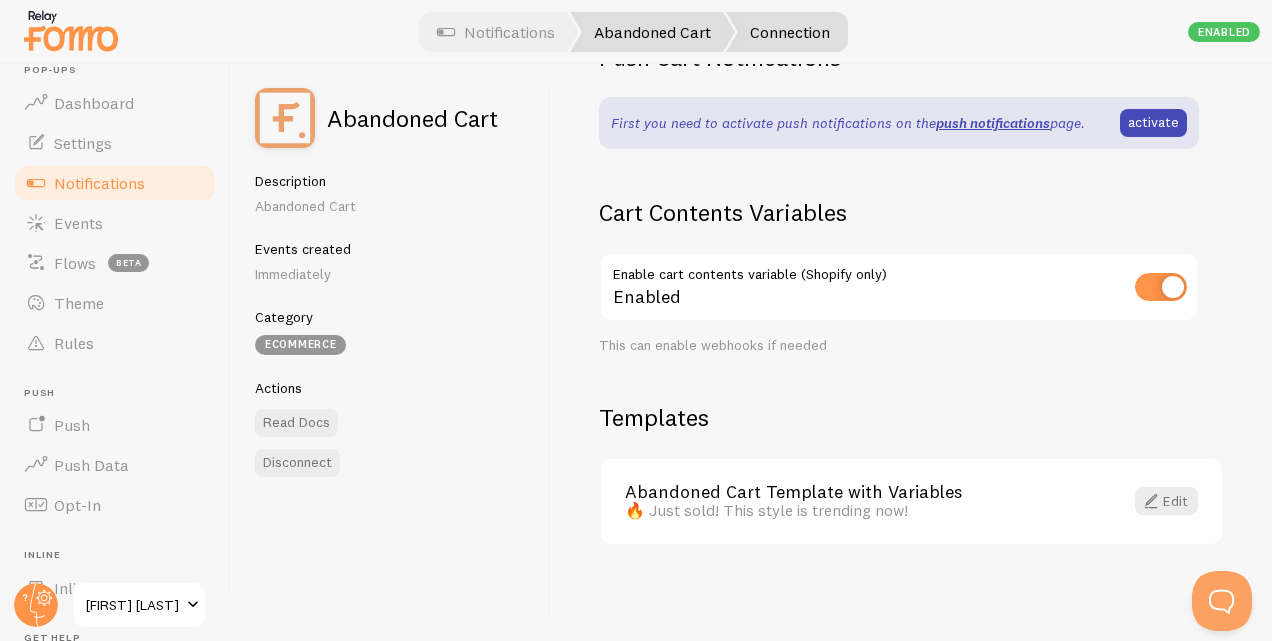 click on "Abandoned Cart" at bounding box center [652, 32] 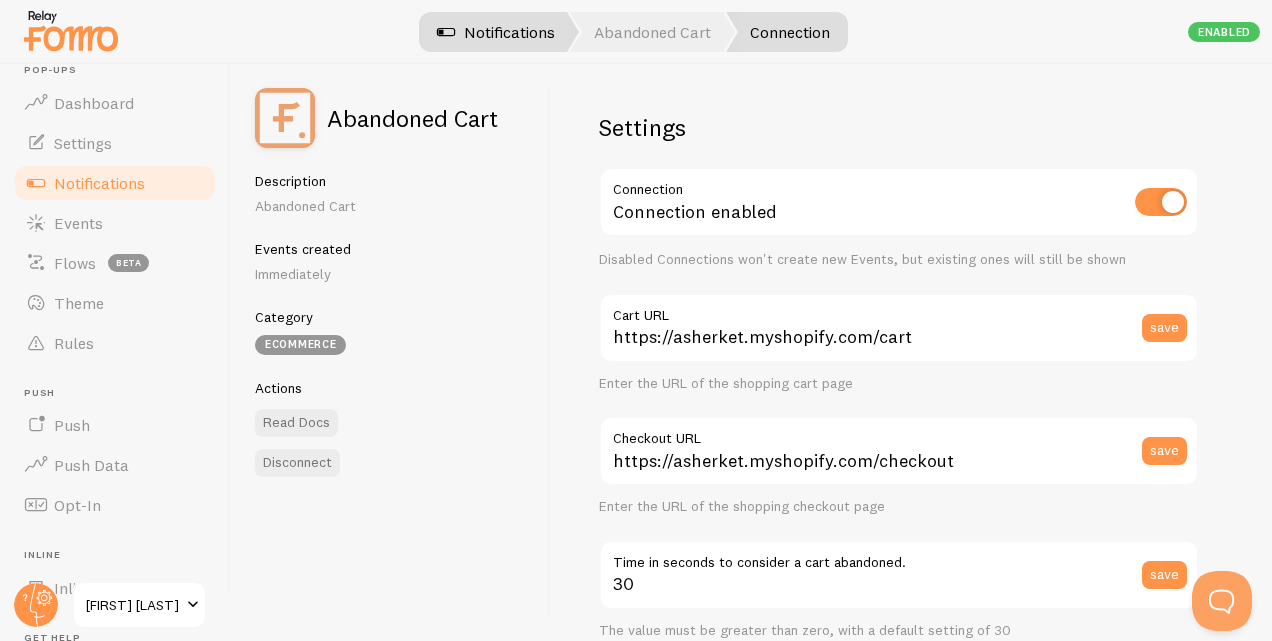 click on "Notifications" at bounding box center [496, 32] 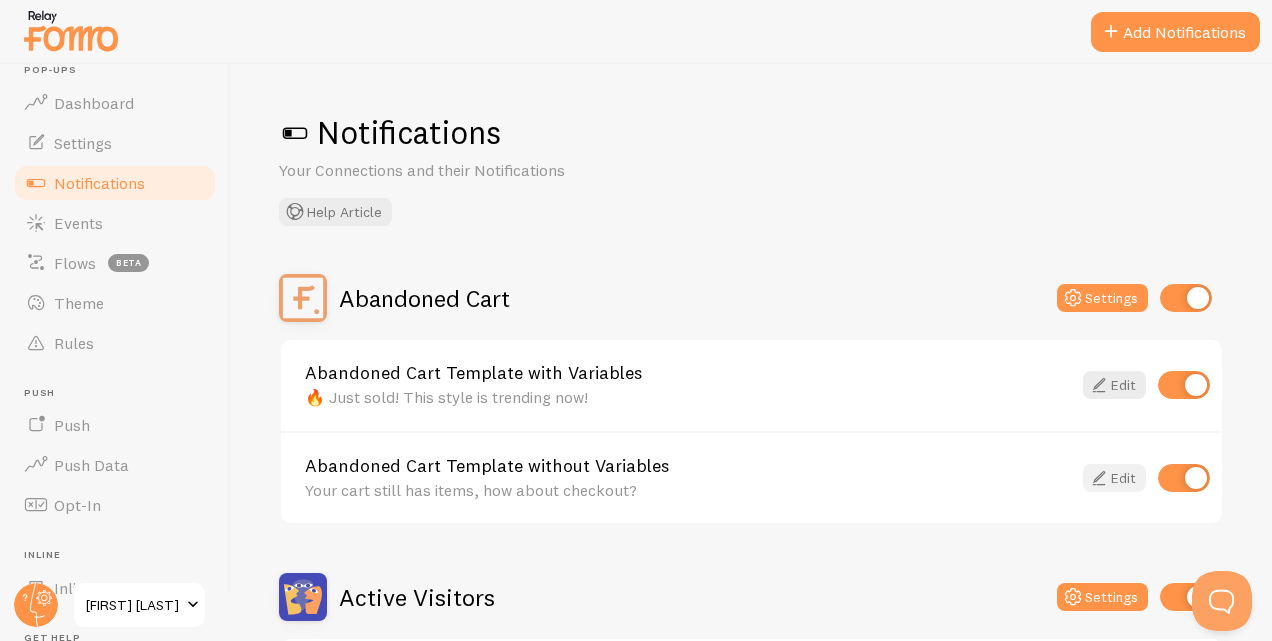click at bounding box center (1099, 478) 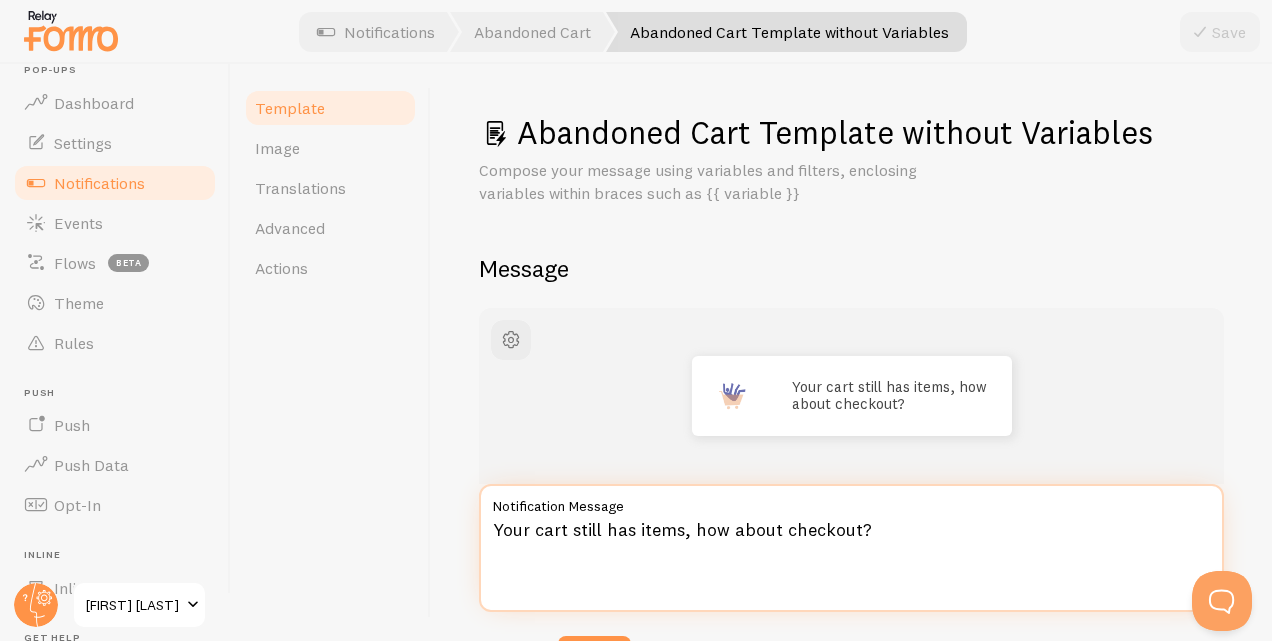 drag, startPoint x: 496, startPoint y: 530, endPoint x: 906, endPoint y: 582, distance: 413.2844 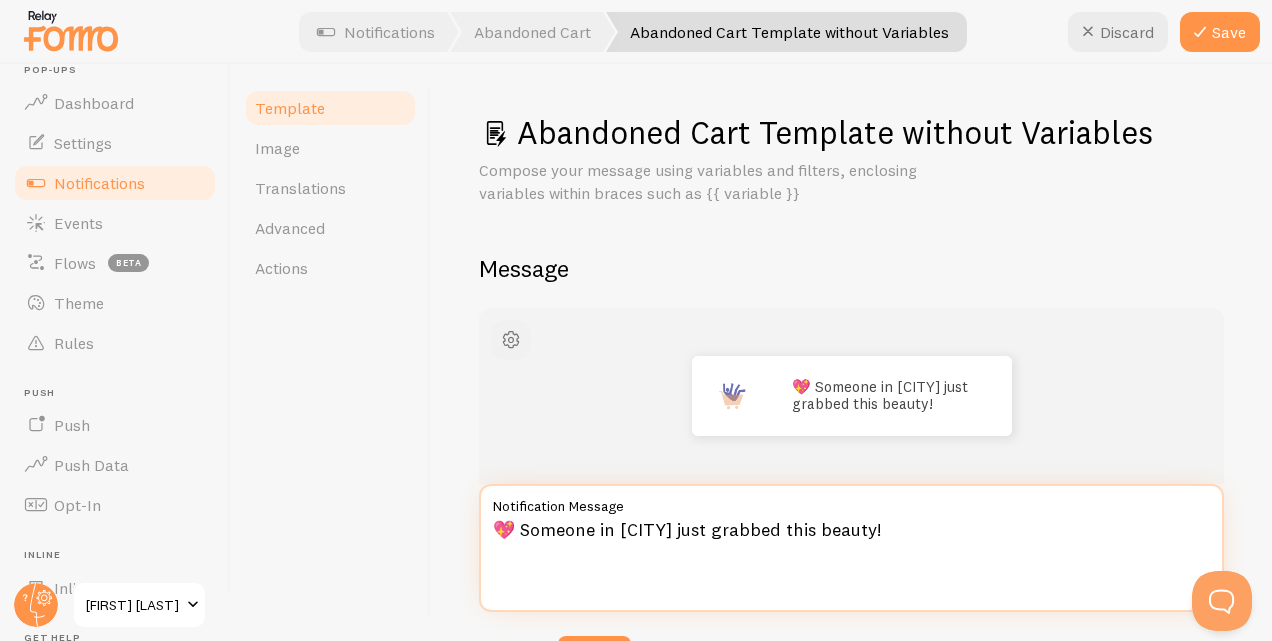 type on "💖 Someone in [CITY] just grabbed this beauty!" 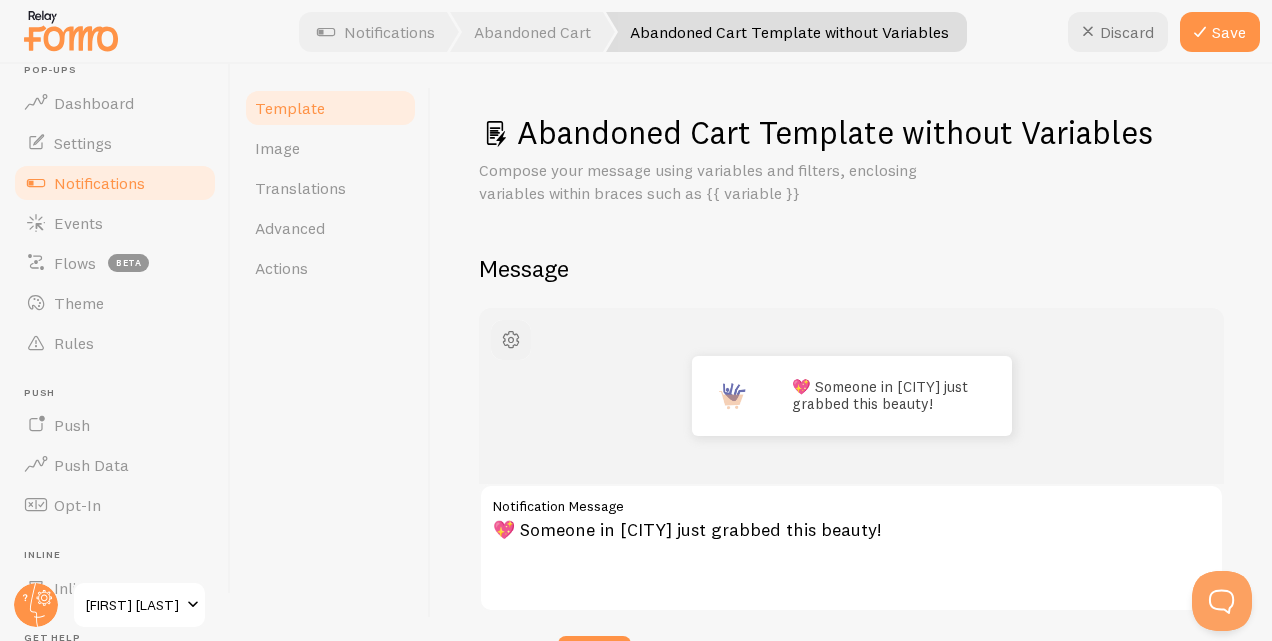 click at bounding box center (511, 340) 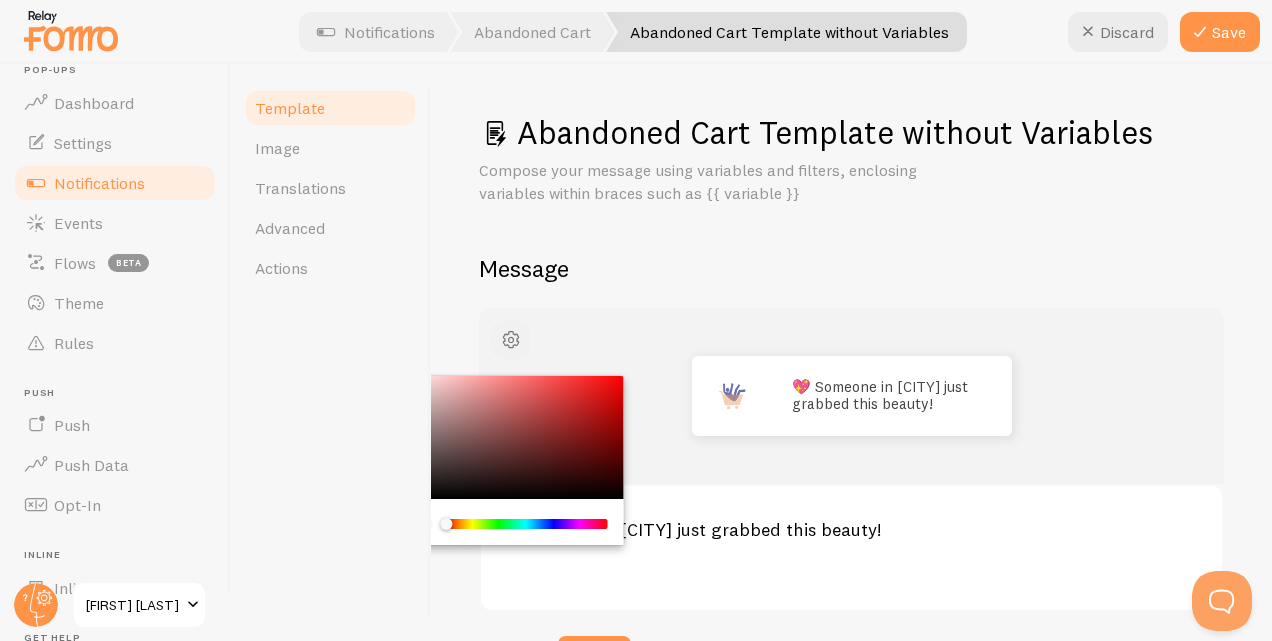 click at bounding box center (511, 340) 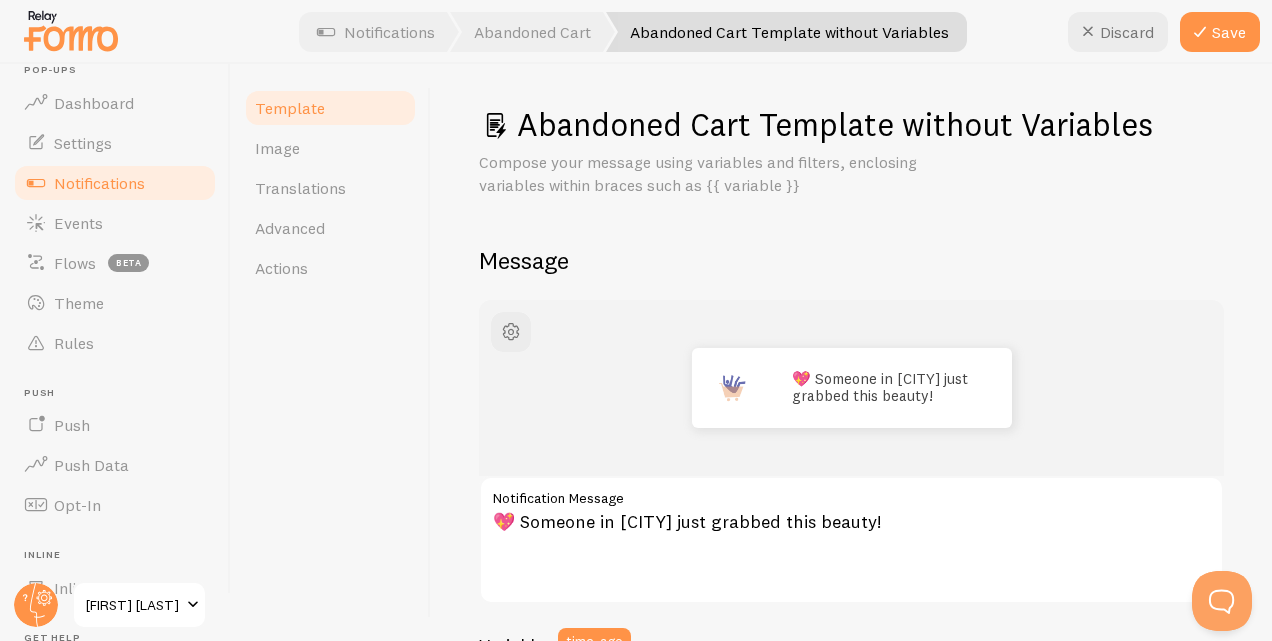 scroll, scrollTop: 0, scrollLeft: 0, axis: both 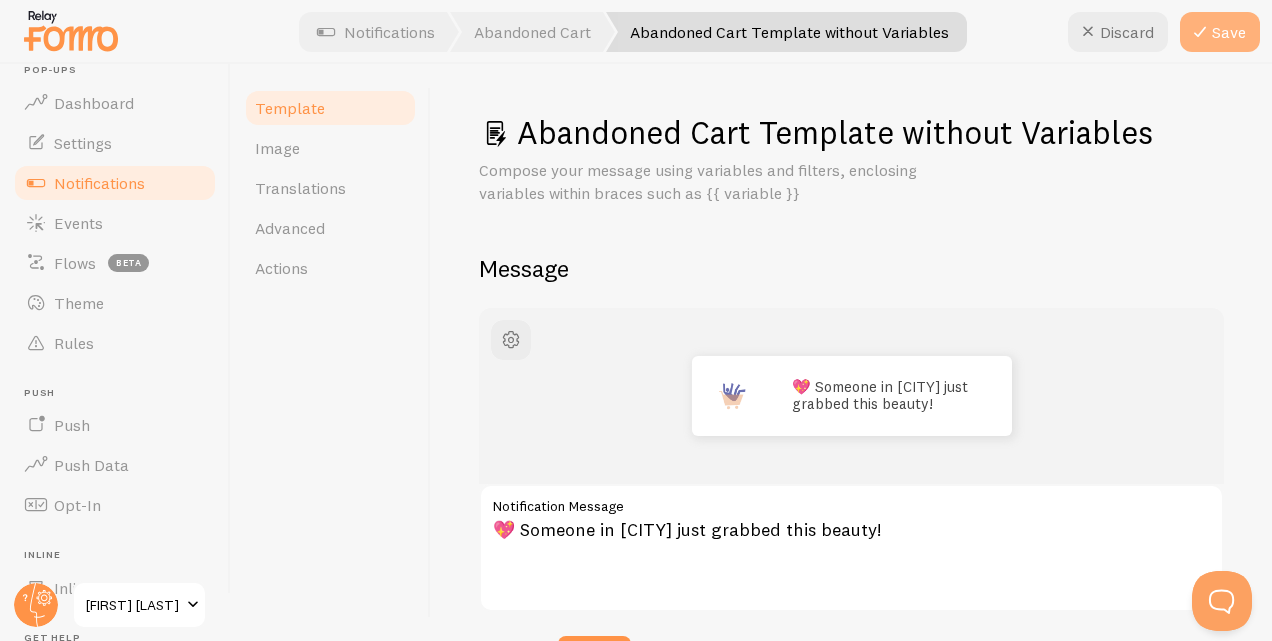 click on "Save" at bounding box center [1220, 32] 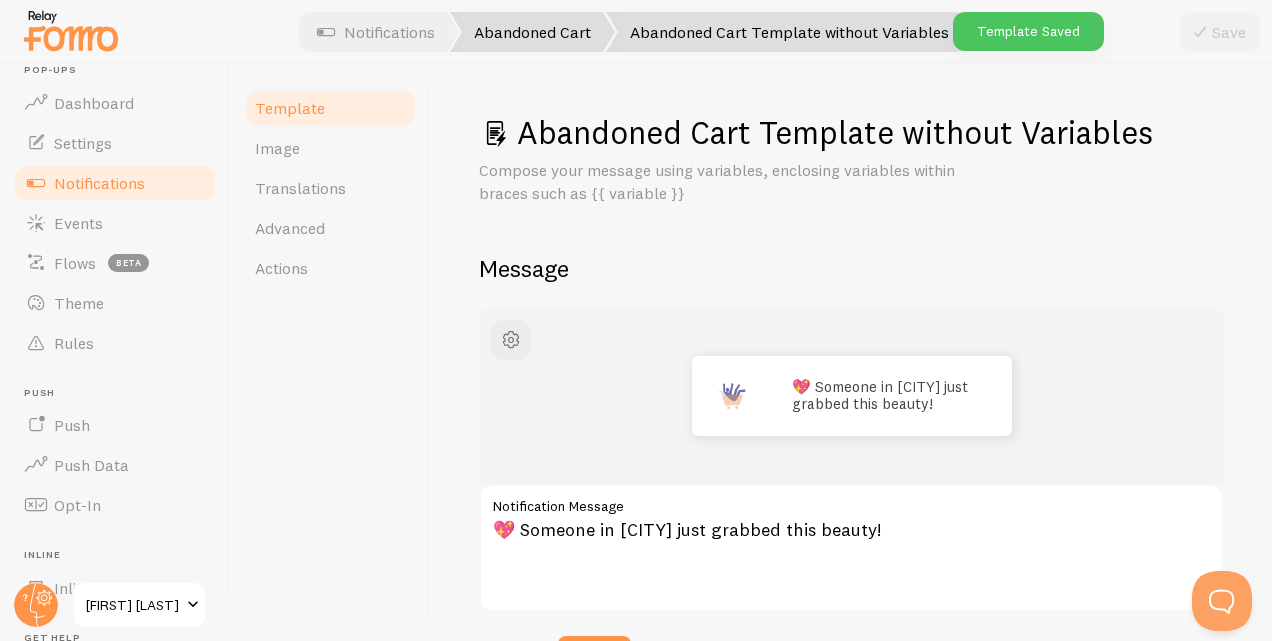 click on "Abandoned Cart" at bounding box center [532, 32] 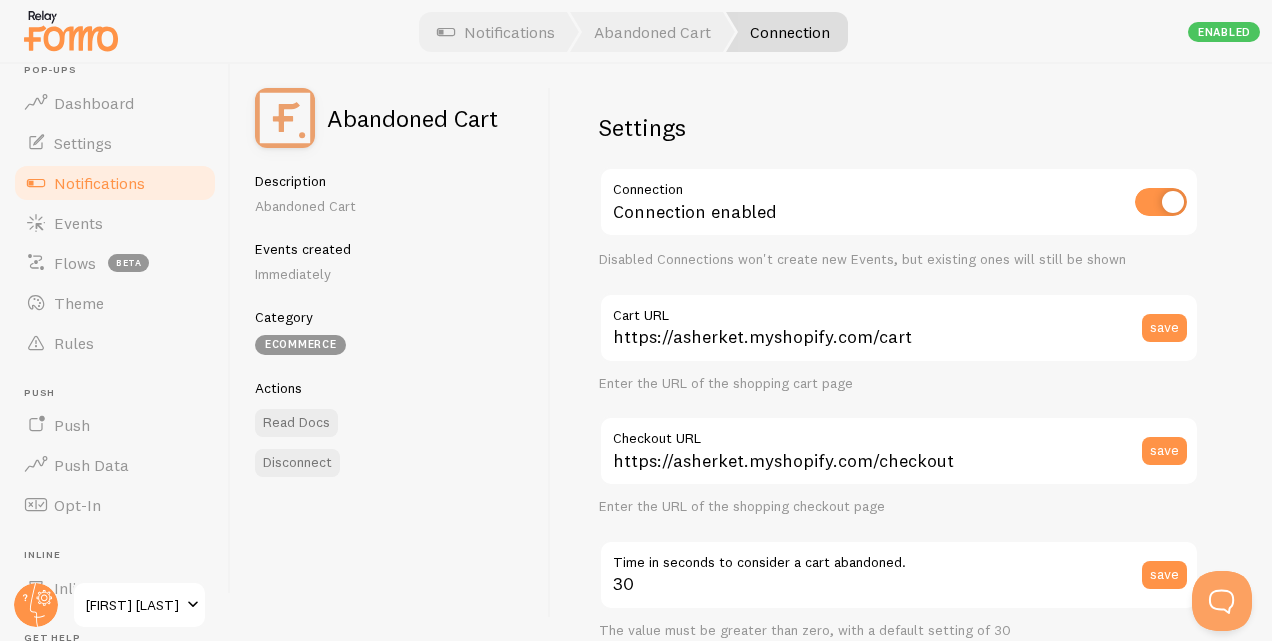 click on "Connection" at bounding box center [787, 32] 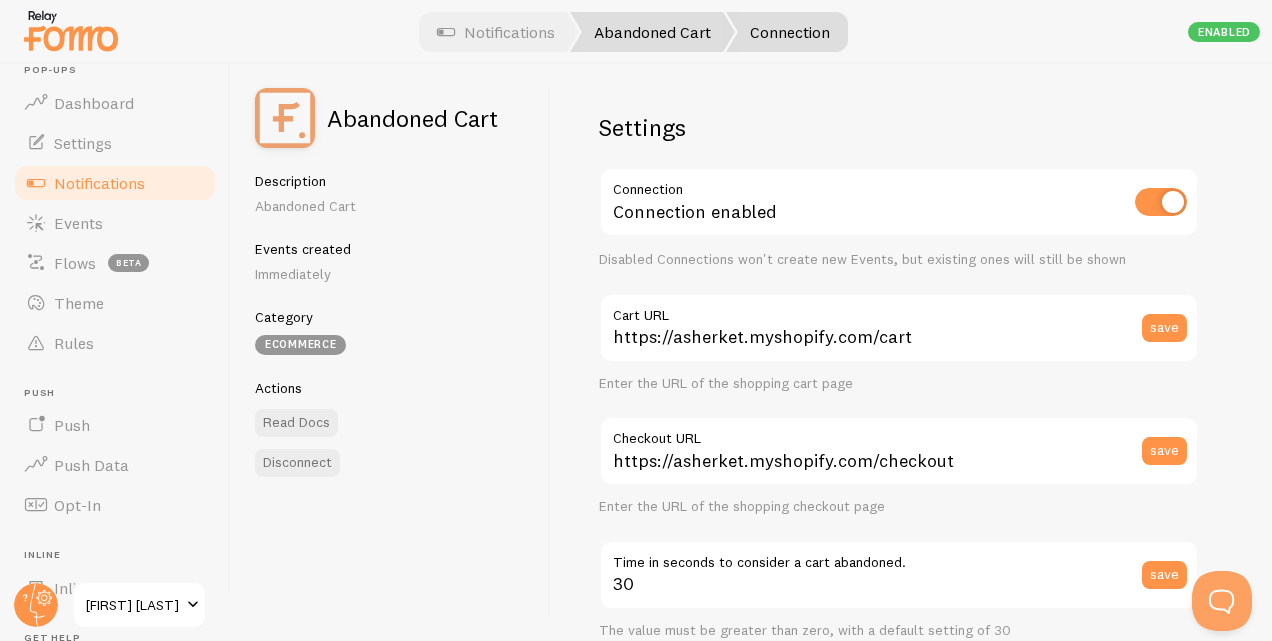 click on "Abandoned Cart" at bounding box center (652, 32) 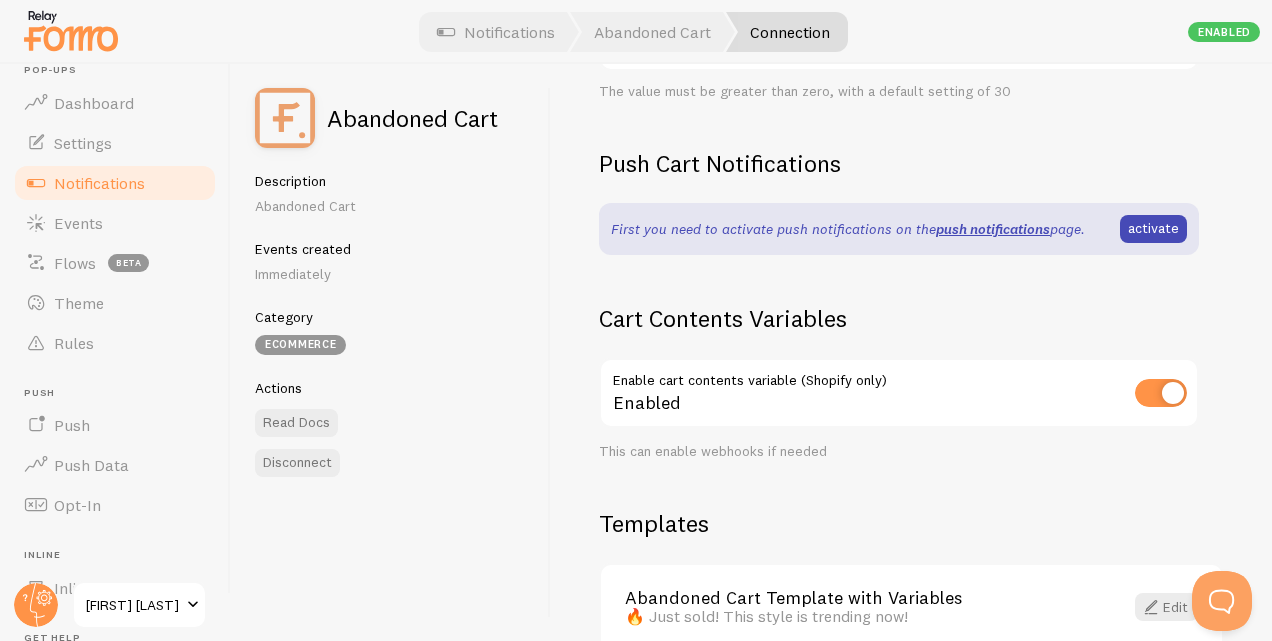 scroll, scrollTop: 600, scrollLeft: 0, axis: vertical 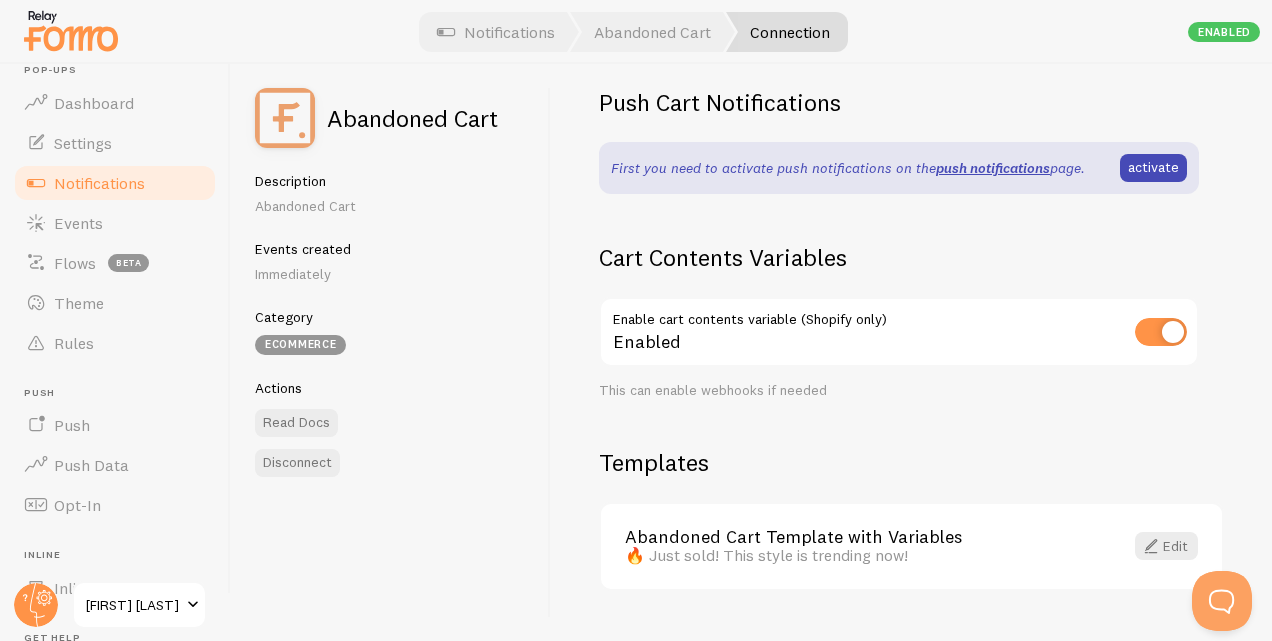 click on "This can enable webhooks if needed" at bounding box center [899, 391] 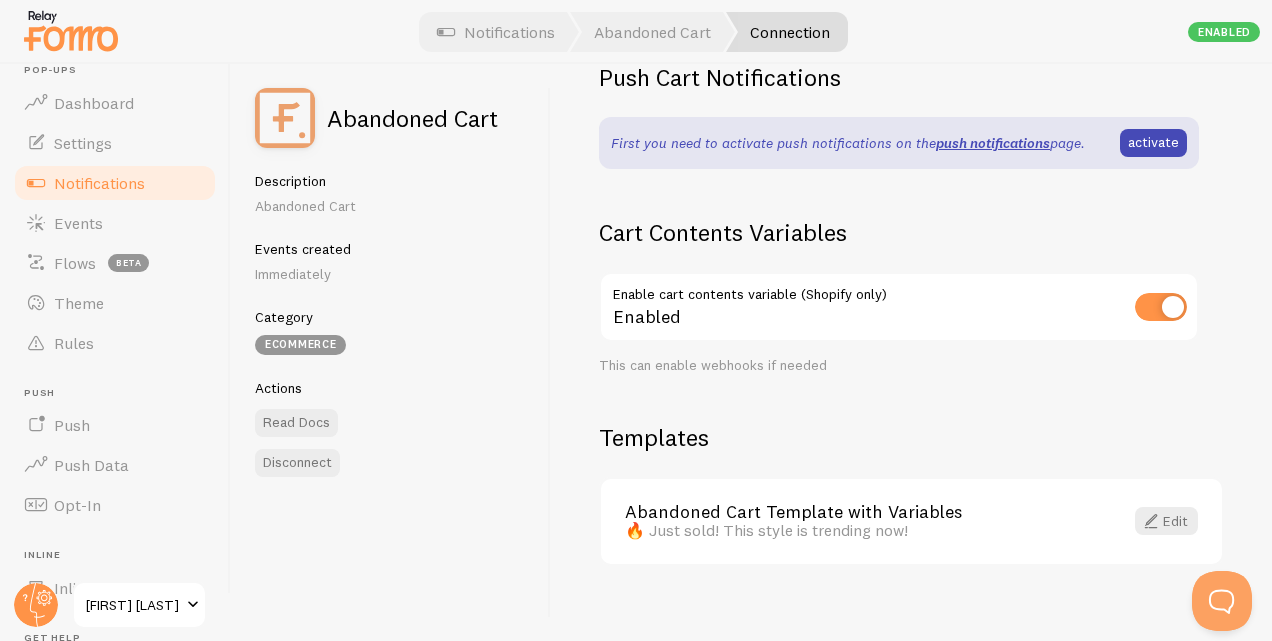 scroll, scrollTop: 645, scrollLeft: 0, axis: vertical 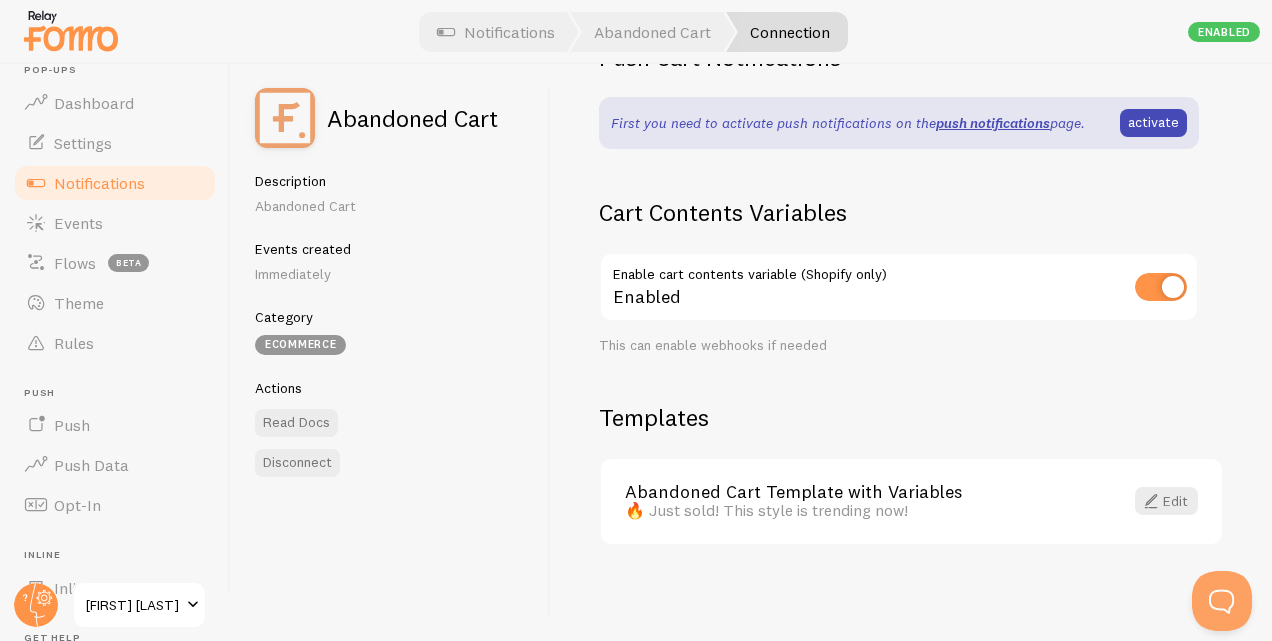 click on "Notifications" at bounding box center (99, 183) 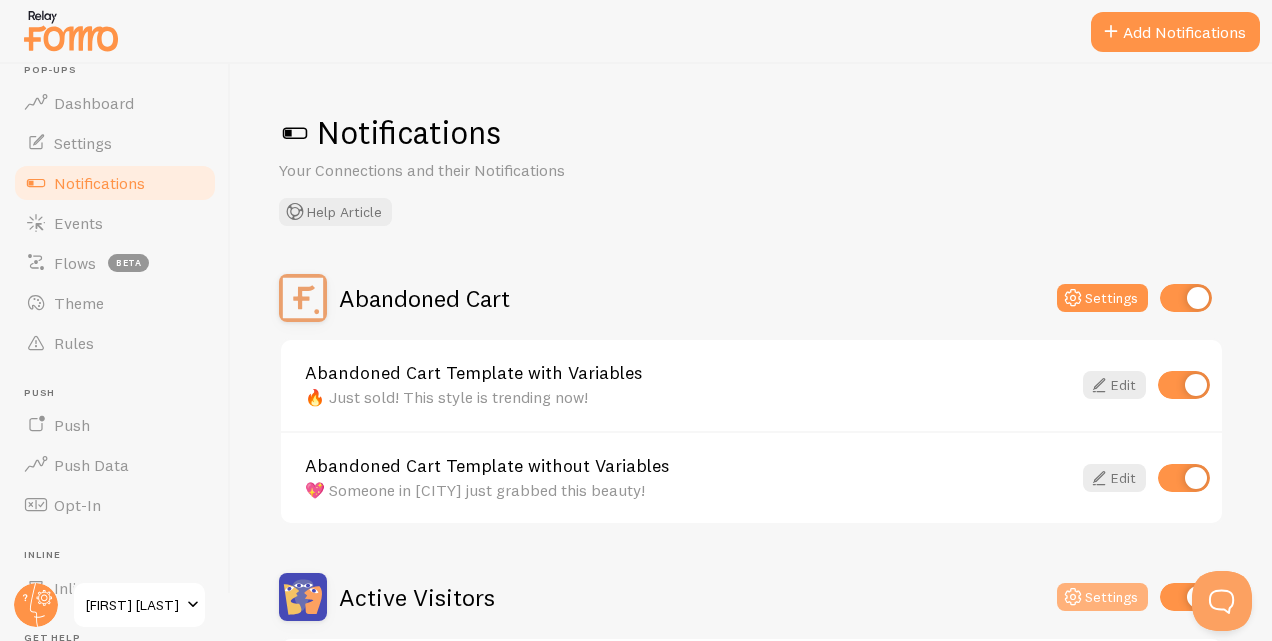 click at bounding box center (1073, 597) 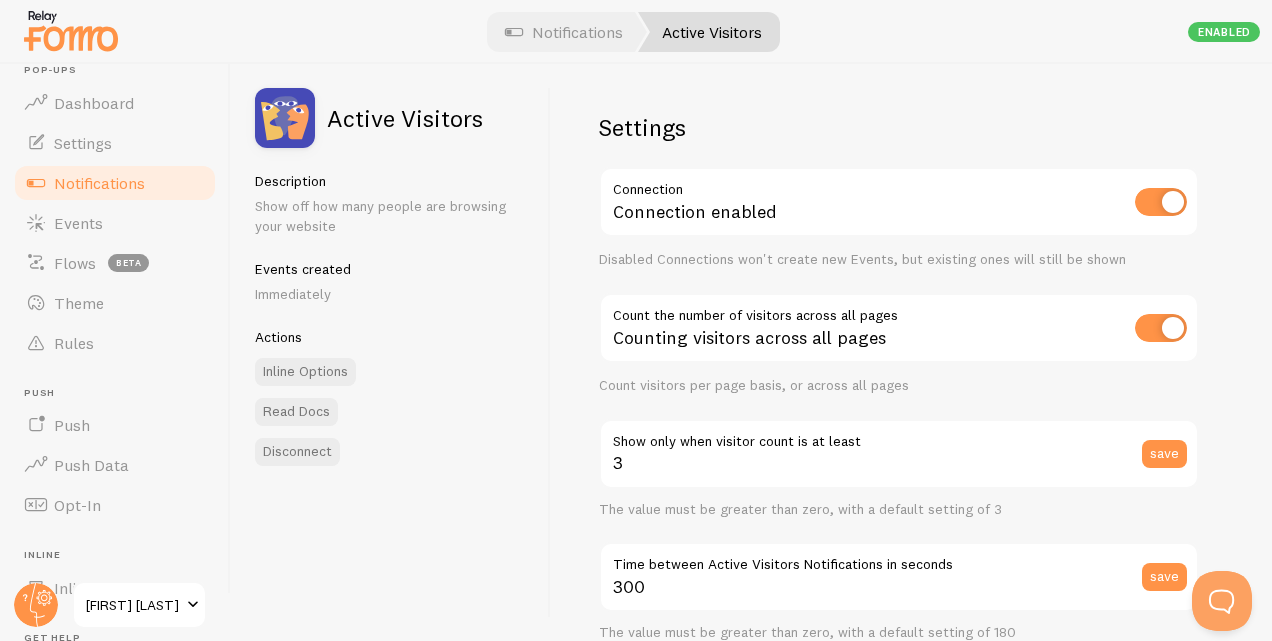 click at bounding box center [285, 118] 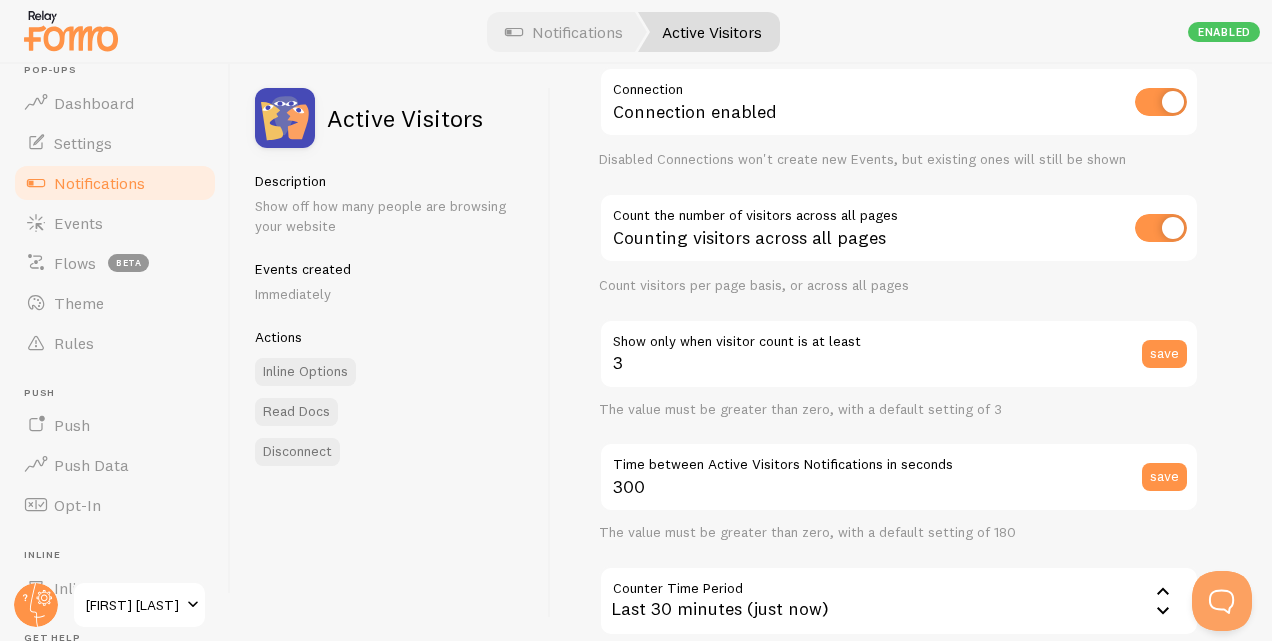 scroll, scrollTop: 200, scrollLeft: 0, axis: vertical 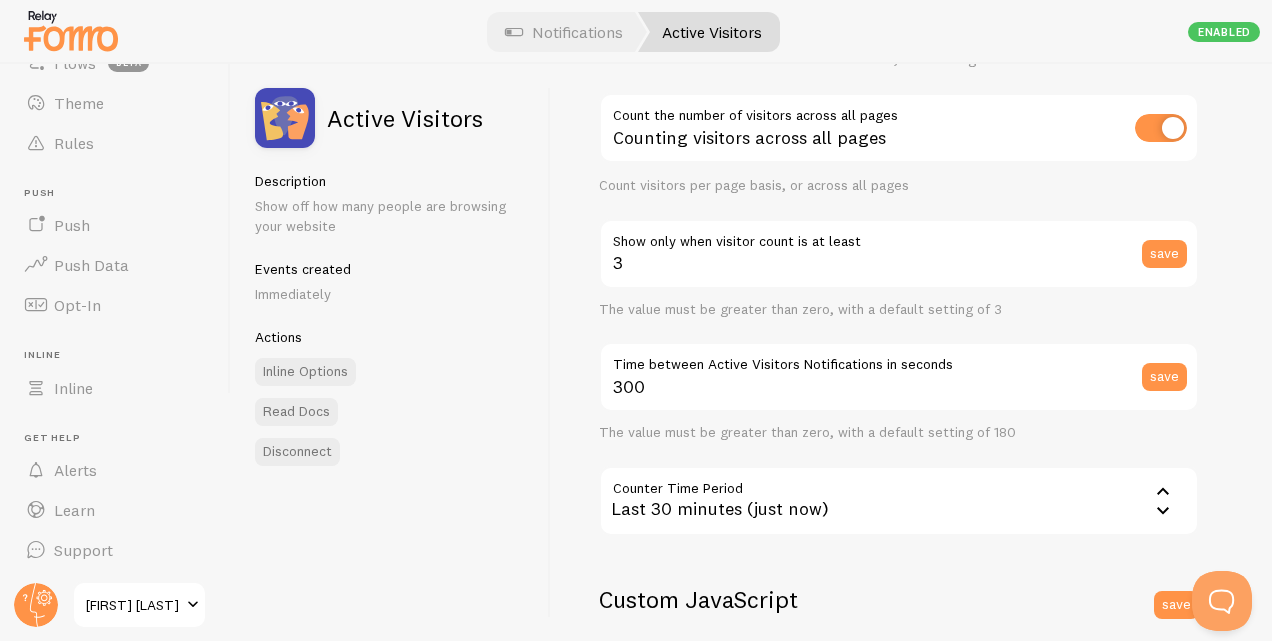 click 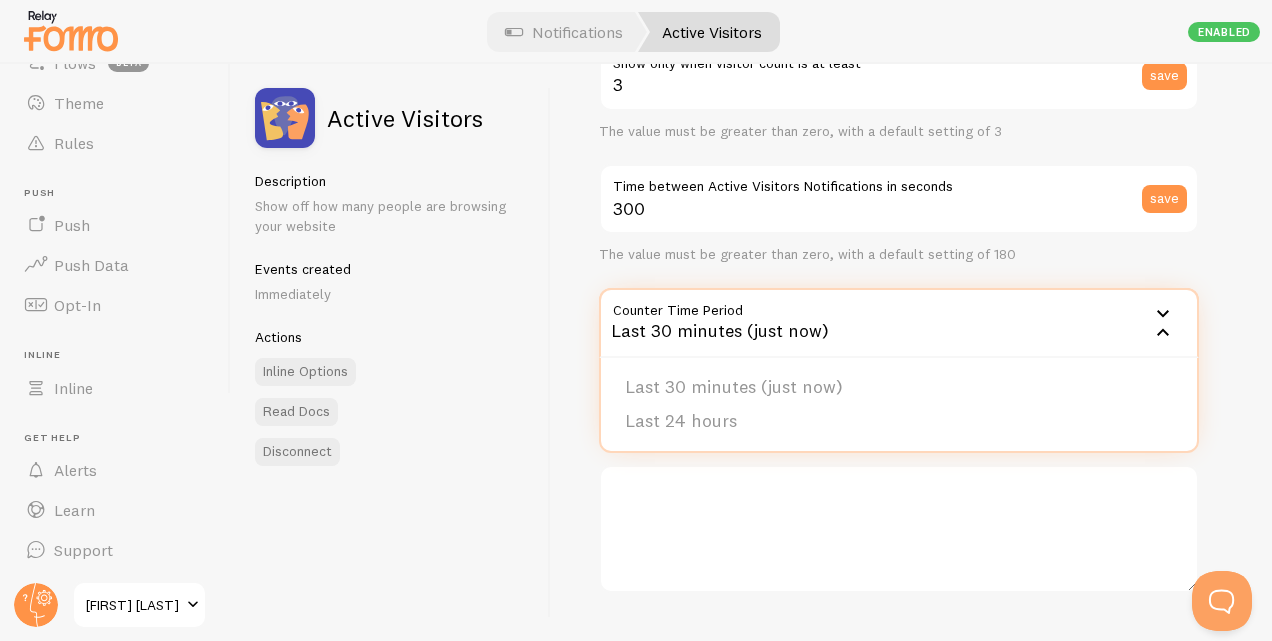 scroll, scrollTop: 400, scrollLeft: 0, axis: vertical 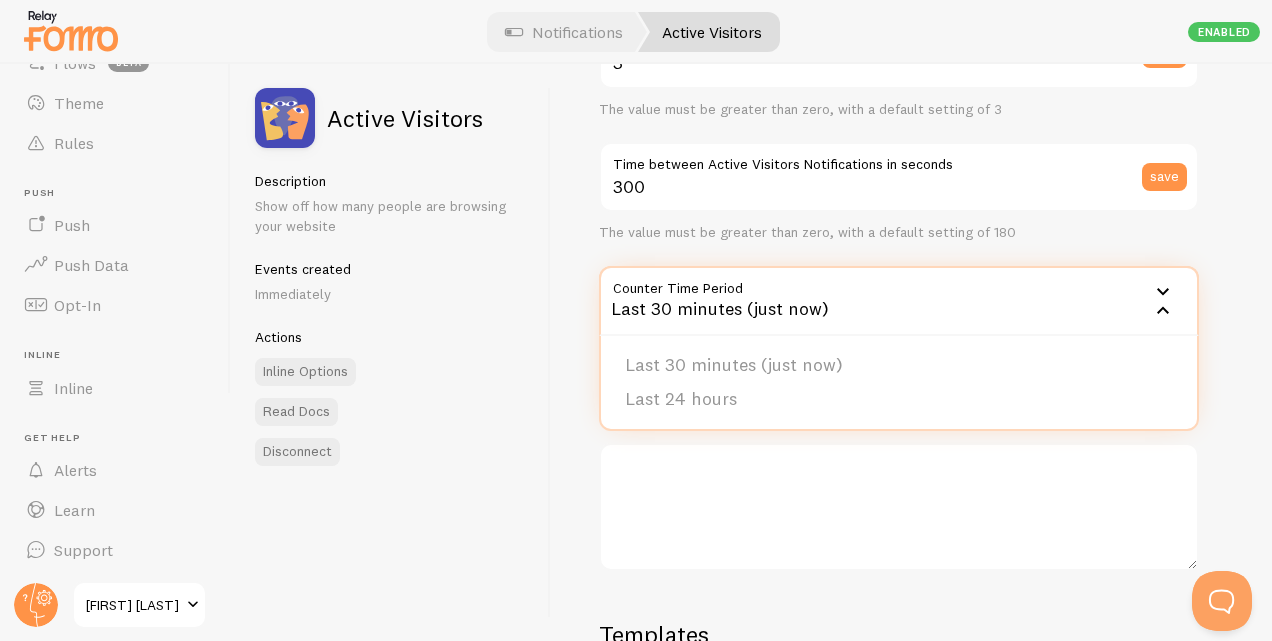 click on "Last 30 minutes (just now)" at bounding box center [899, 301] 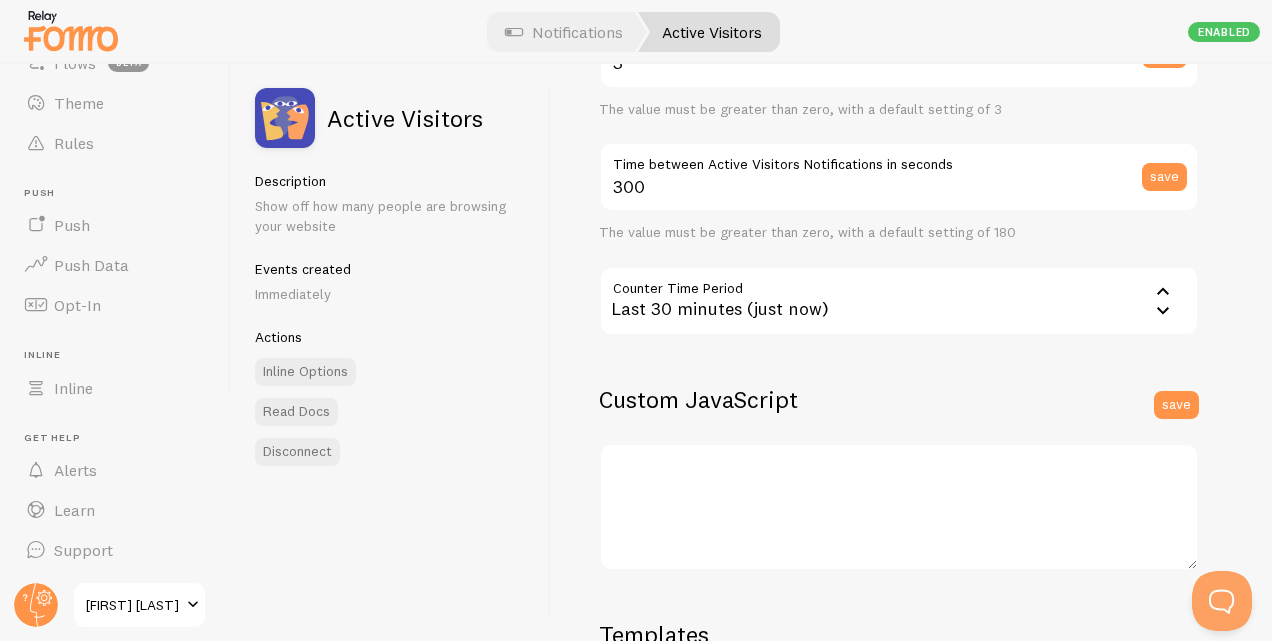 click on "Last 30 minutes (just now)" at bounding box center [899, 301] 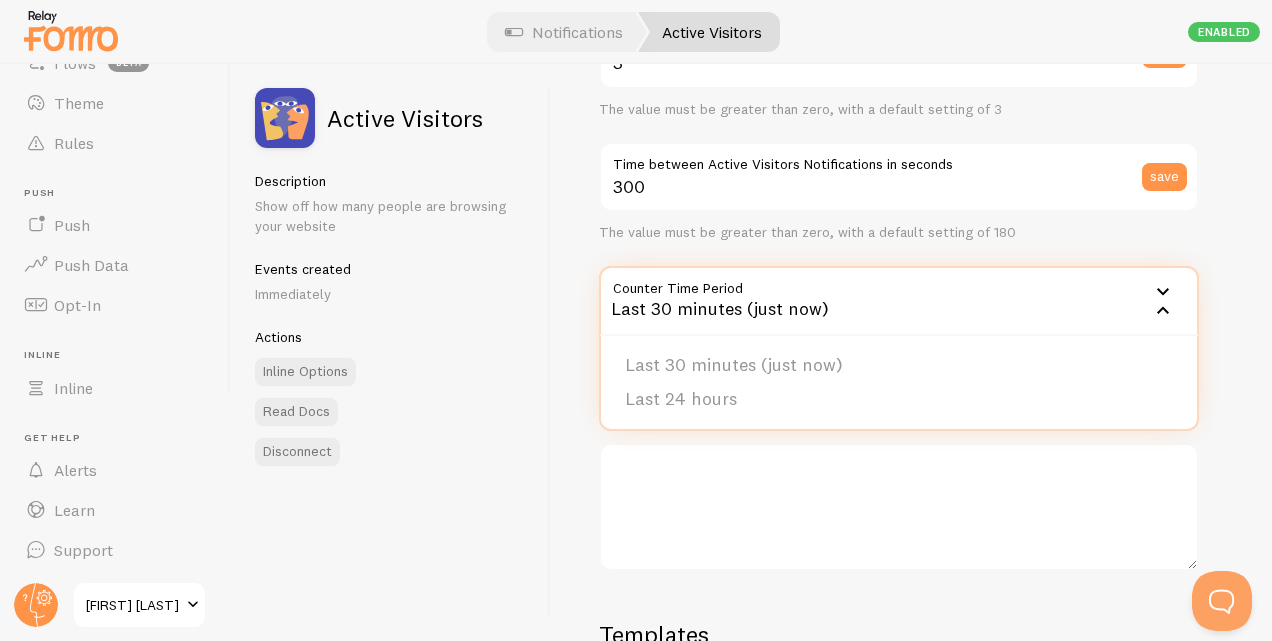 click on "Time between Active Visitors Notifications in seconds" at bounding box center (899, 159) 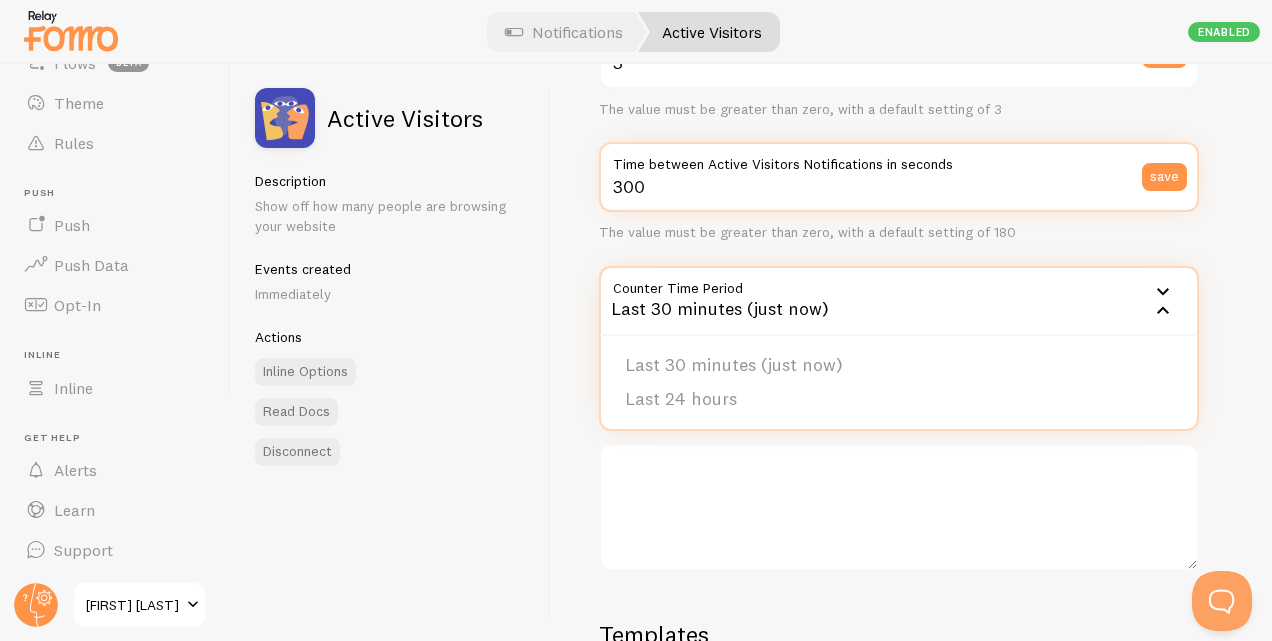 click on "300" at bounding box center [899, 177] 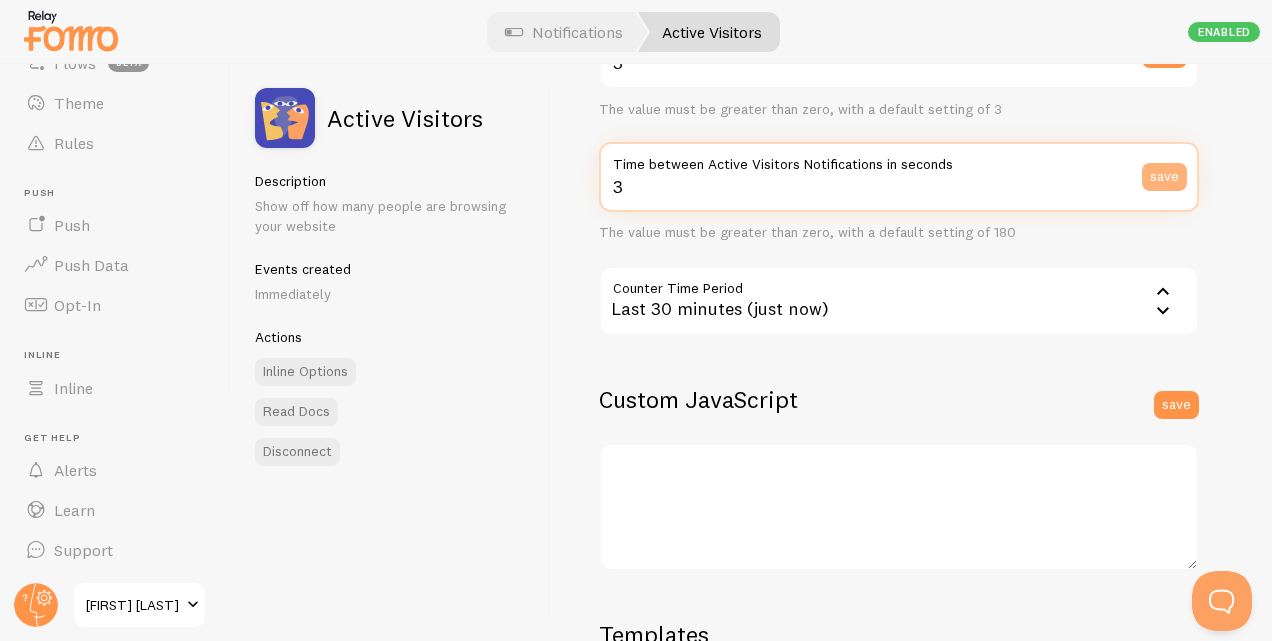 type on "3" 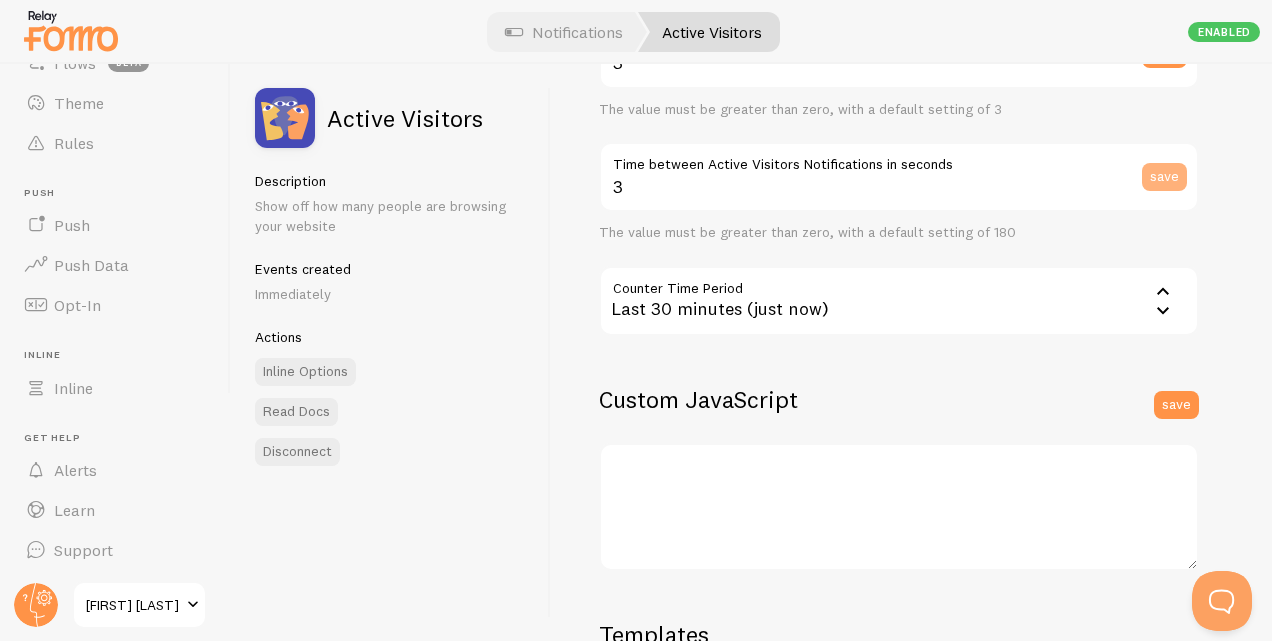 click on "save" at bounding box center [1164, 177] 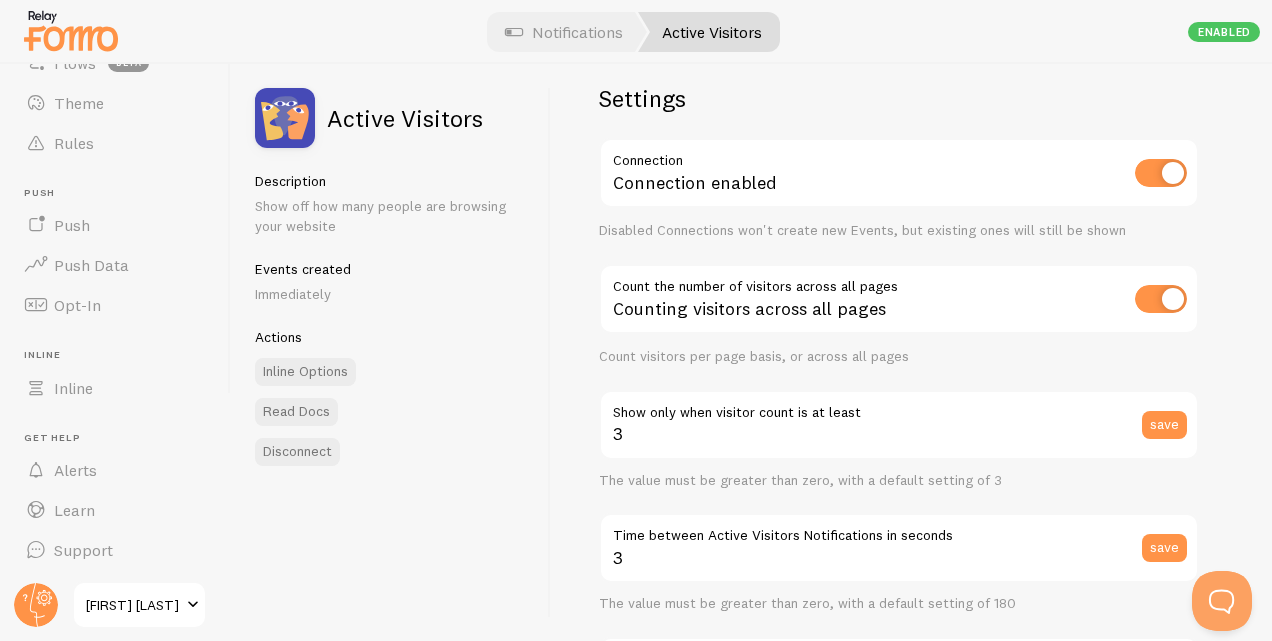 scroll, scrollTop: 0, scrollLeft: 0, axis: both 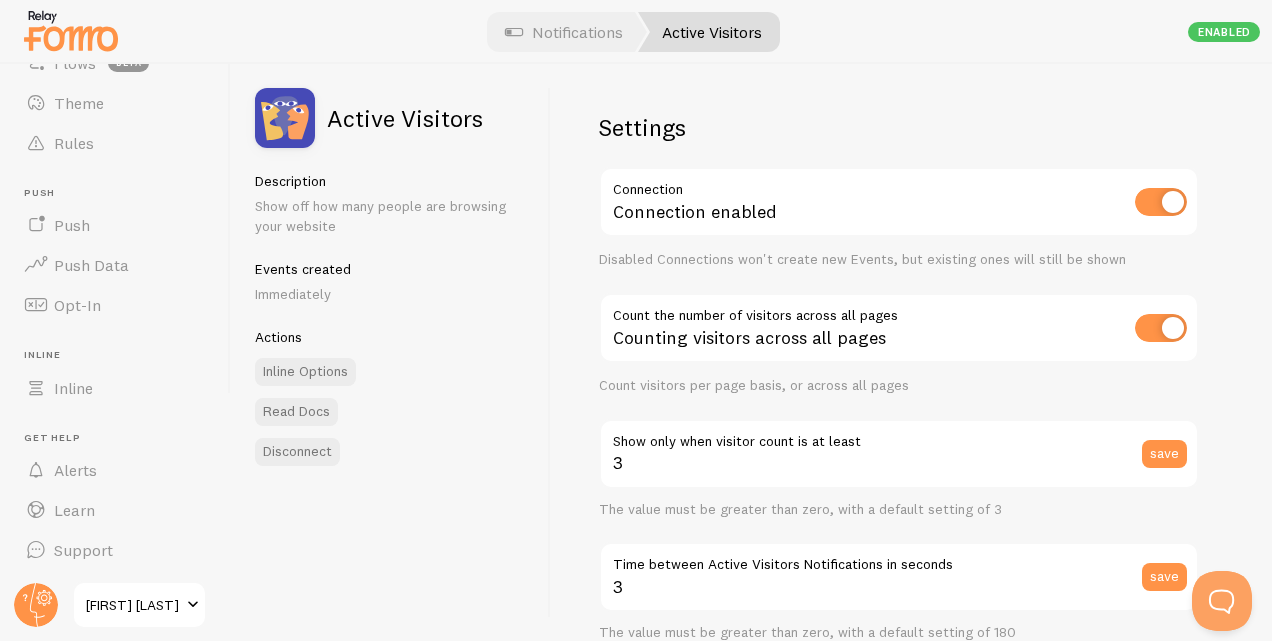 click on "Active Visitors" at bounding box center (709, 32) 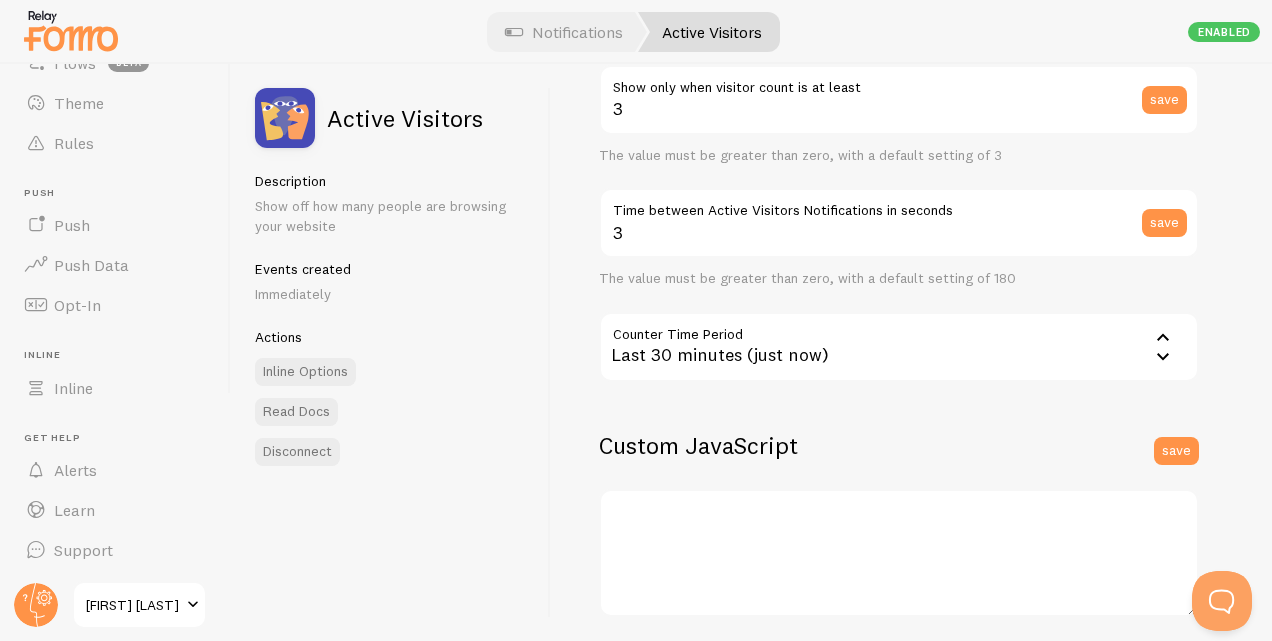 scroll, scrollTop: 400, scrollLeft: 0, axis: vertical 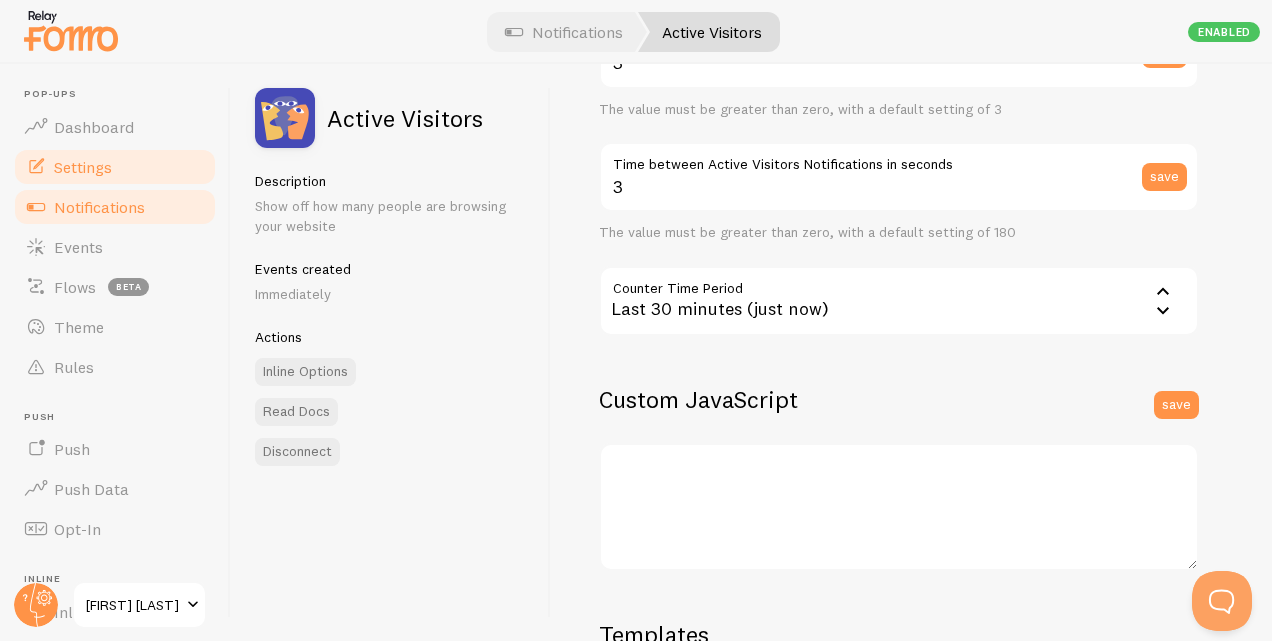 click on "Settings" at bounding box center [115, 167] 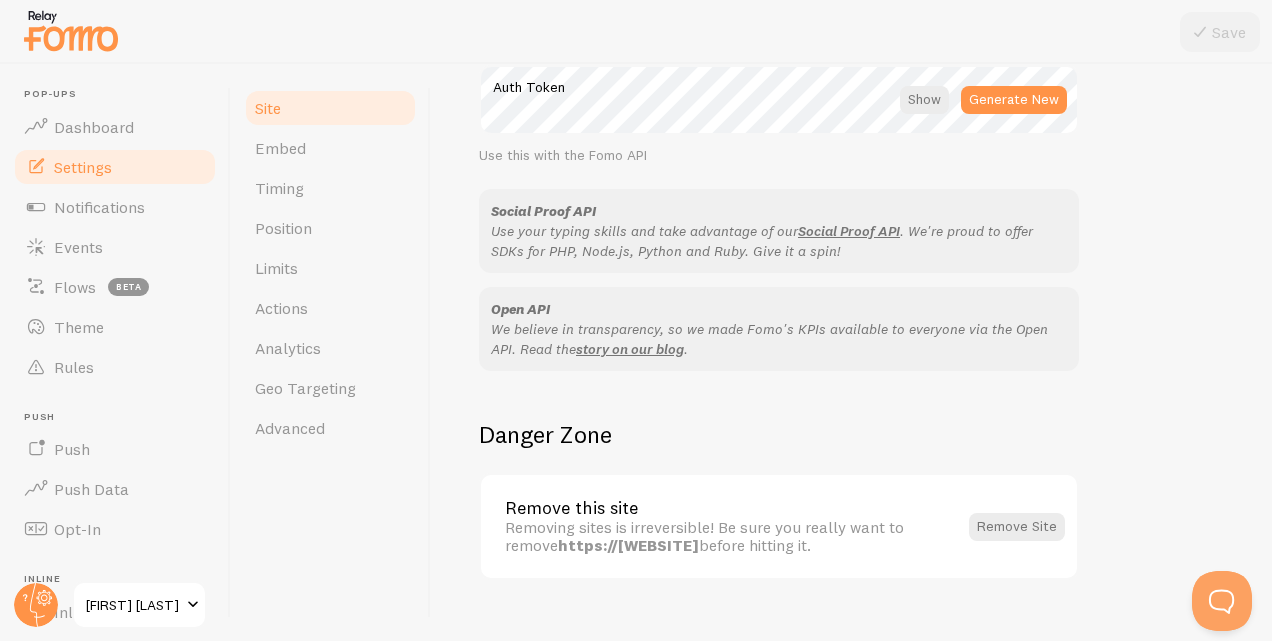 scroll, scrollTop: 1246, scrollLeft: 0, axis: vertical 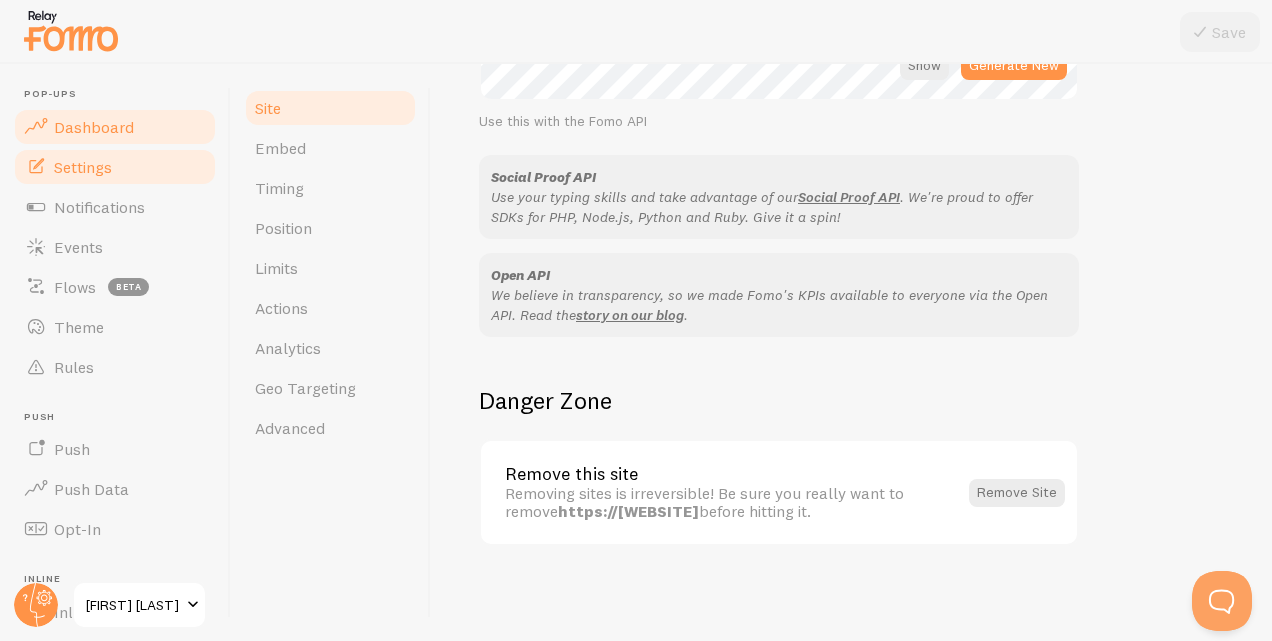 click on "Dashboard" at bounding box center [115, 127] 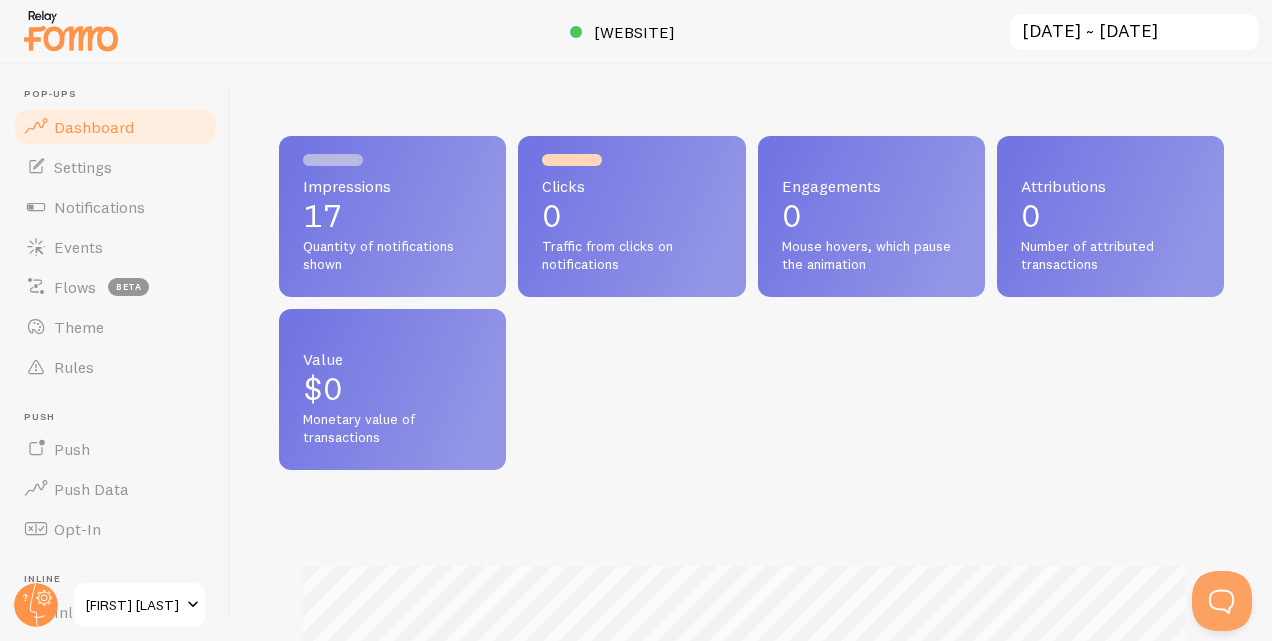 scroll, scrollTop: 999474, scrollLeft: 999070, axis: both 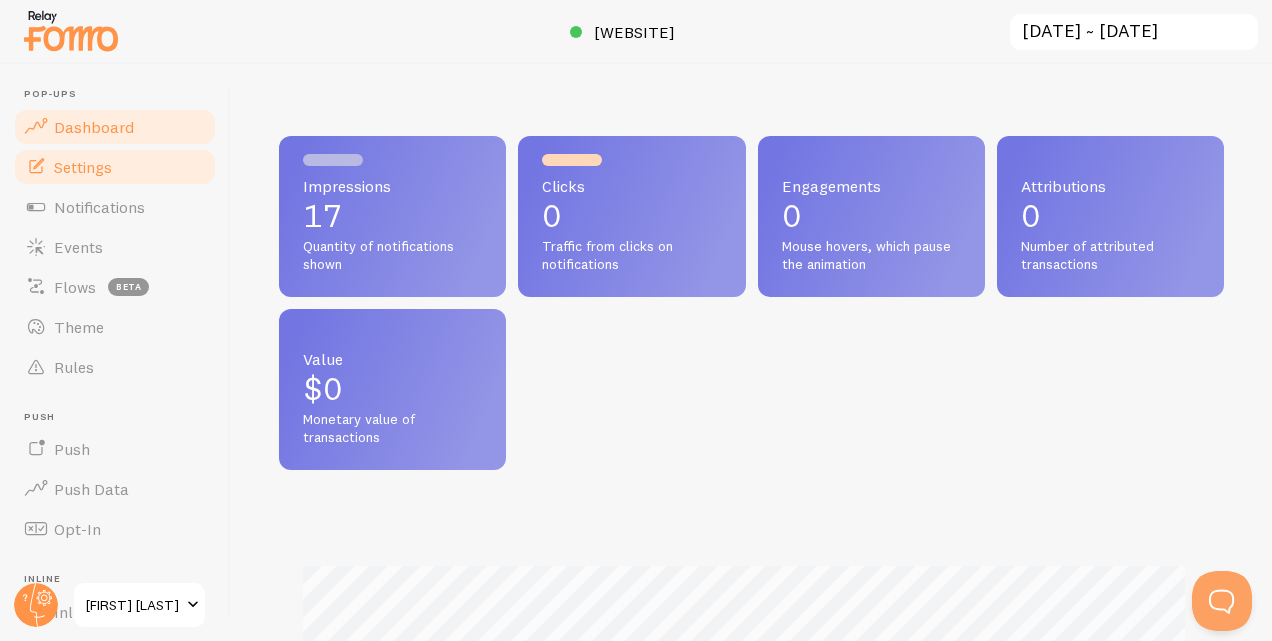 click on "Settings" at bounding box center (115, 167) 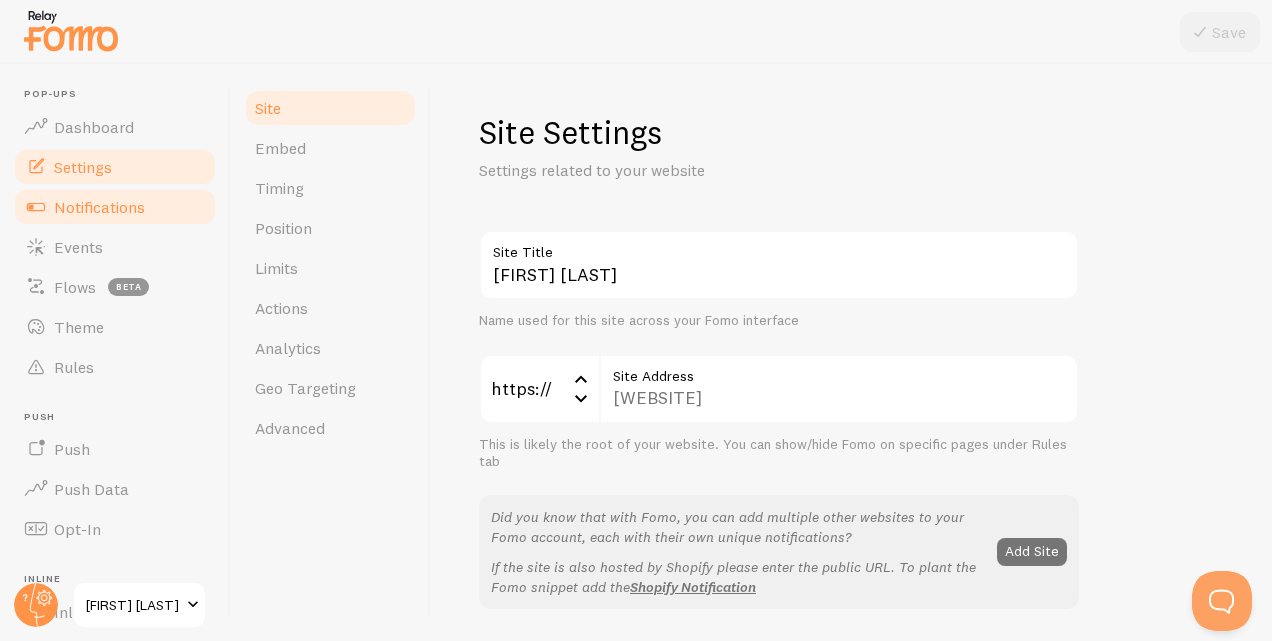 click on "Notifications" at bounding box center (99, 207) 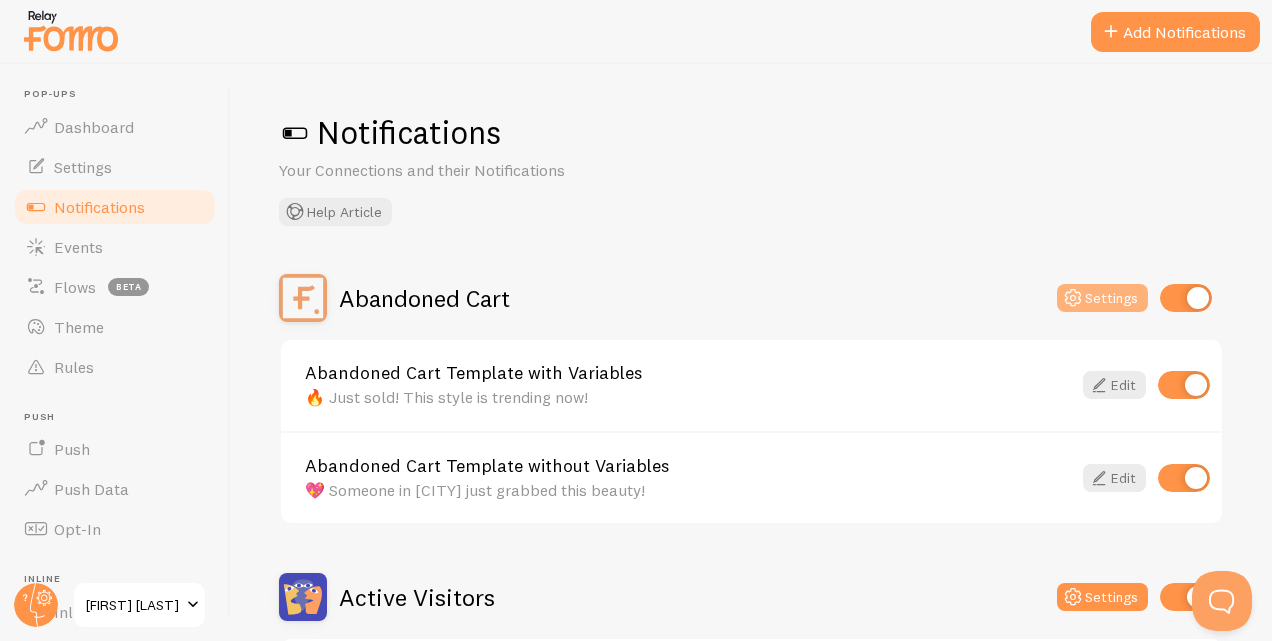 click on "Settings" at bounding box center (1102, 298) 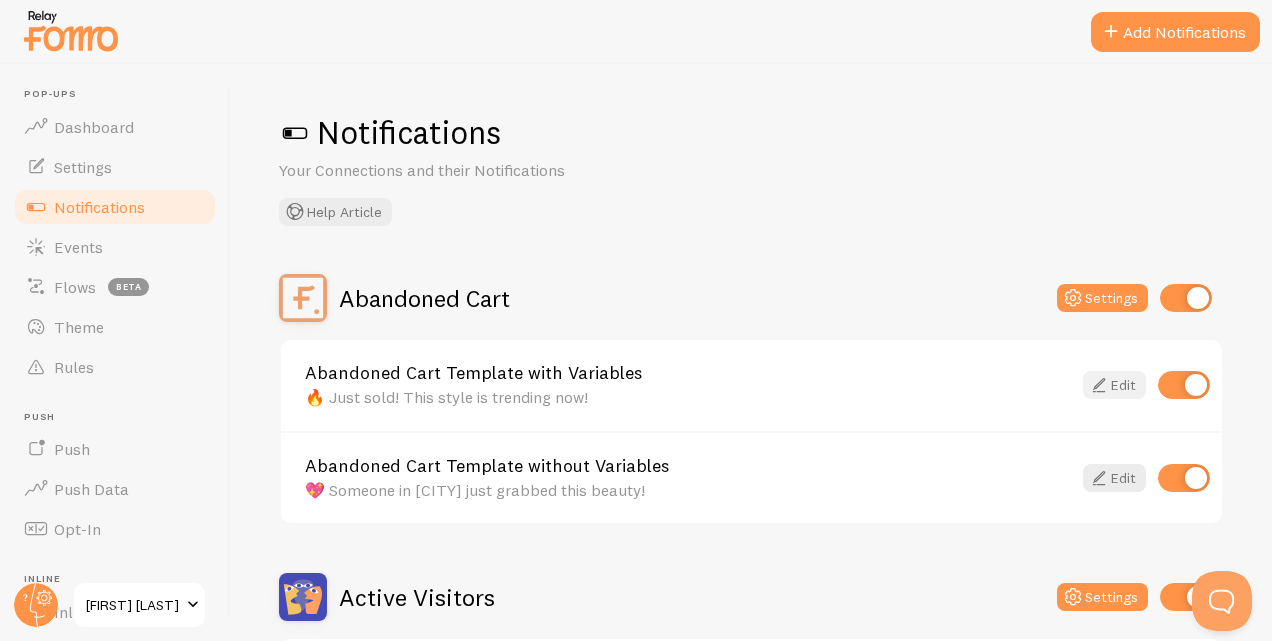 click at bounding box center [1099, 385] 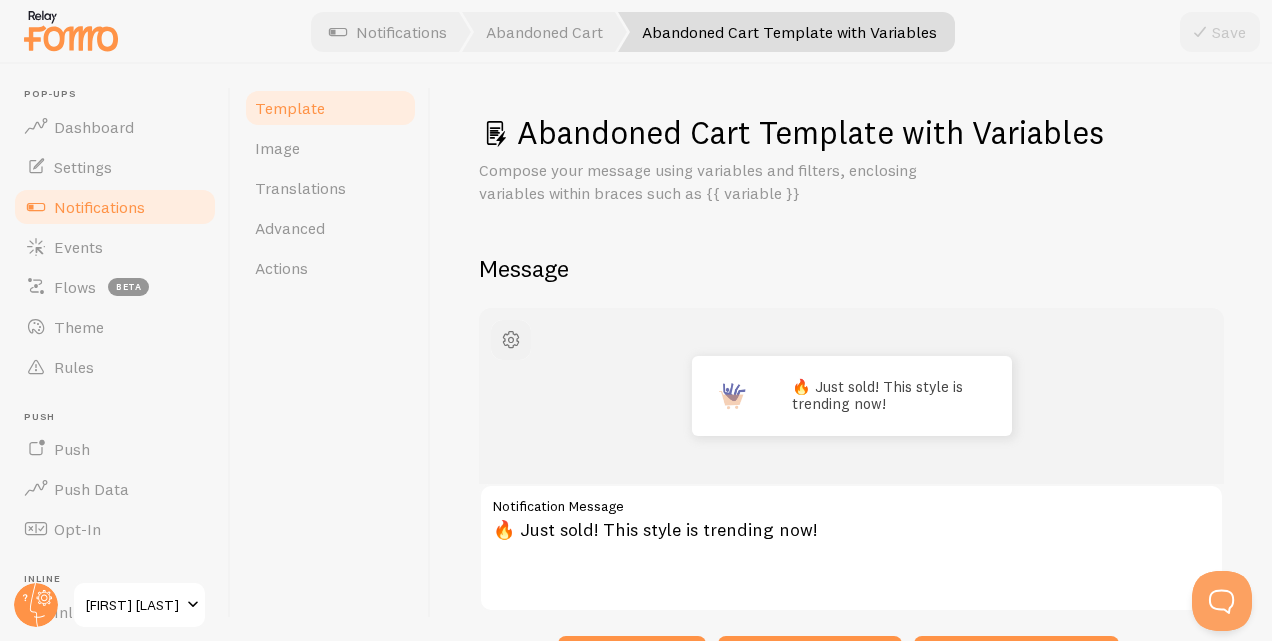 click at bounding box center (511, 340) 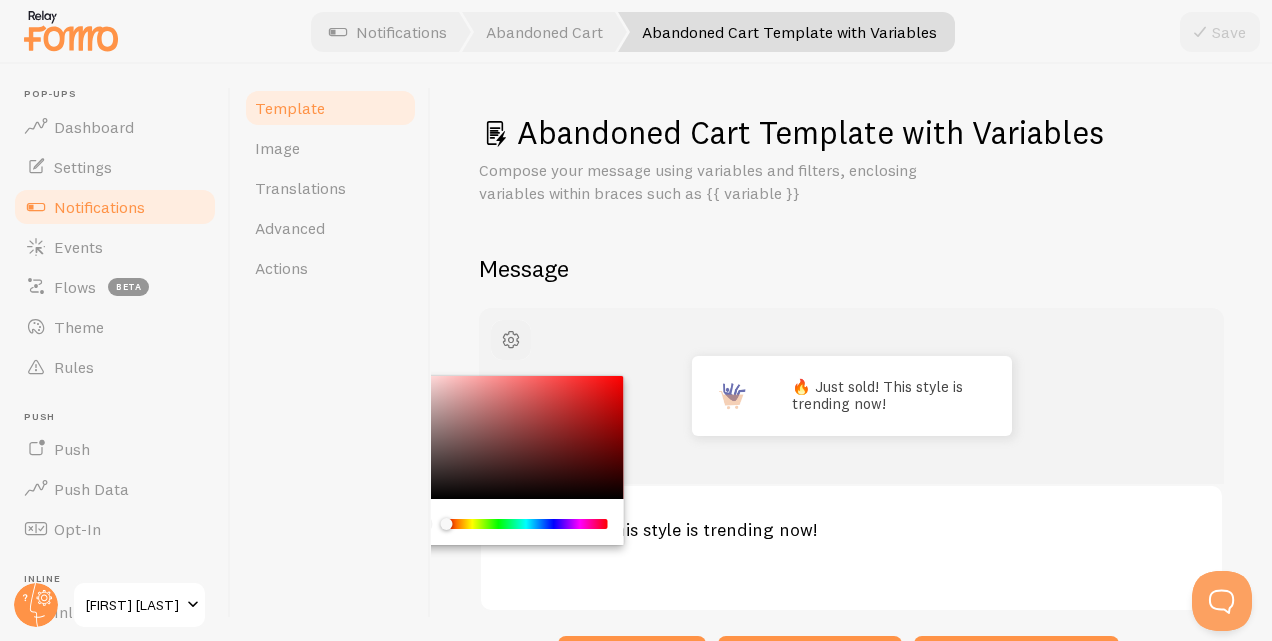 click at bounding box center (511, 340) 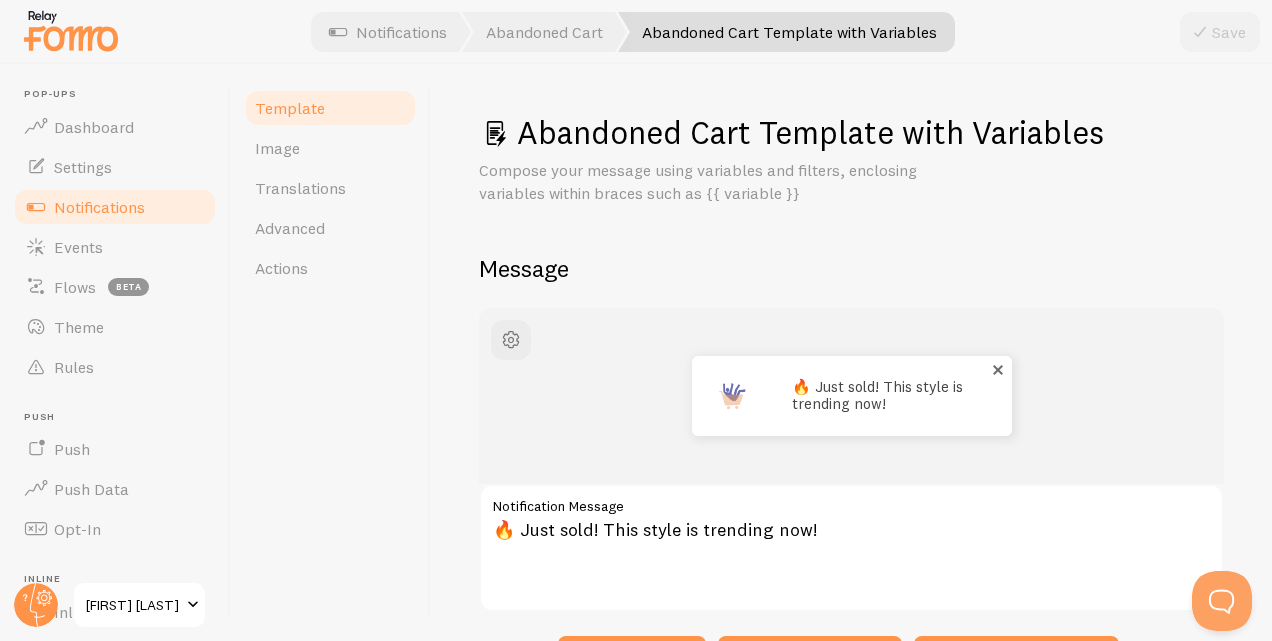 click at bounding box center (732, 396) 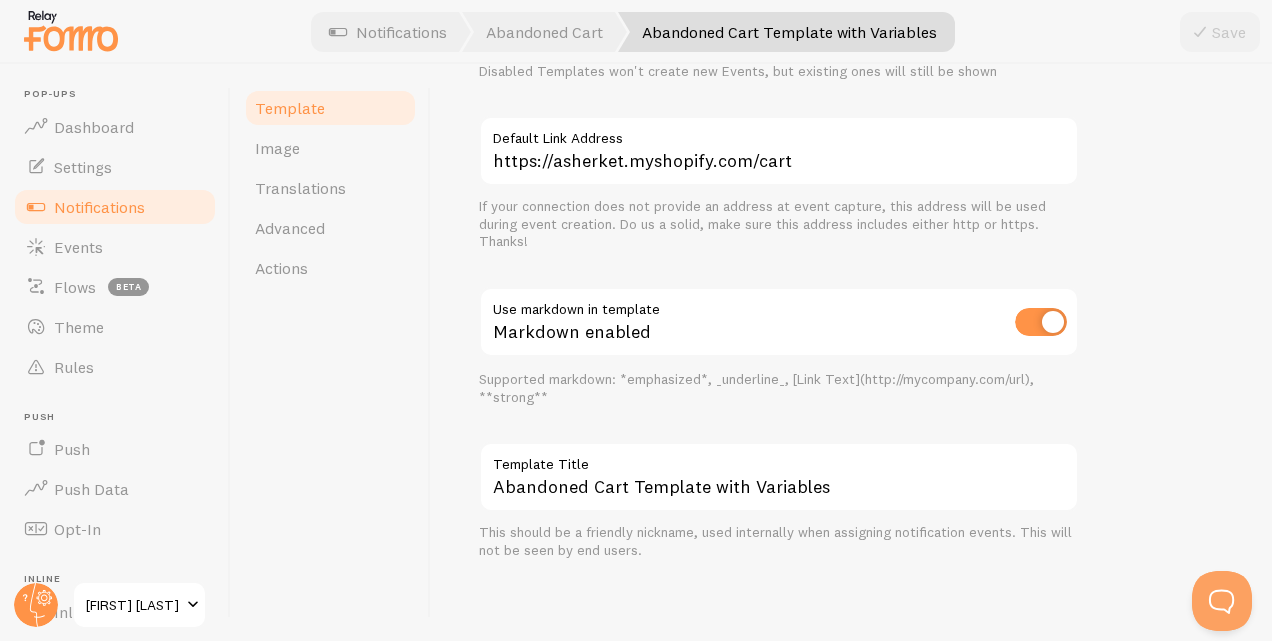 scroll, scrollTop: 892, scrollLeft: 0, axis: vertical 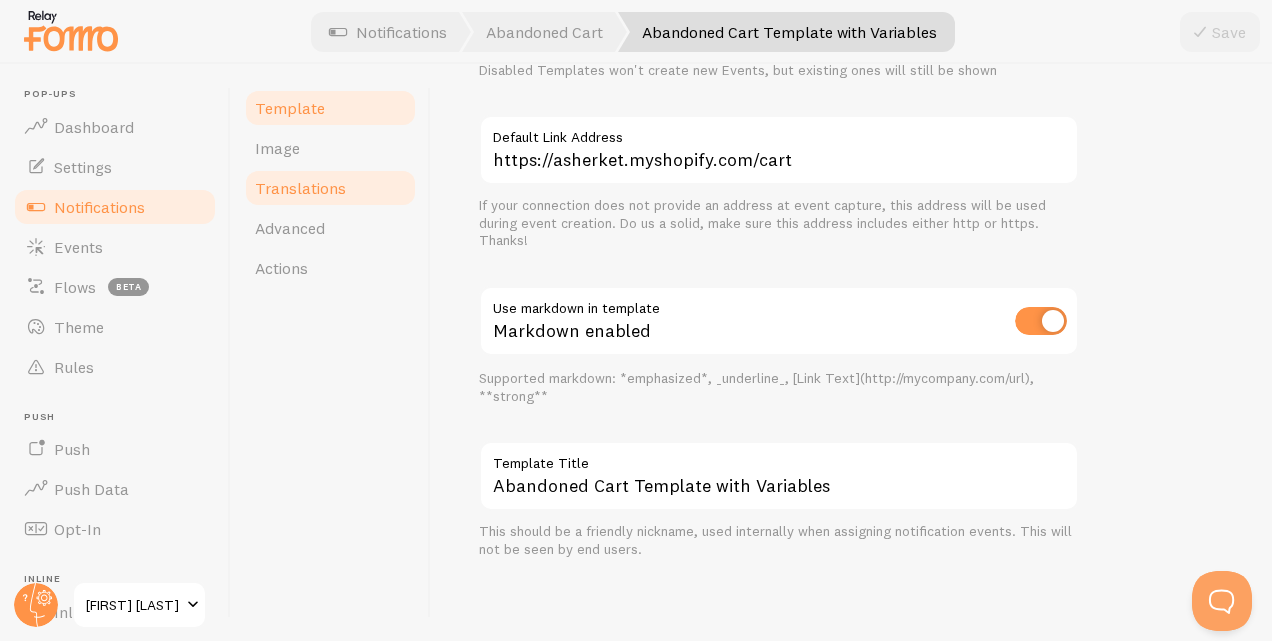 click on "Translations" at bounding box center [300, 188] 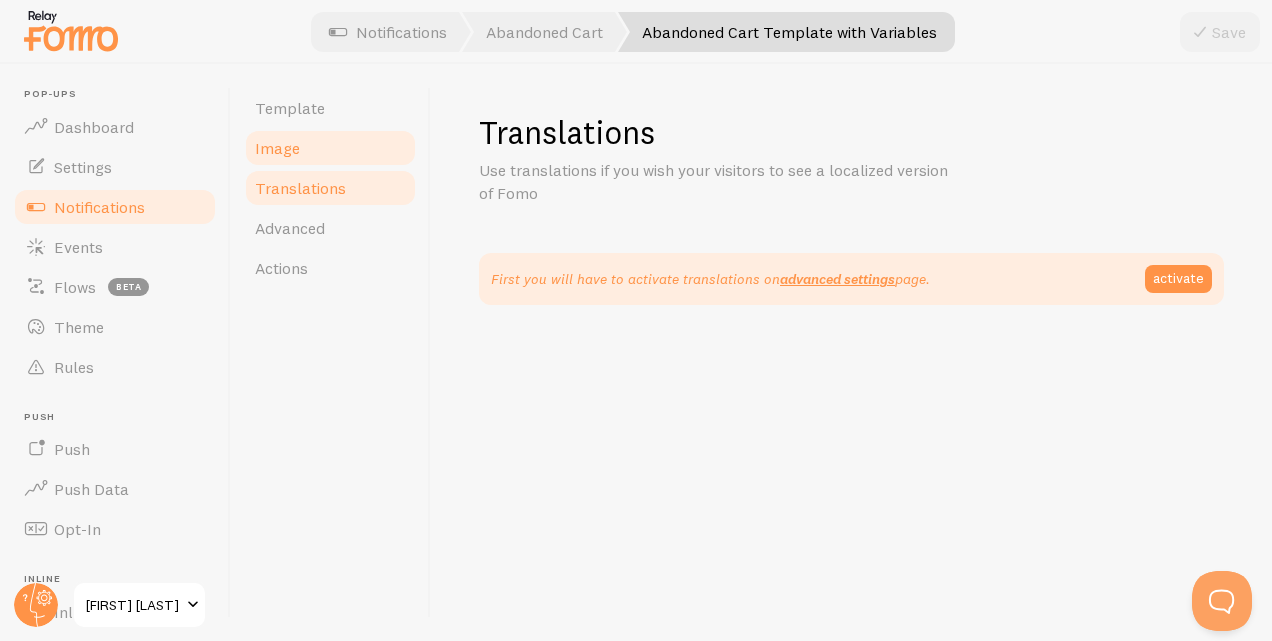 click on "Image" at bounding box center [277, 148] 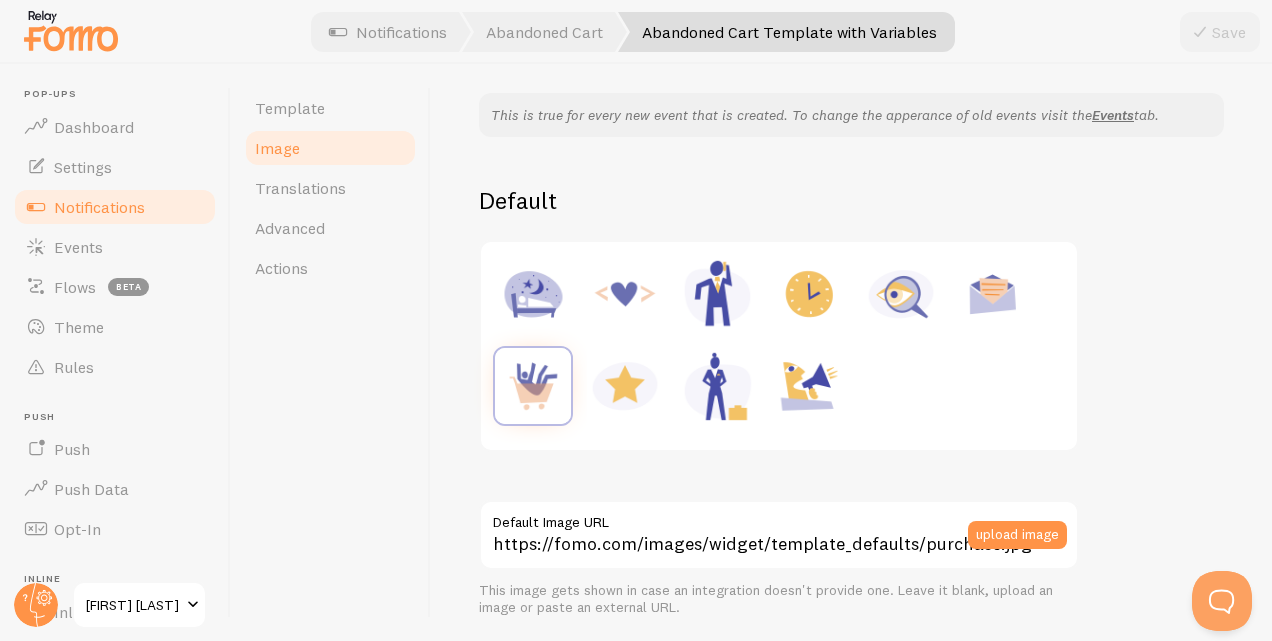 scroll, scrollTop: 400, scrollLeft: 0, axis: vertical 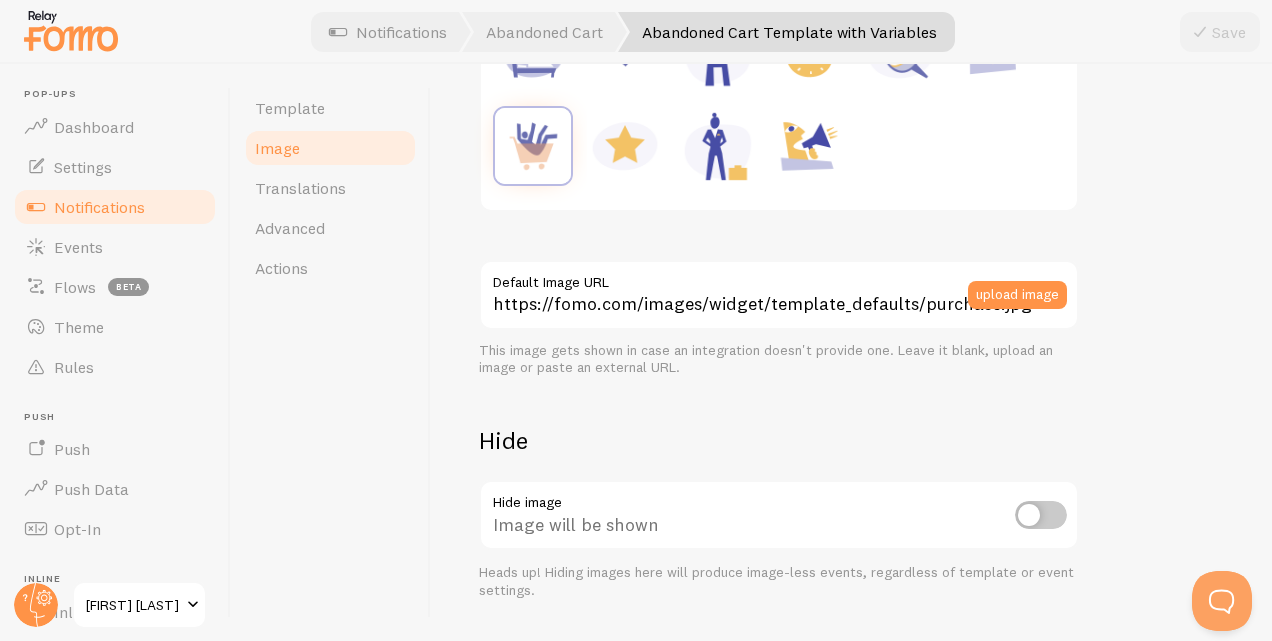 click at bounding box center [1041, 515] 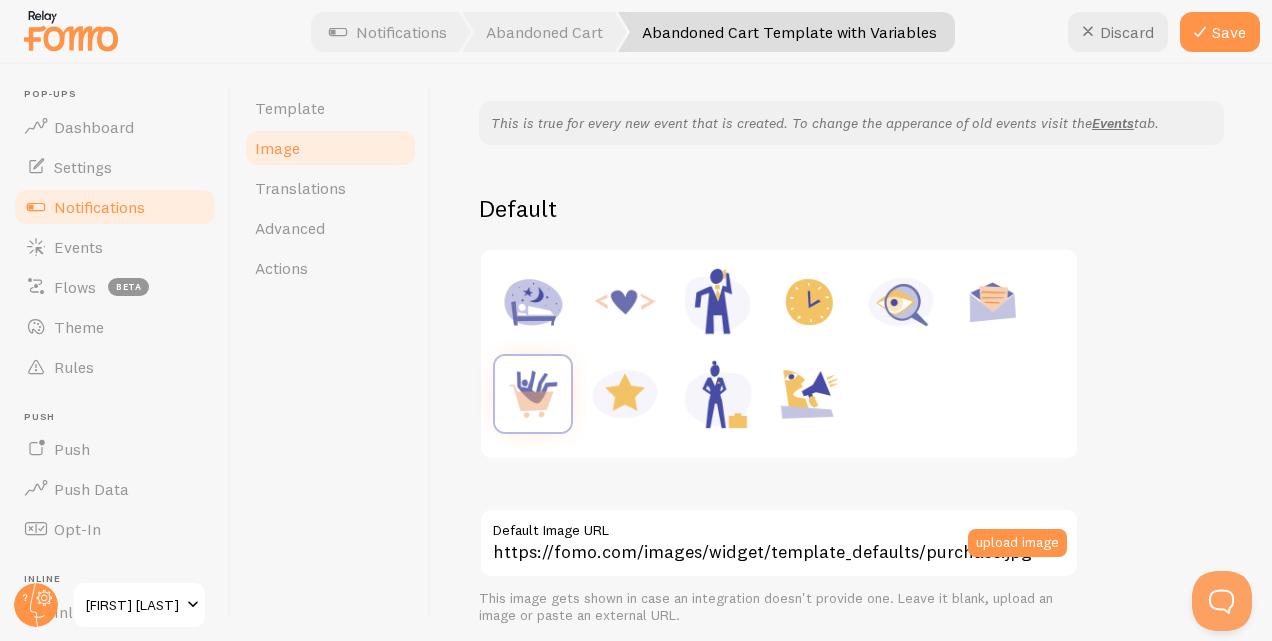 scroll, scrollTop: 54, scrollLeft: 0, axis: vertical 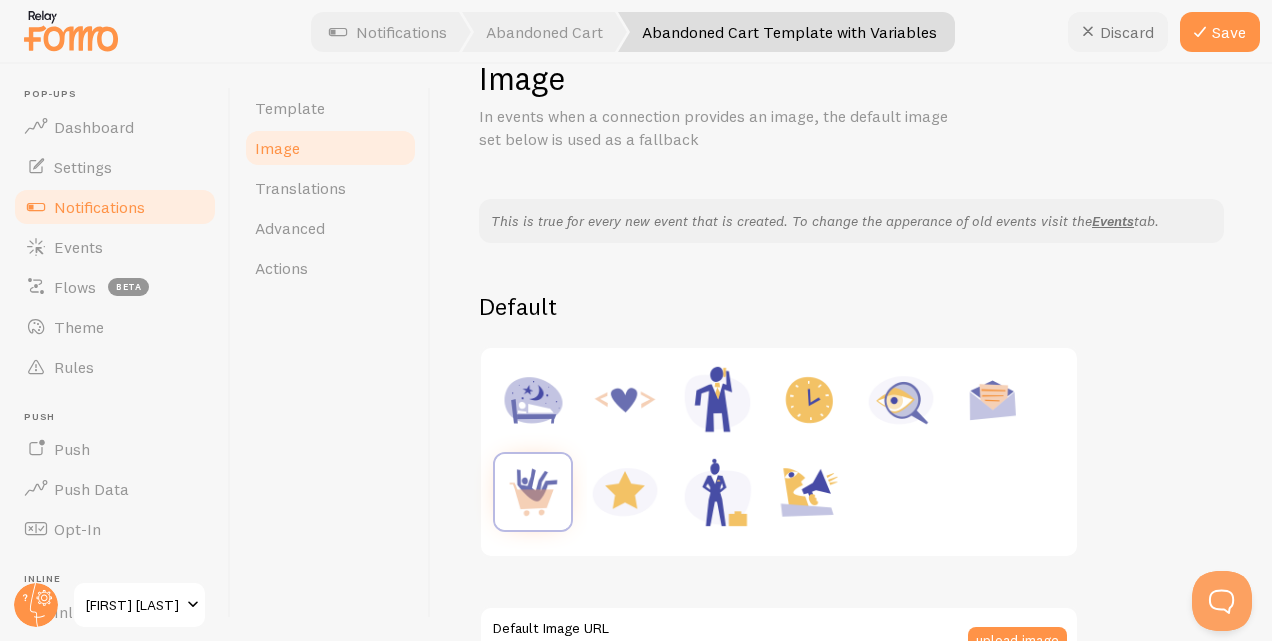 click on "Discard" at bounding box center (1118, 32) 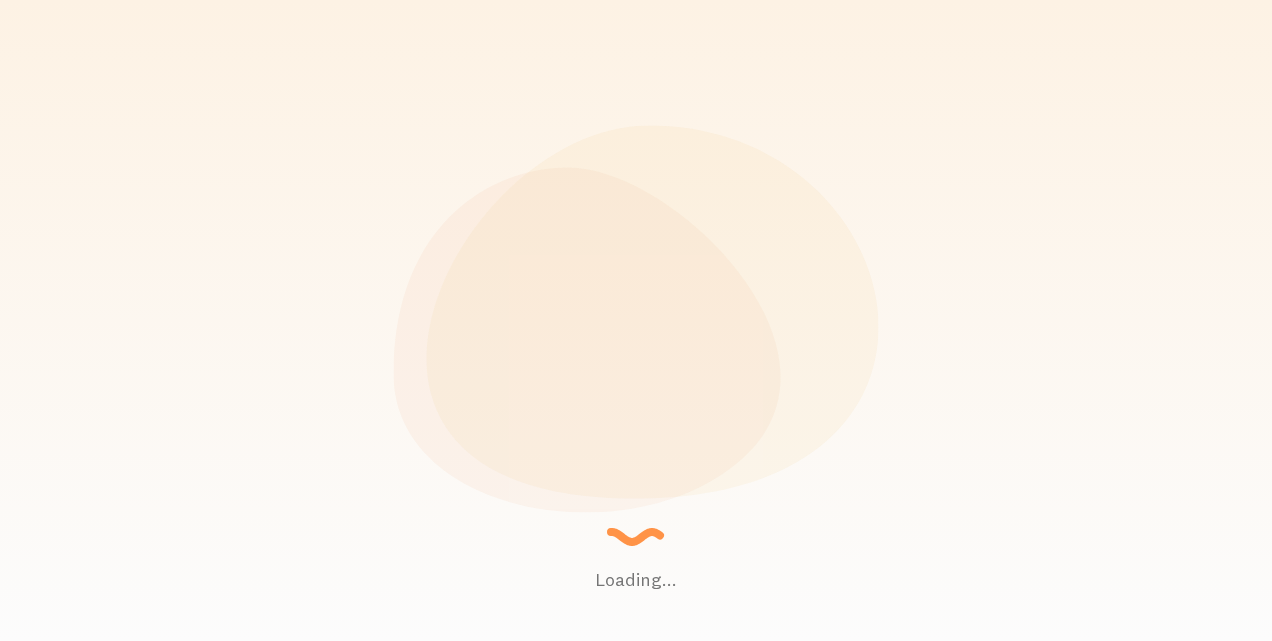 scroll, scrollTop: 0, scrollLeft: 0, axis: both 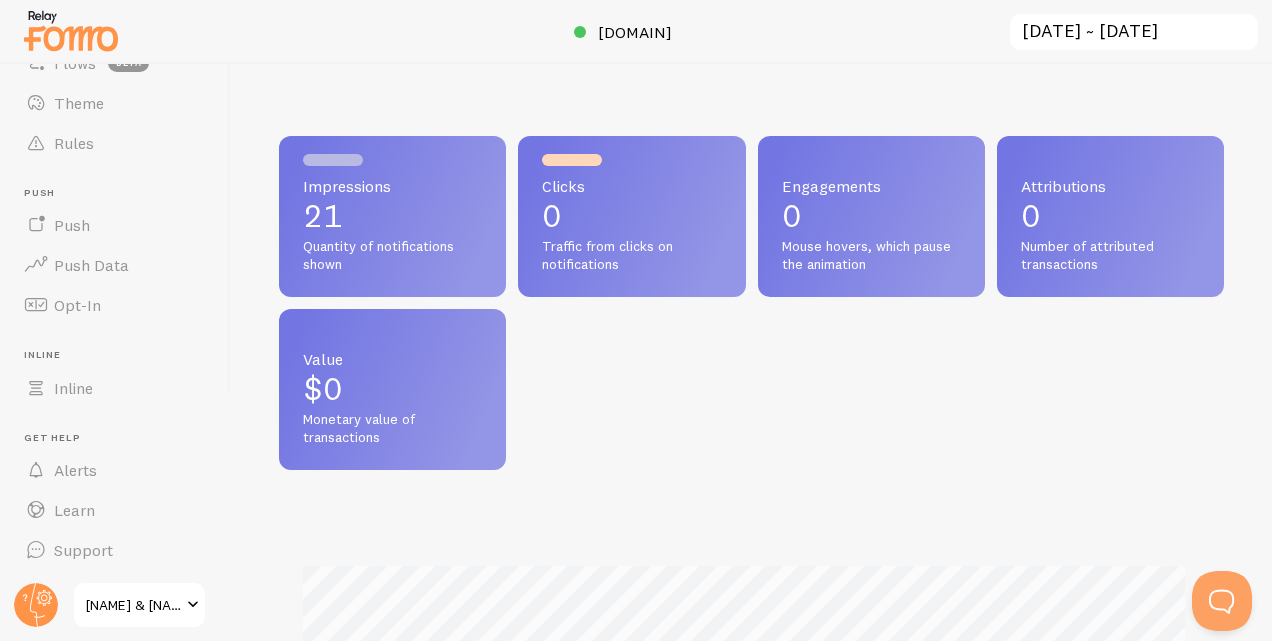 click at bounding box center (193, 605) 